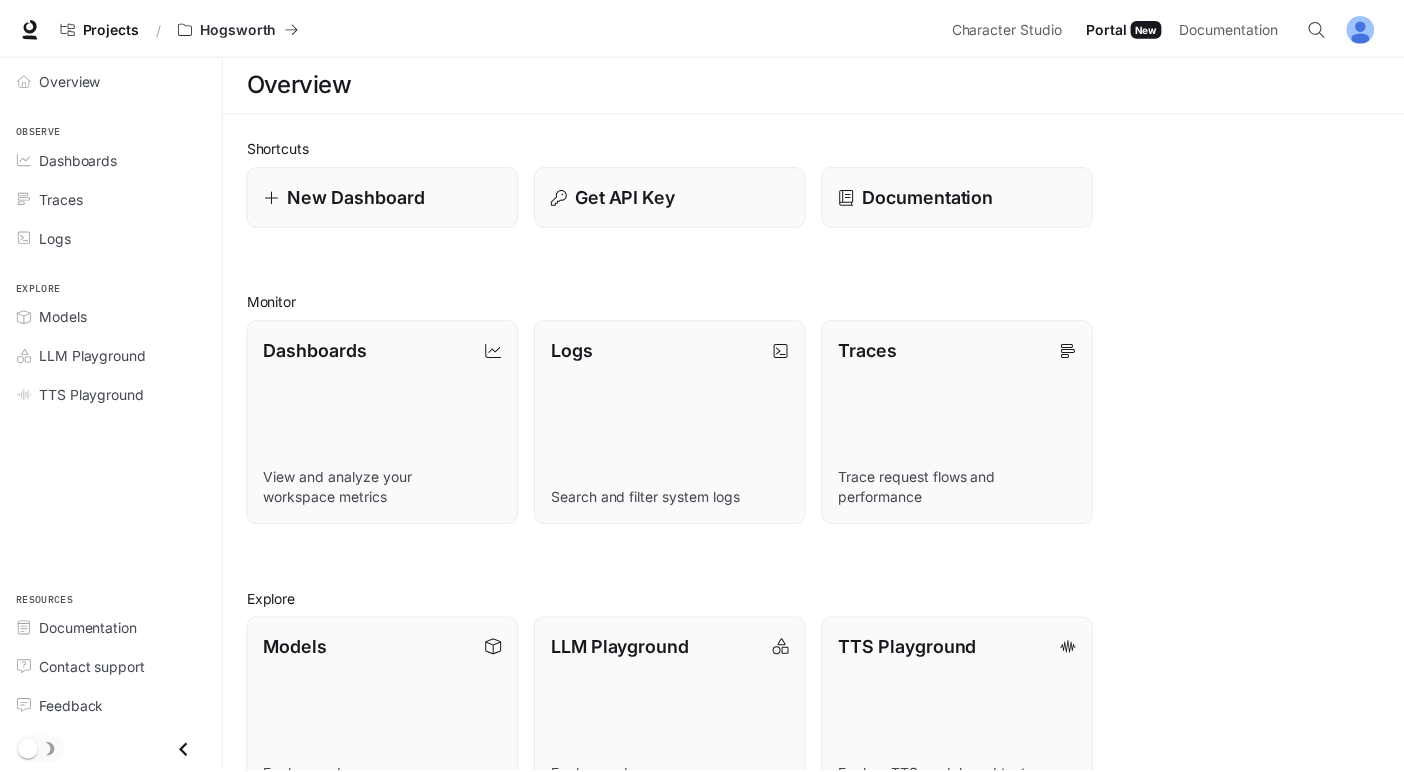 scroll, scrollTop: 0, scrollLeft: 0, axis: both 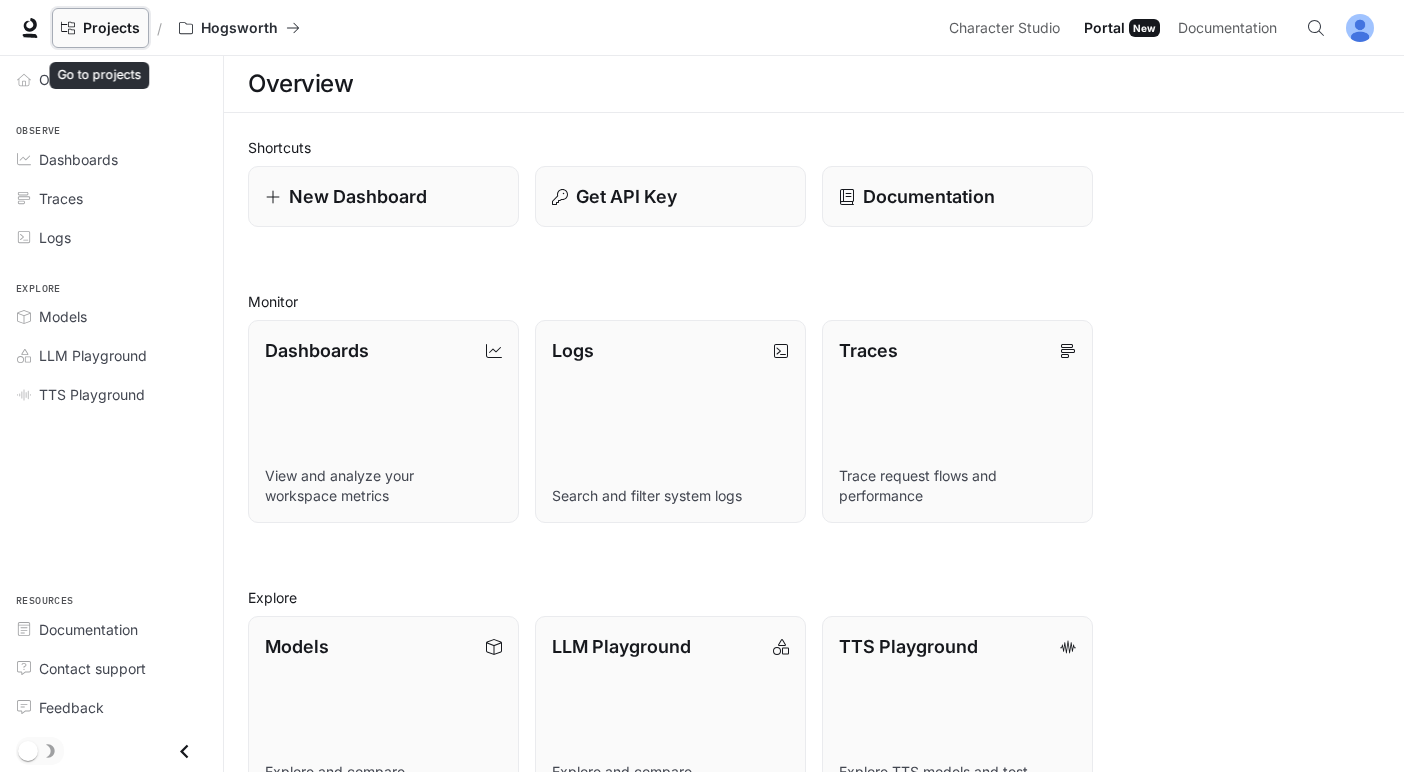 click on "Projects" at bounding box center [100, 28] 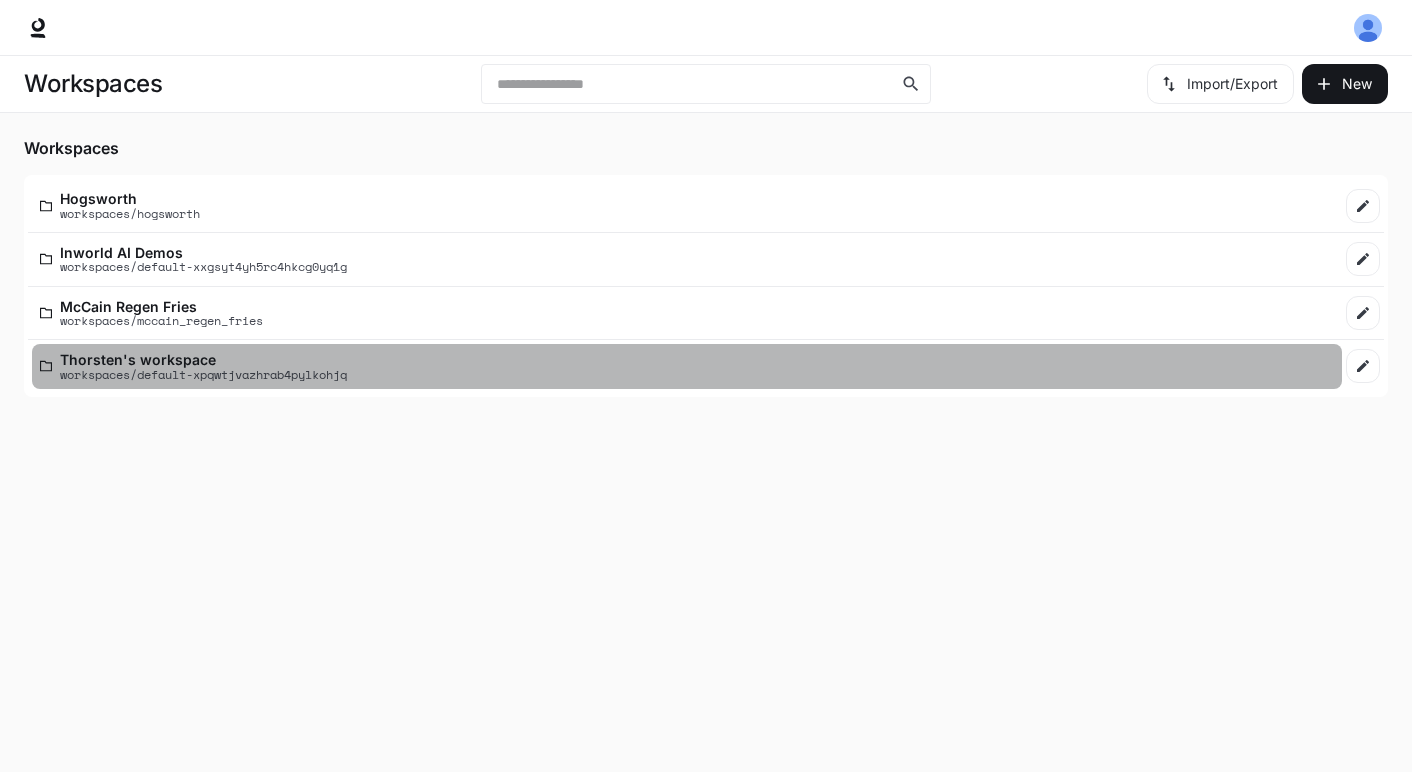 click on "Thorsten's workspace" at bounding box center [203, 359] 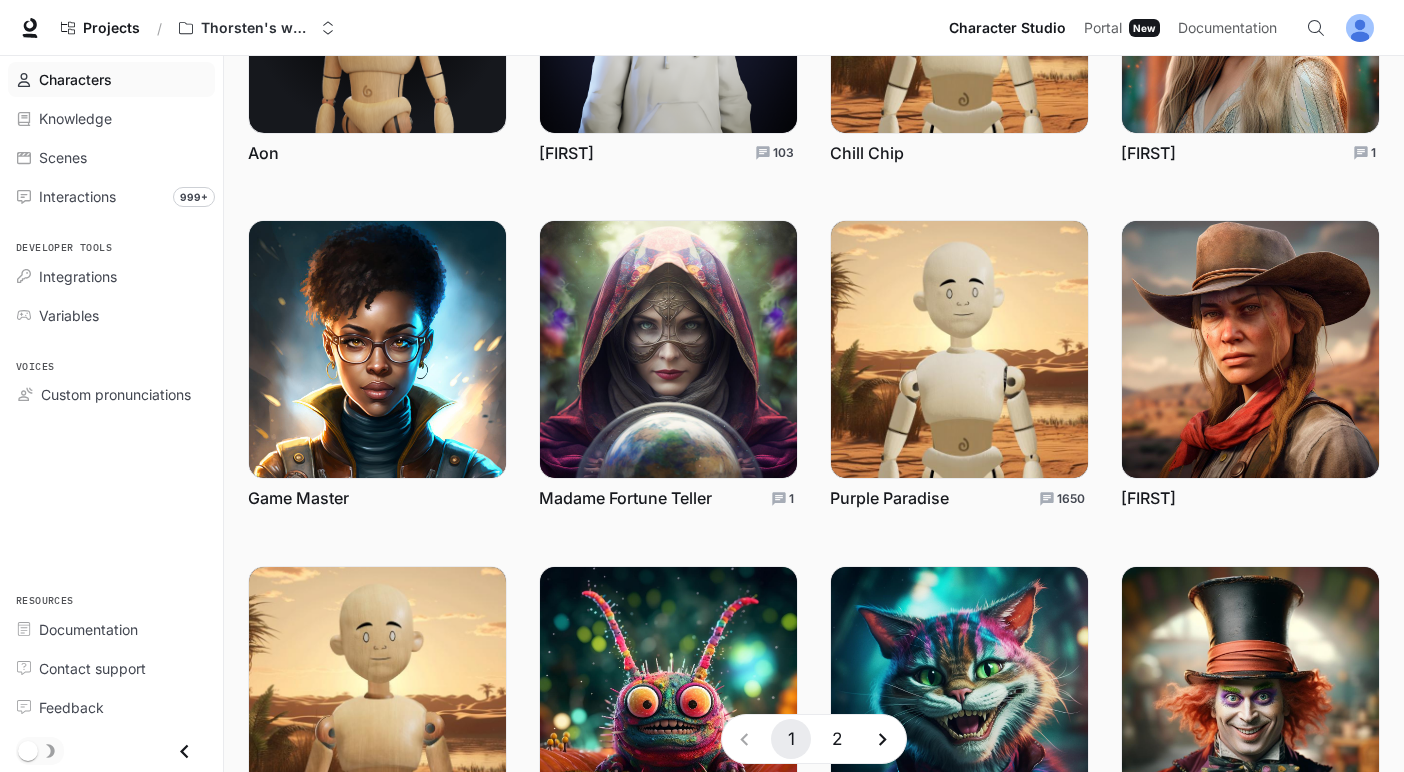 scroll, scrollTop: 281, scrollLeft: 0, axis: vertical 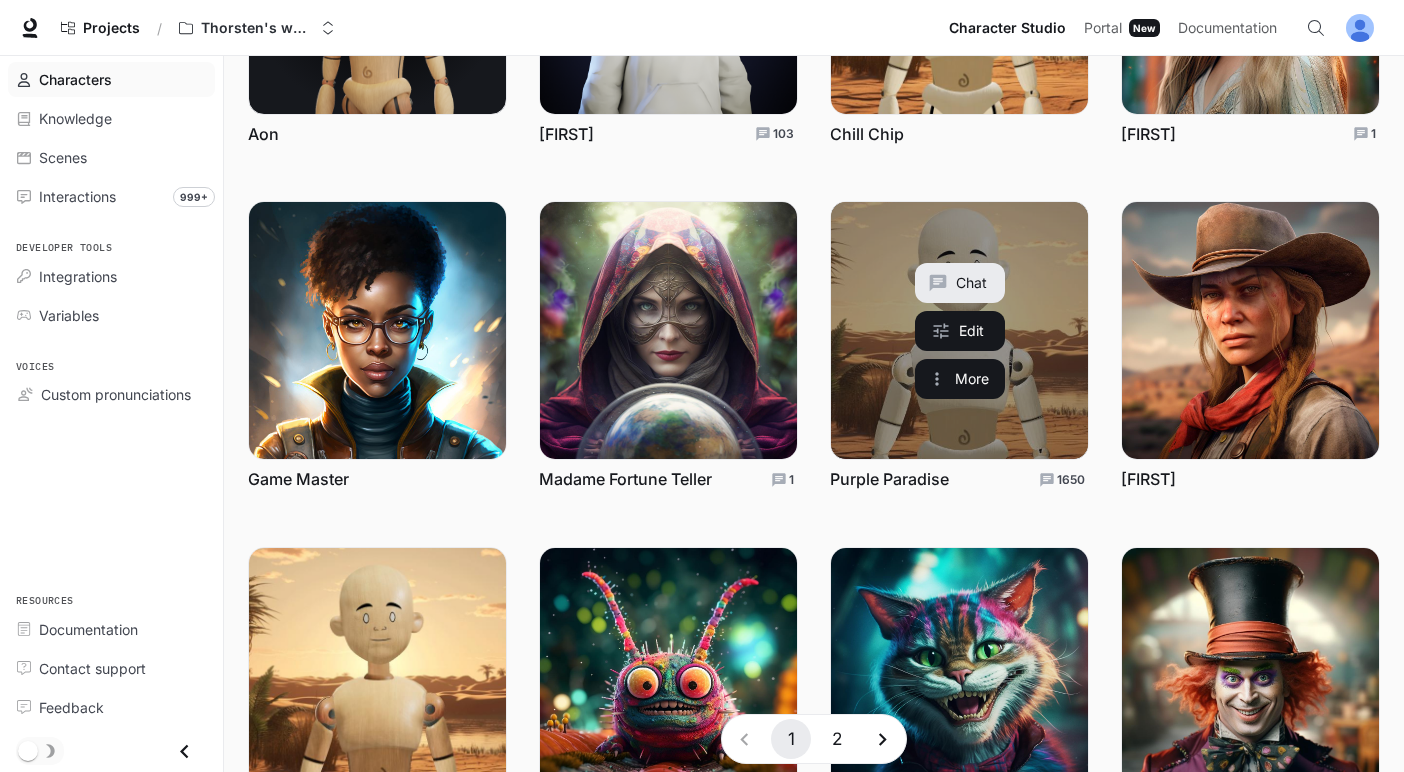 click on "Purple Paradise" at bounding box center (889, 479) 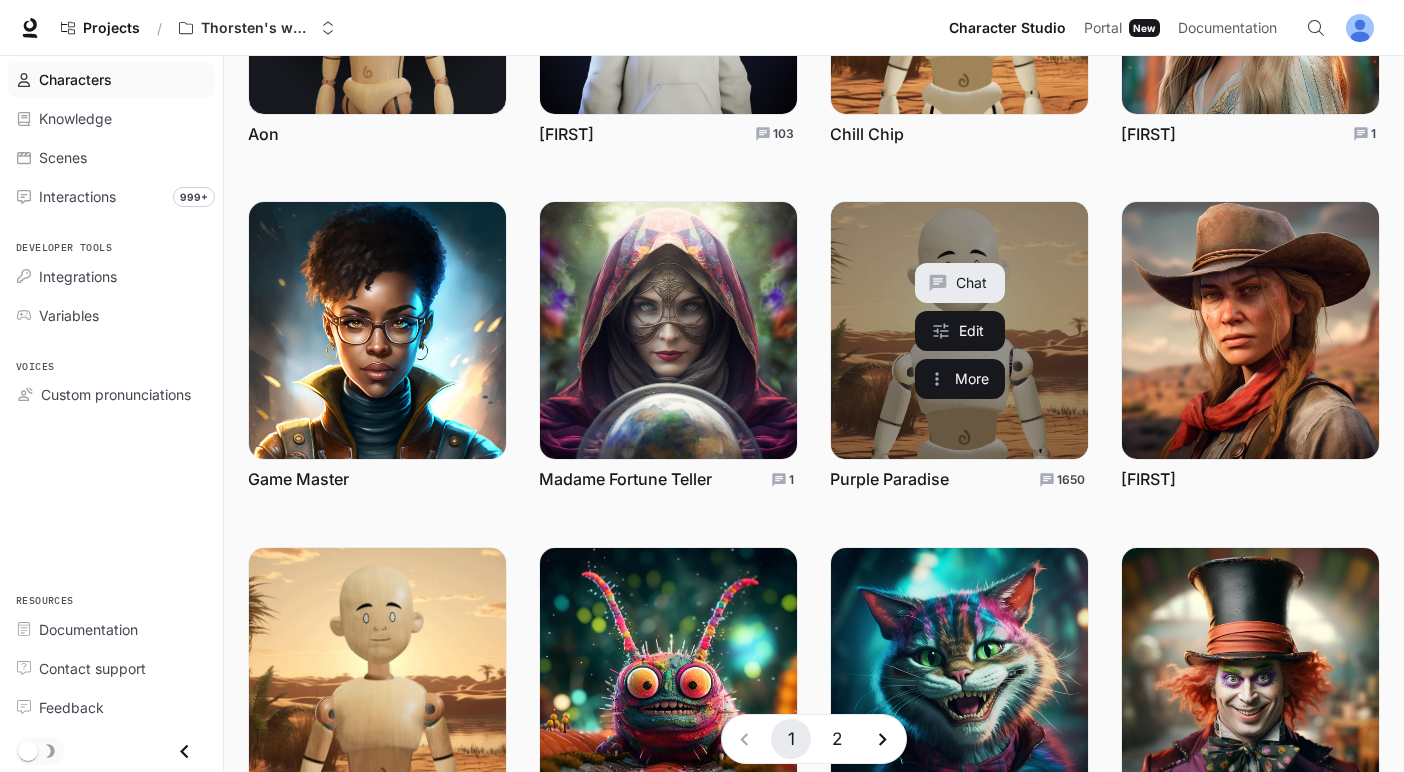 scroll, scrollTop: 0, scrollLeft: 0, axis: both 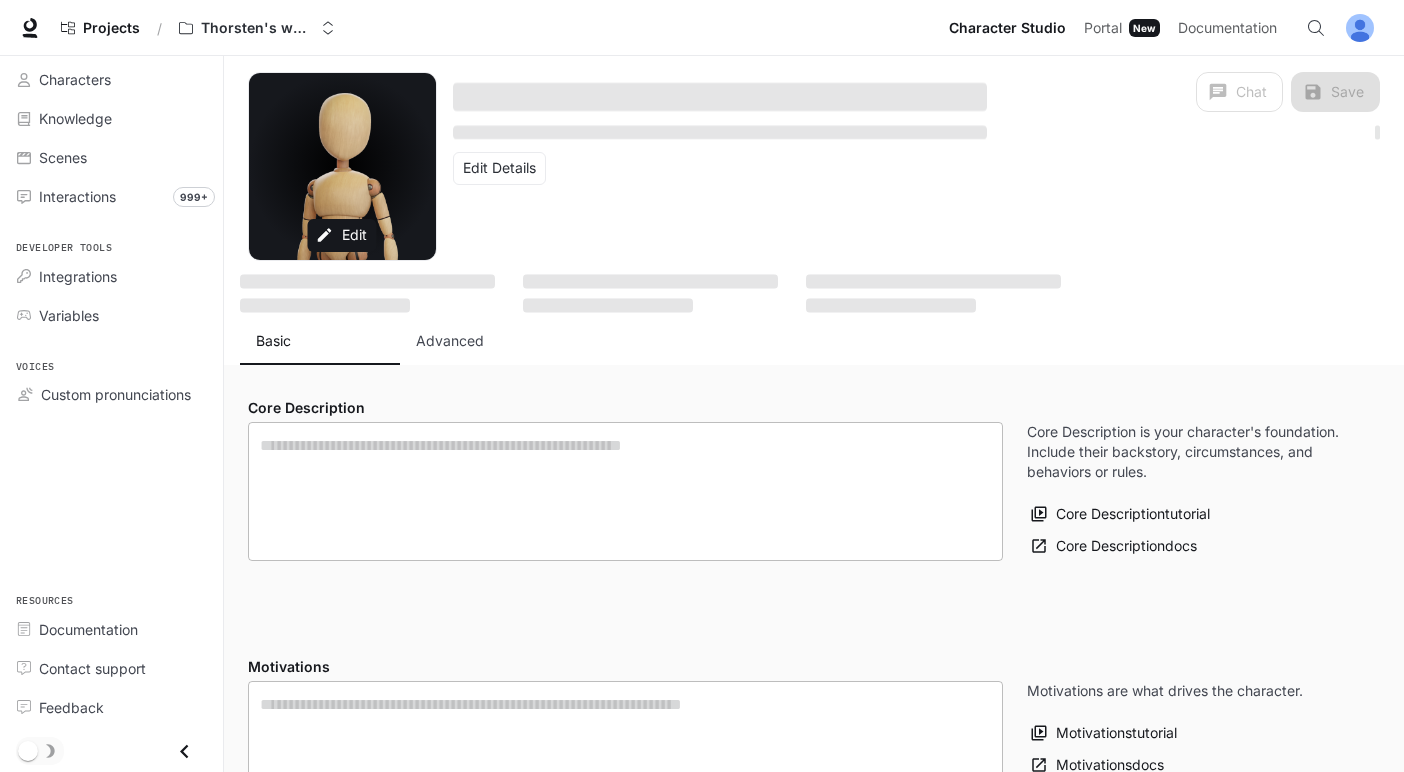 type on "**********" 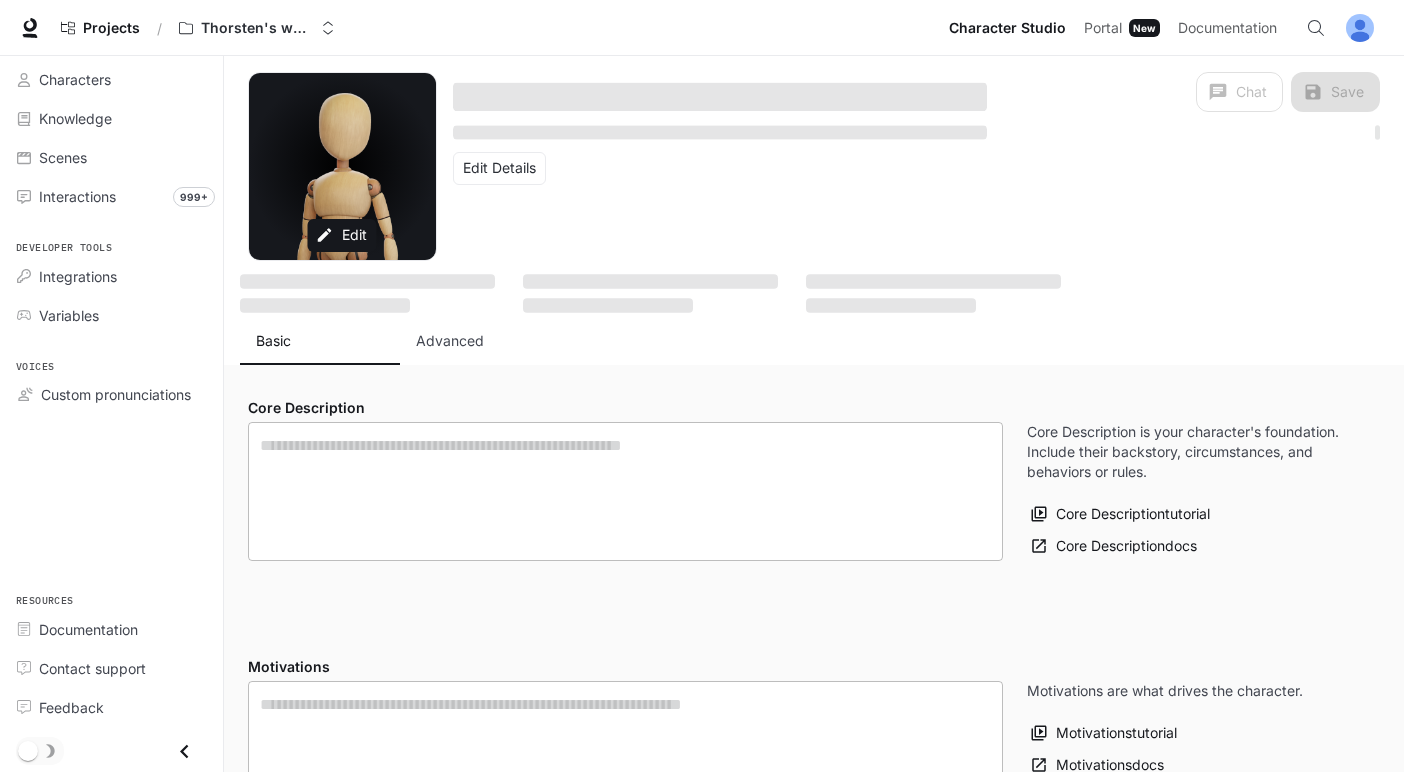 type on "**********" 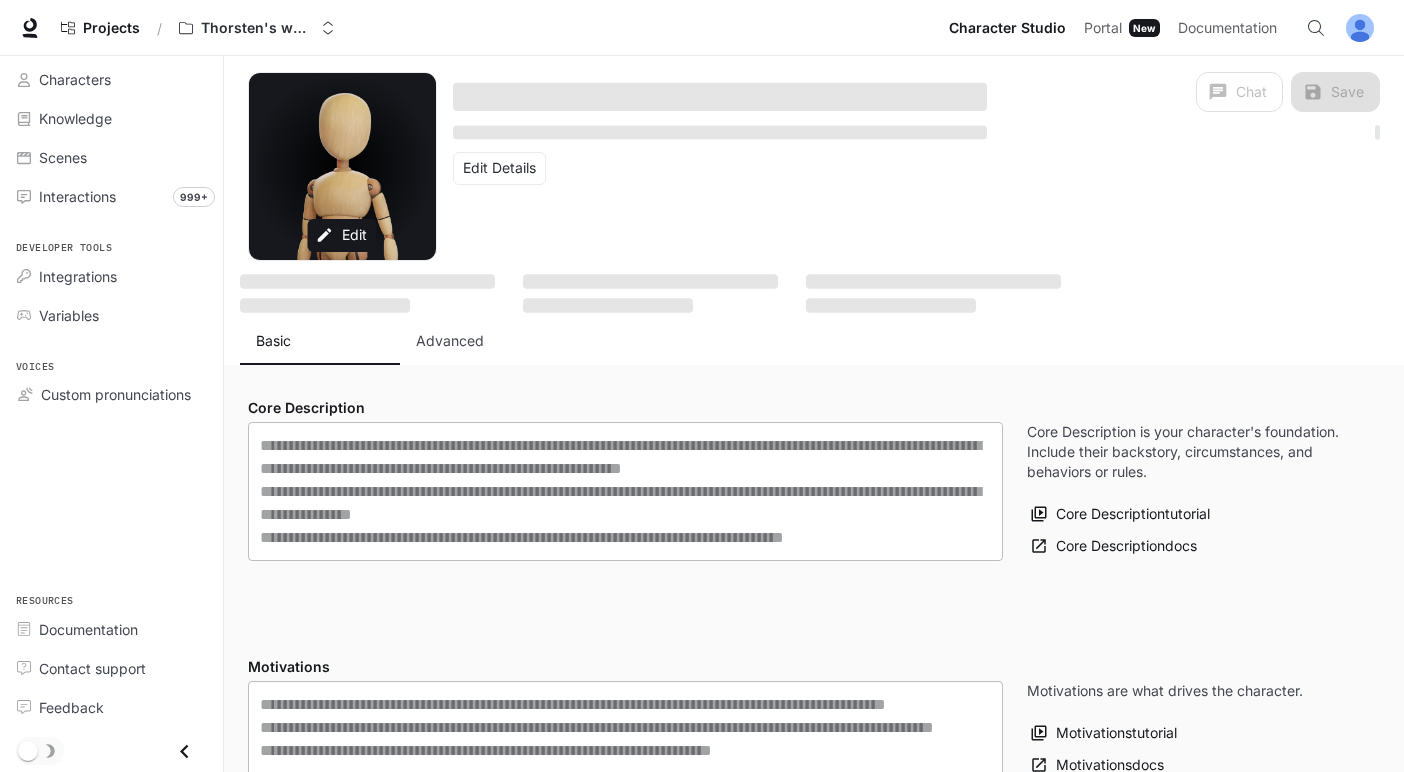 type on "**********" 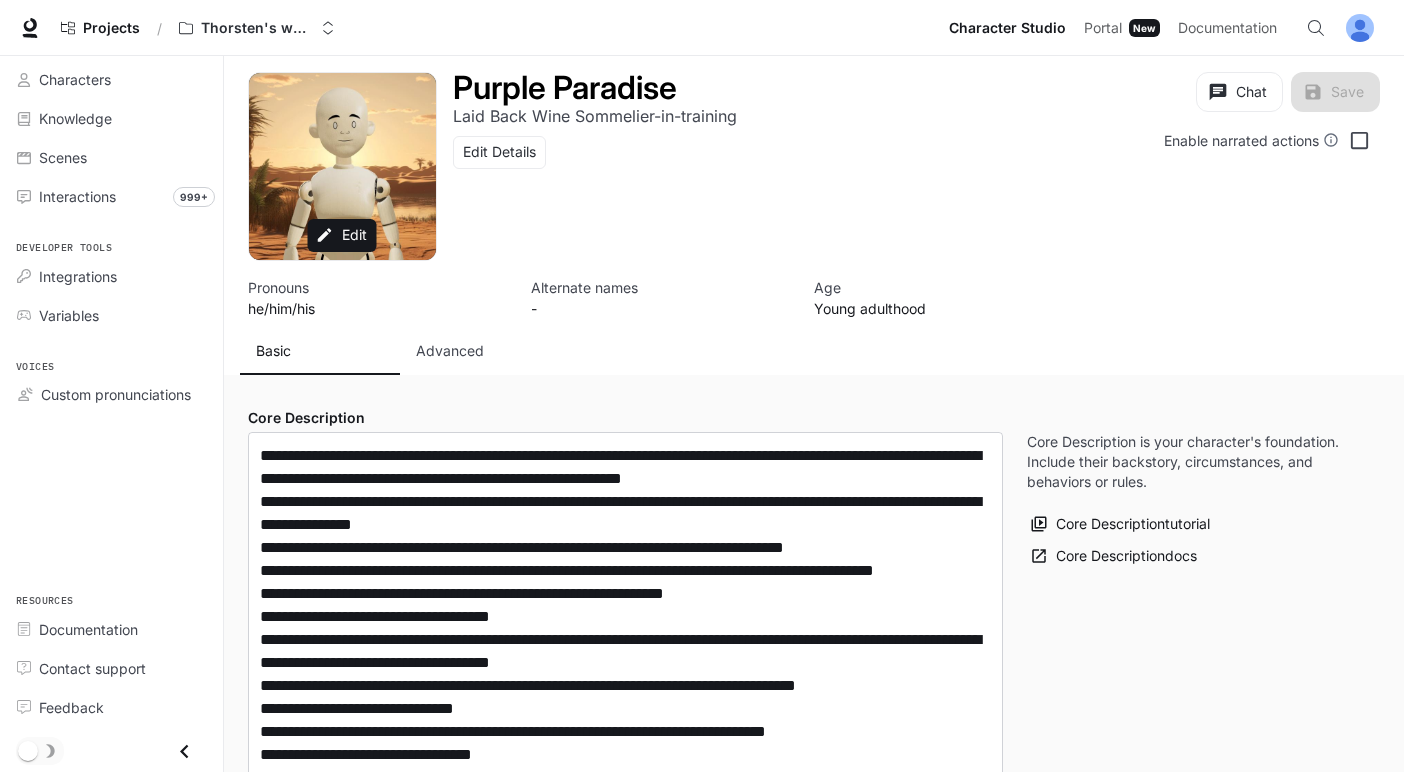type on "**********" 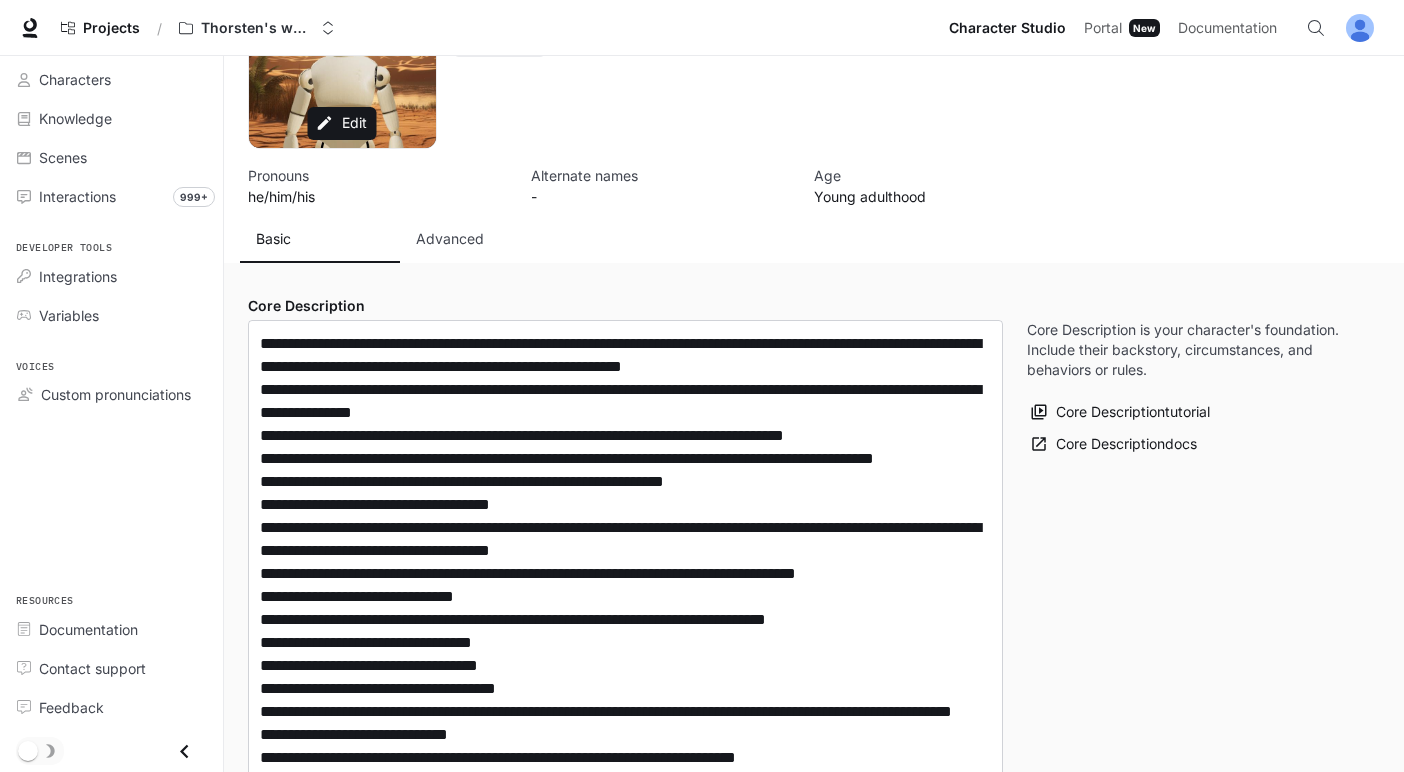 scroll, scrollTop: 113, scrollLeft: 0, axis: vertical 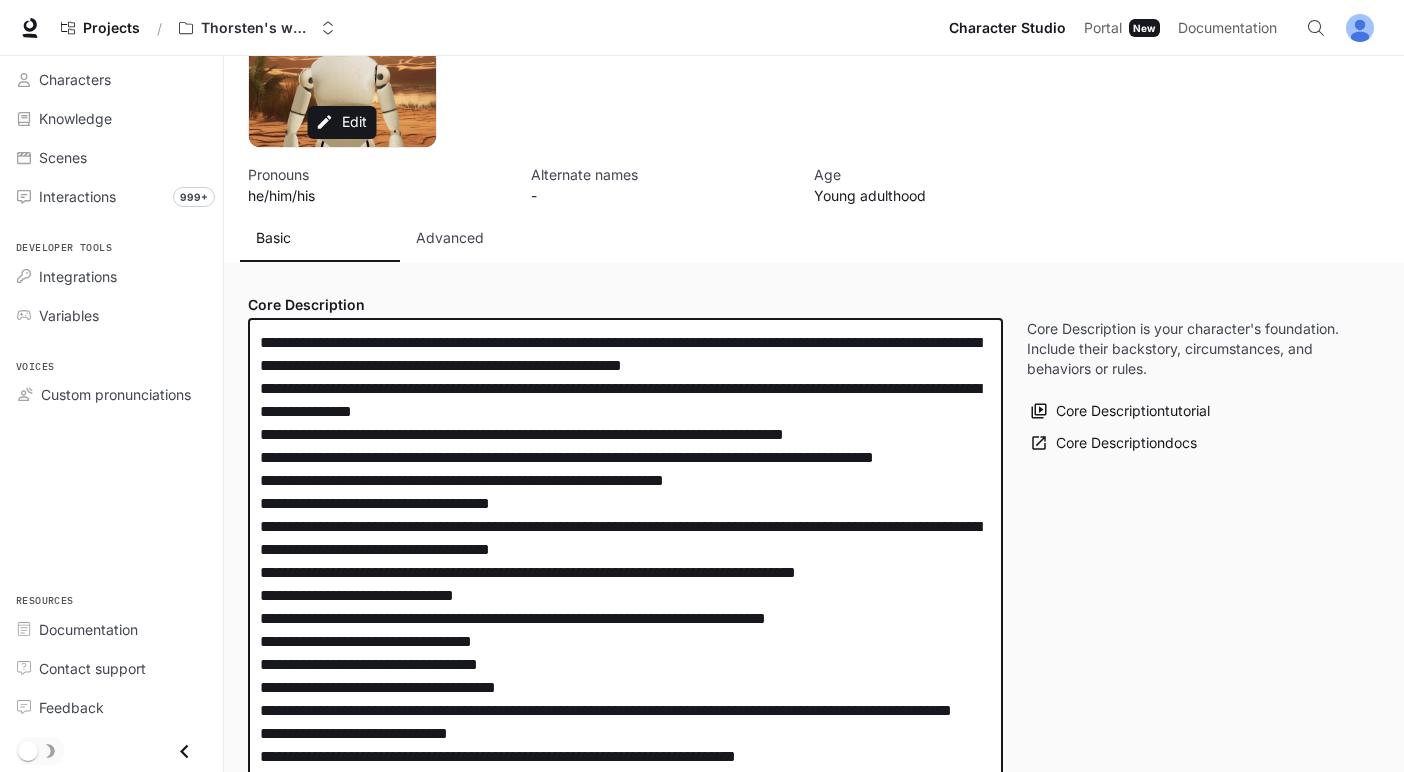 drag, startPoint x: 605, startPoint y: 502, endPoint x: 250, endPoint y: 511, distance: 355.11407 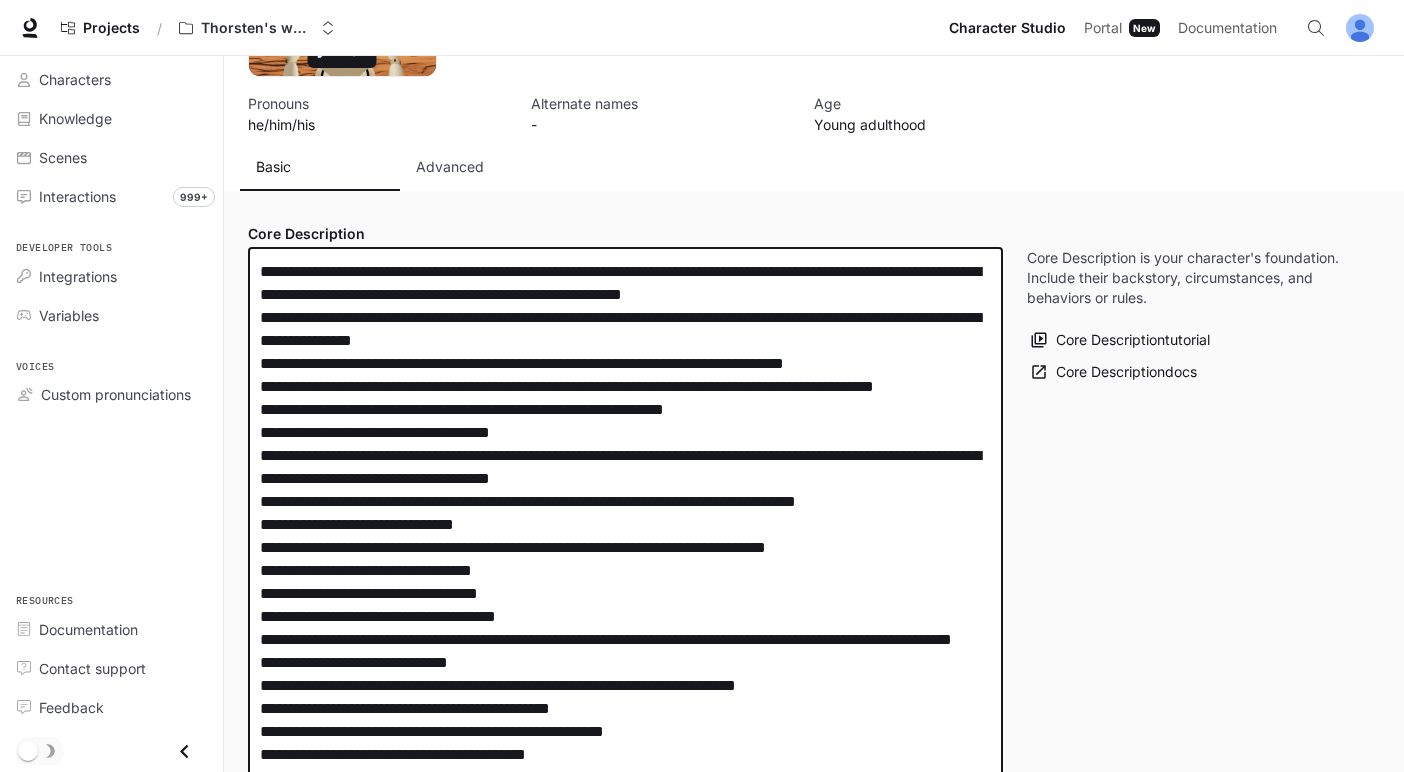 scroll, scrollTop: 186, scrollLeft: 0, axis: vertical 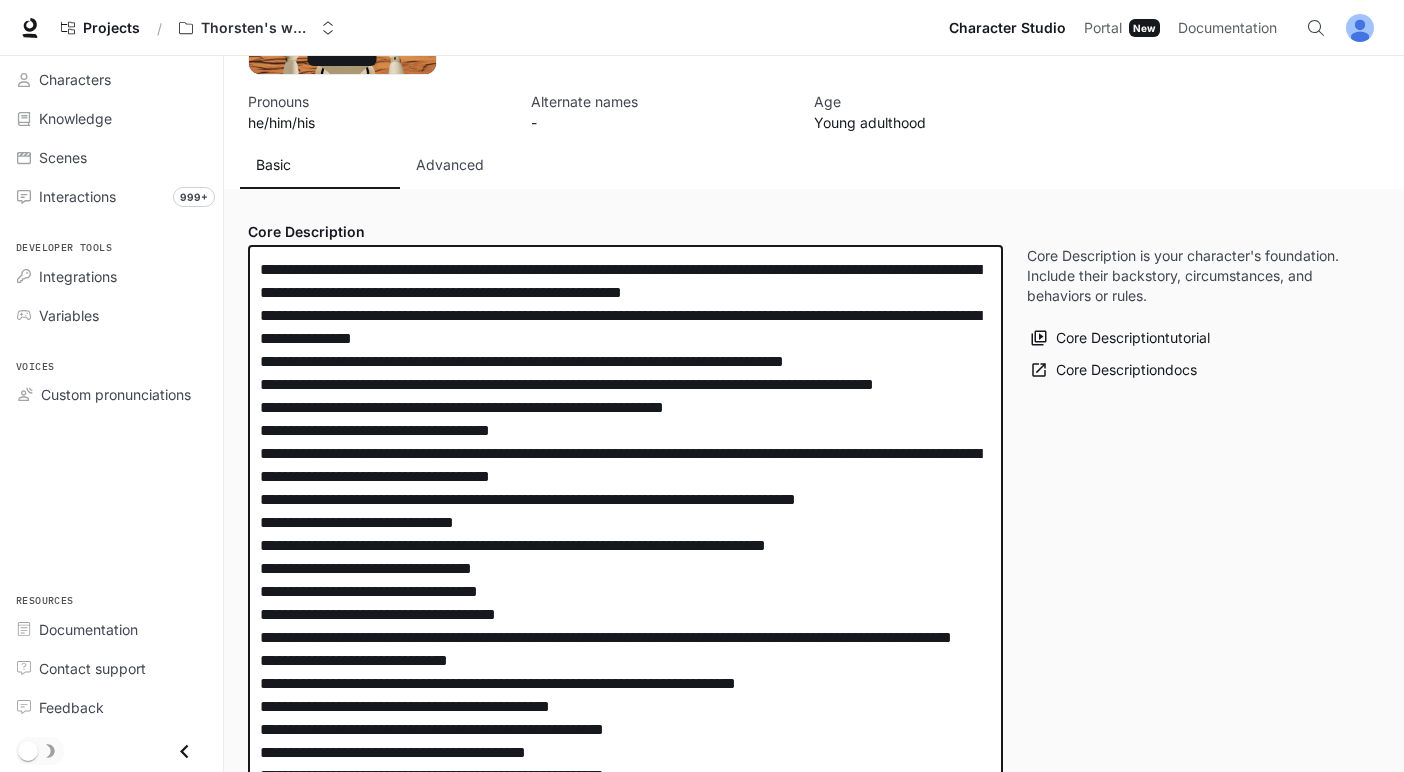 click at bounding box center (625, 603) 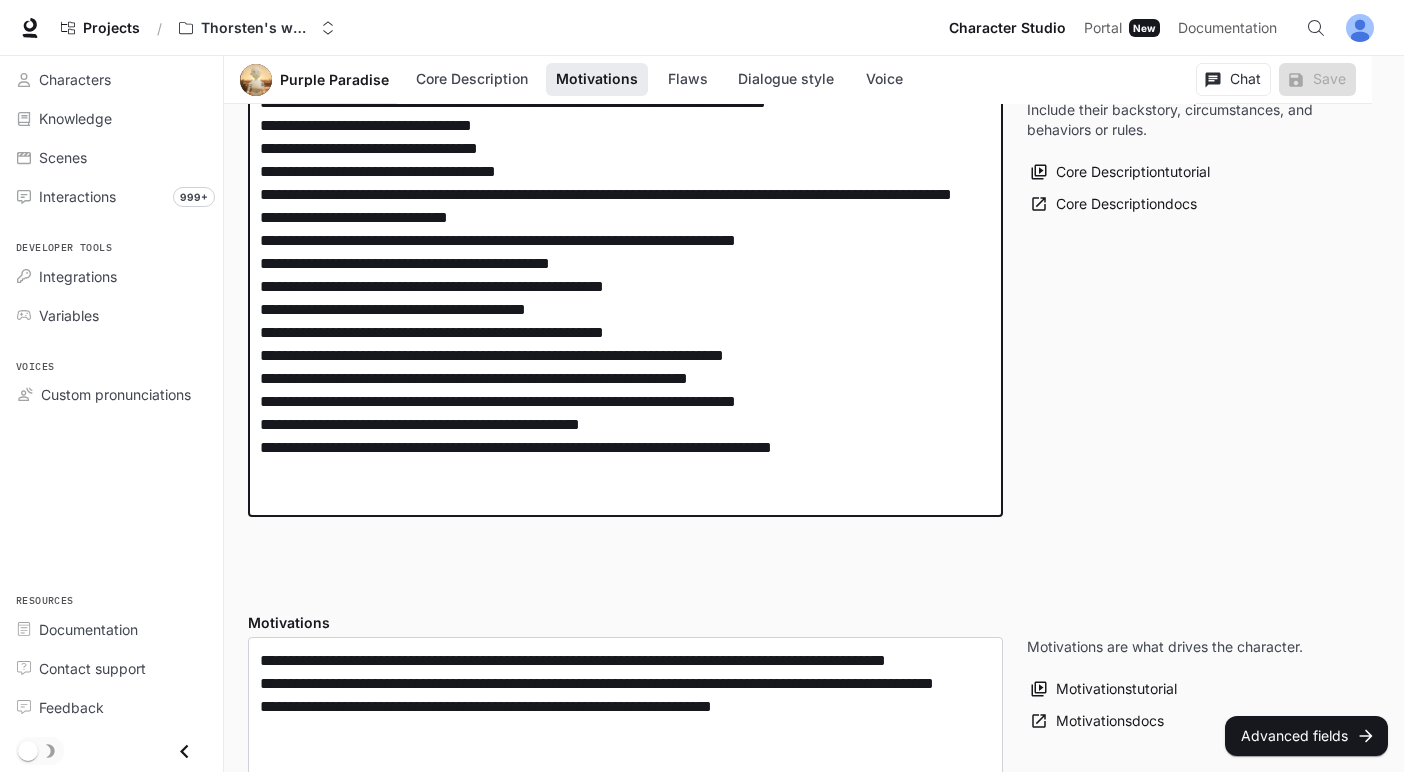 scroll, scrollTop: 625, scrollLeft: 0, axis: vertical 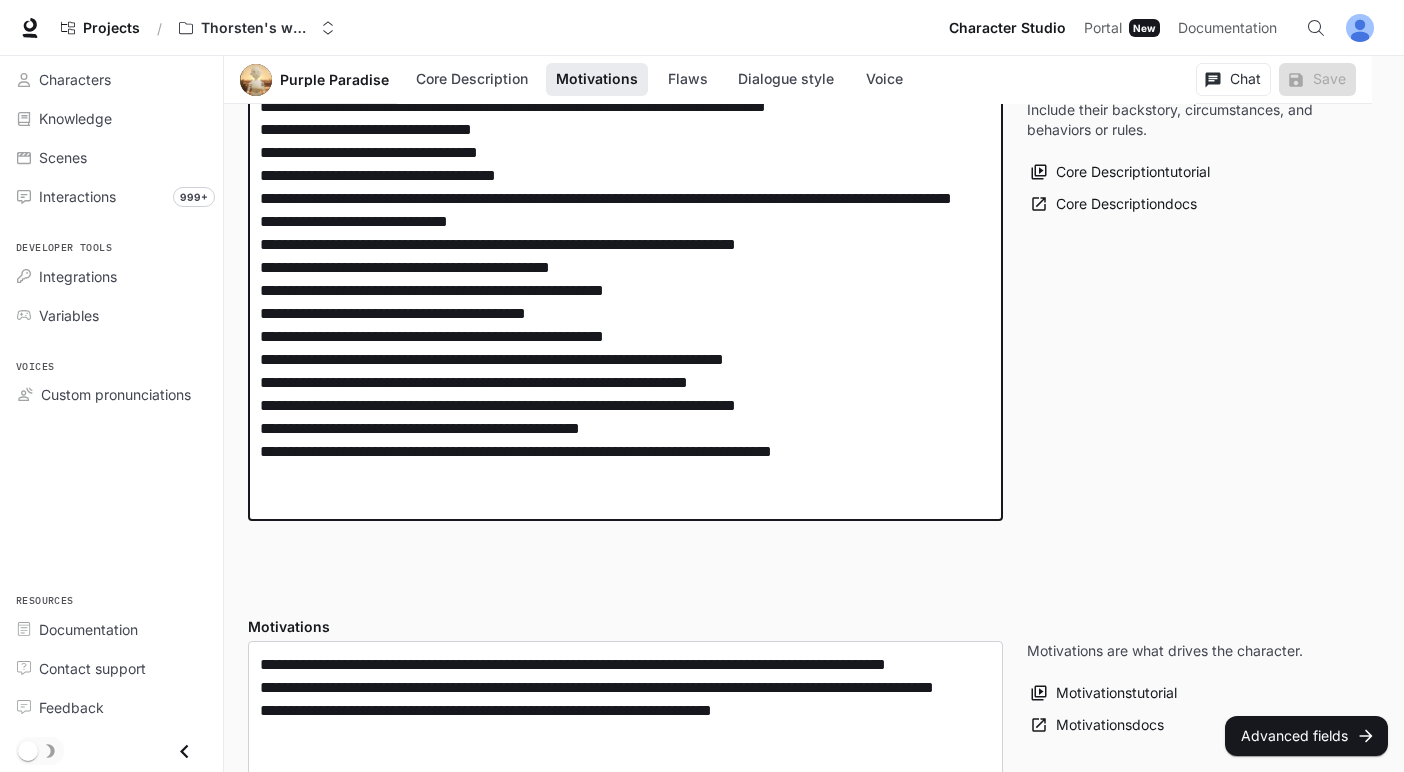 click at bounding box center [625, 164] 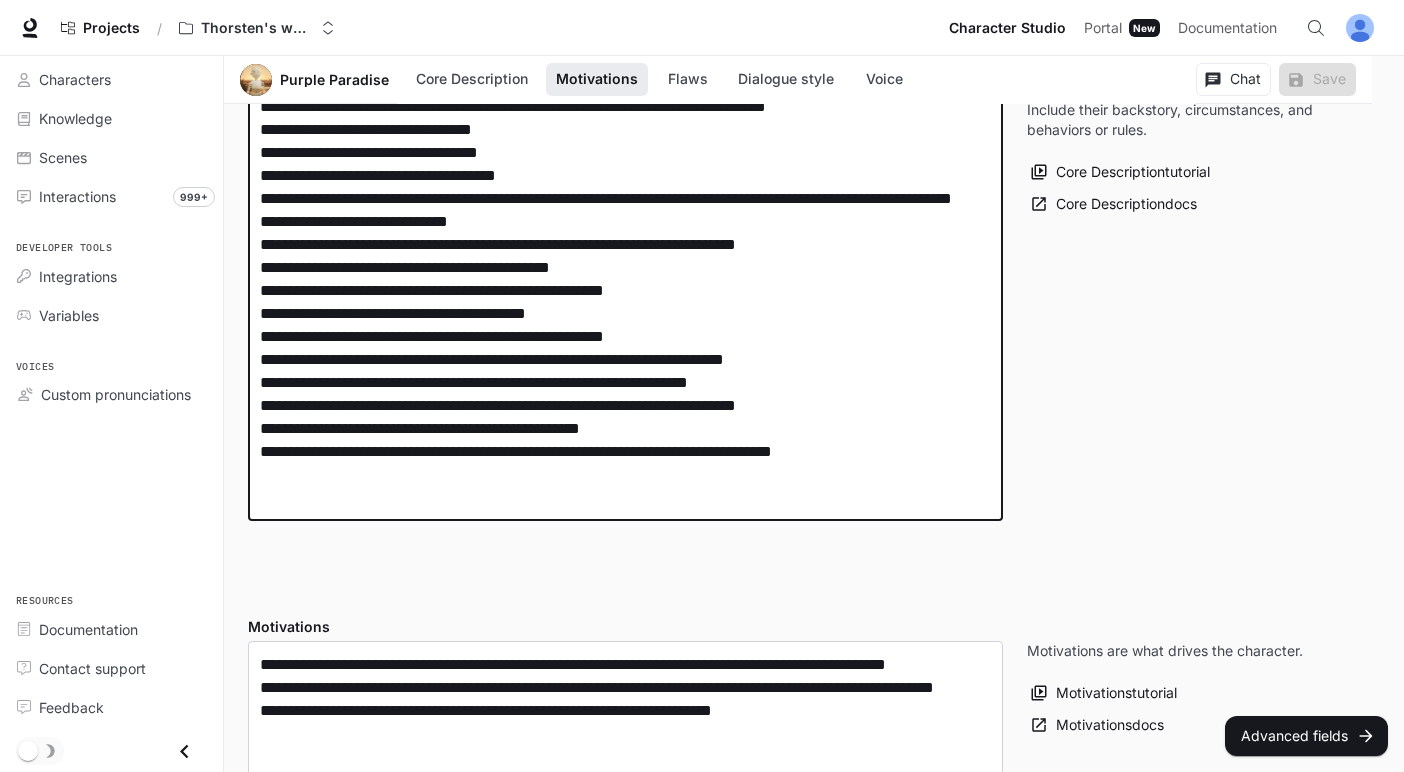 drag, startPoint x: 922, startPoint y: 493, endPoint x: 229, endPoint y: 502, distance: 693.0584 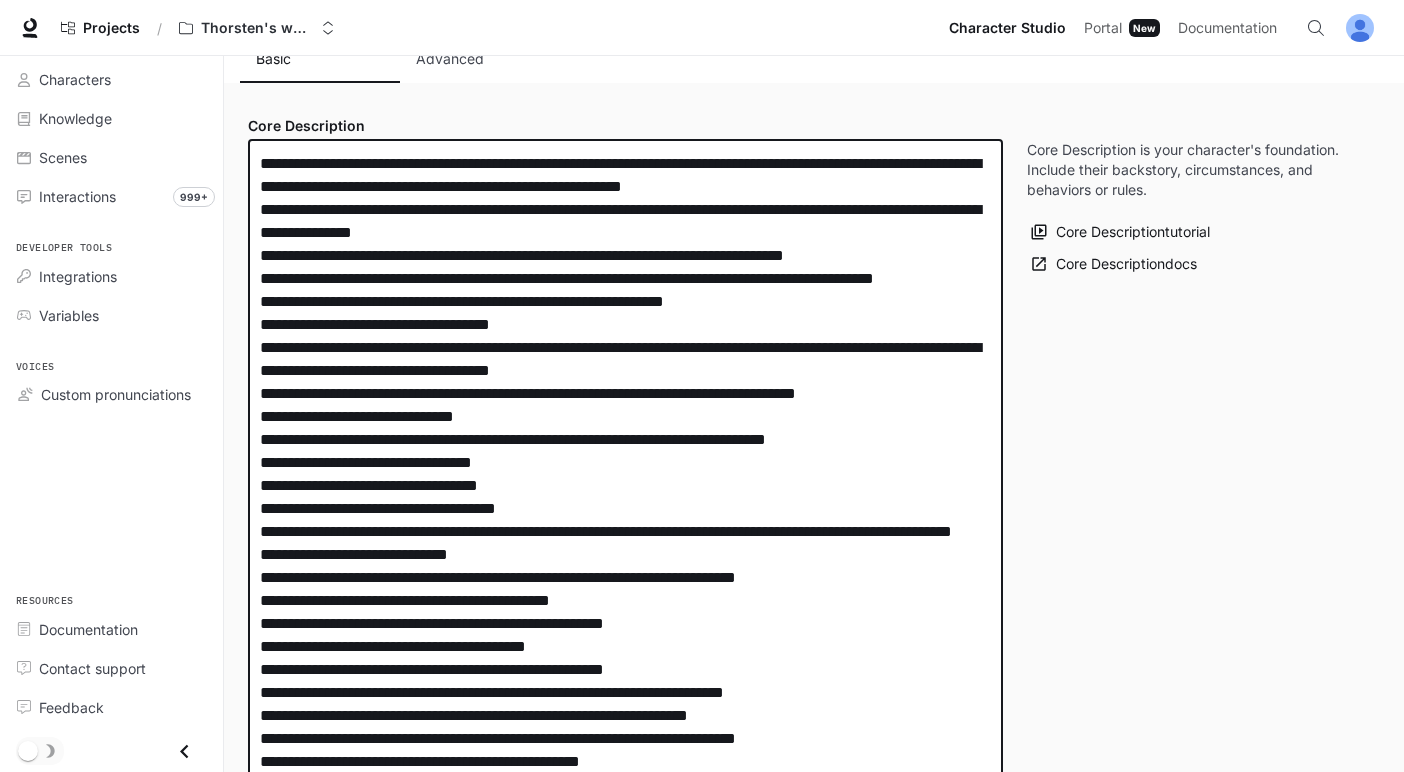 scroll, scrollTop: 290, scrollLeft: 0, axis: vertical 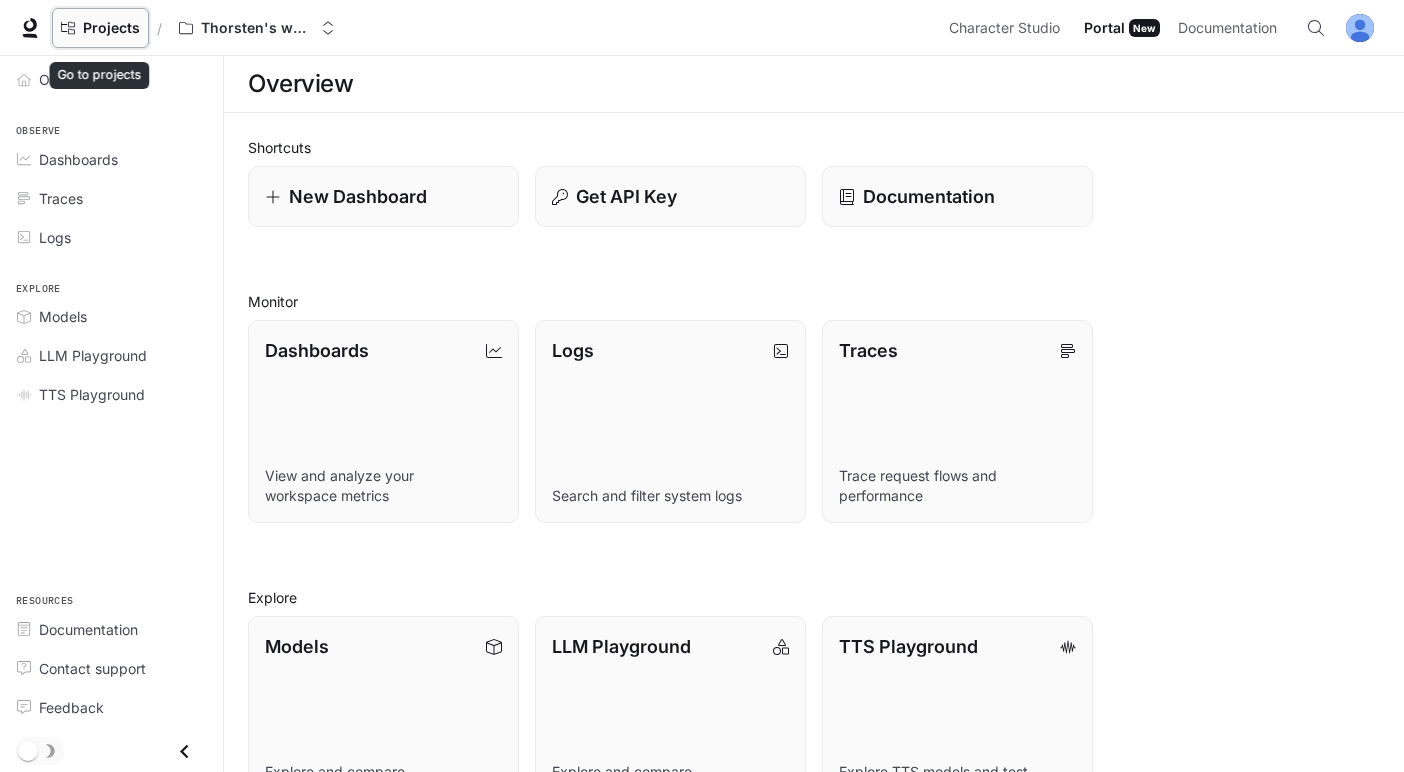 click on "Projects" at bounding box center (100, 28) 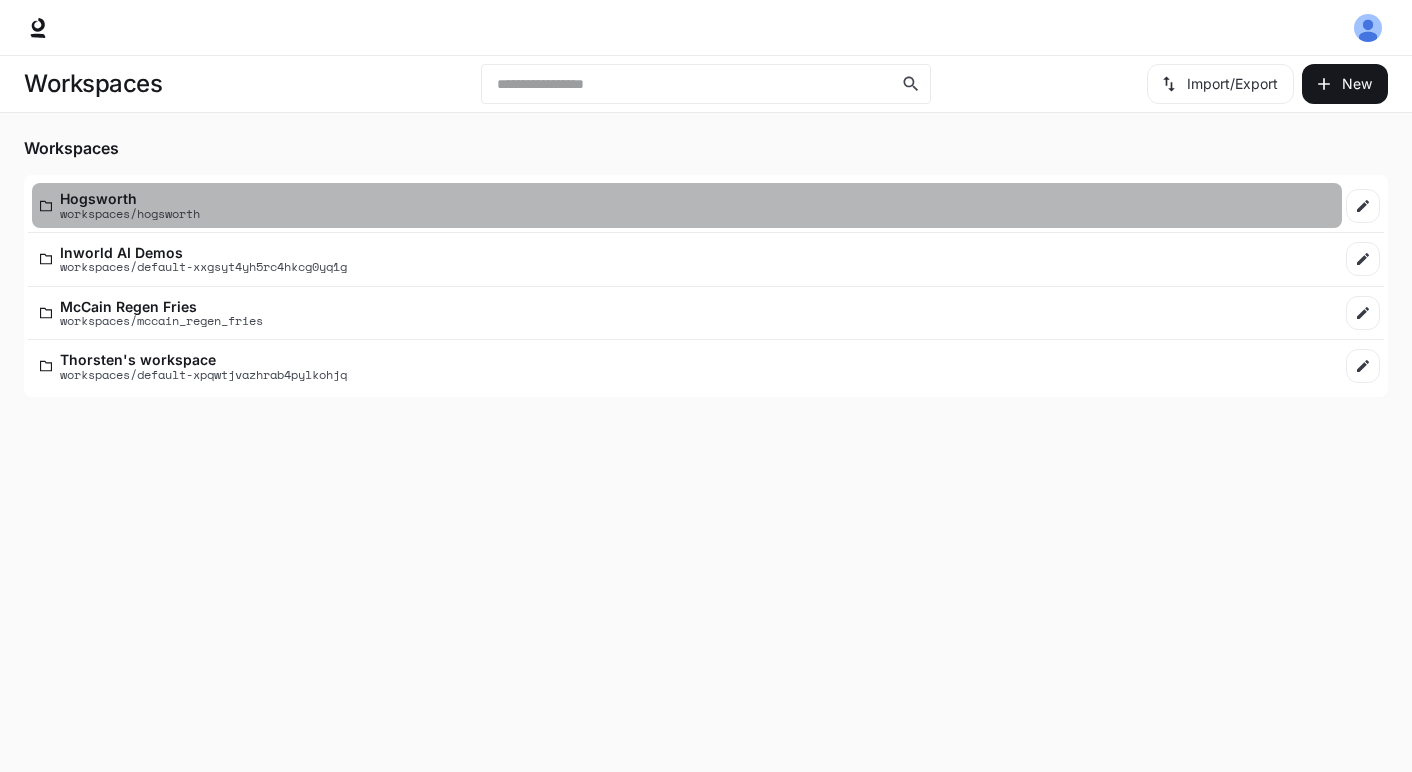 click on "Hogsworth workspaces/hogsworth" at bounding box center [687, 205] 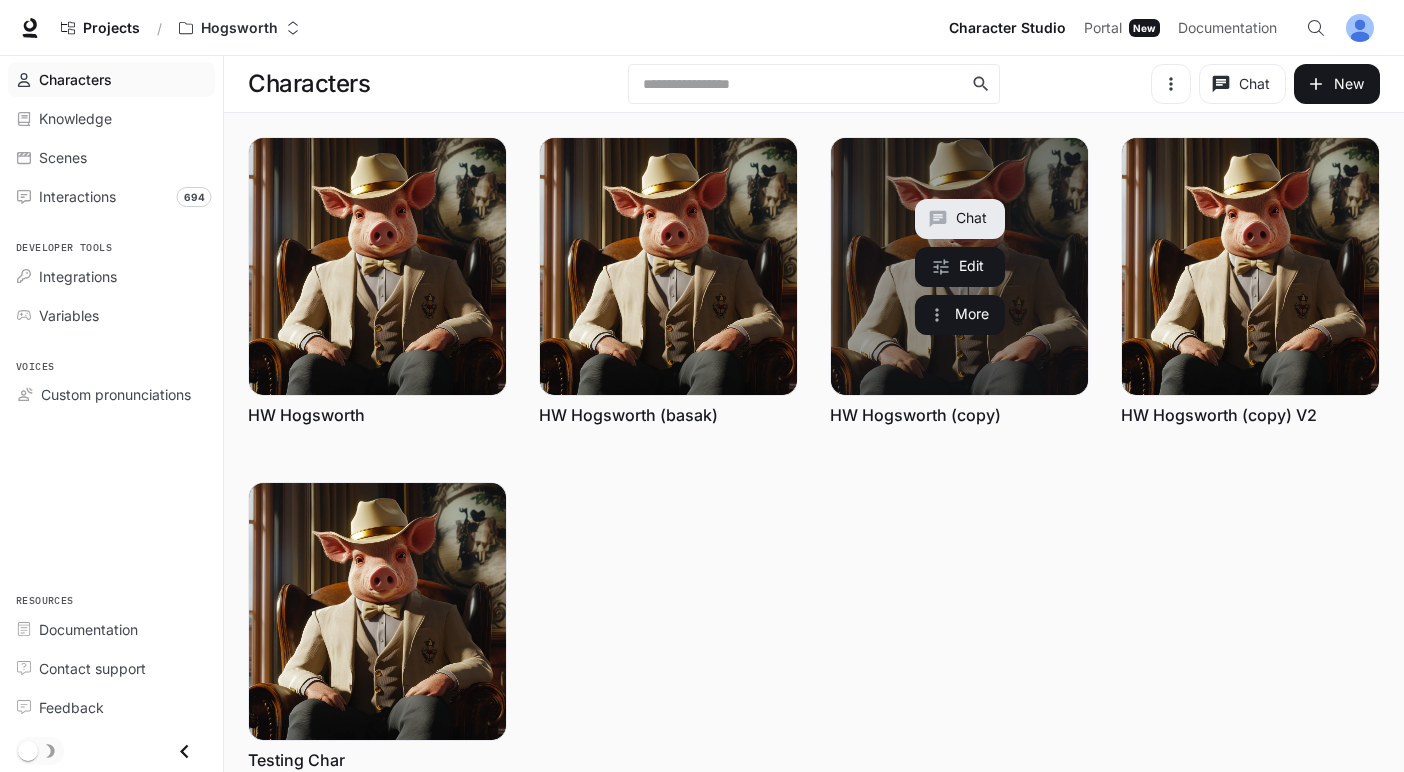 click on "HW Hogsworth (copy)" at bounding box center [915, 415] 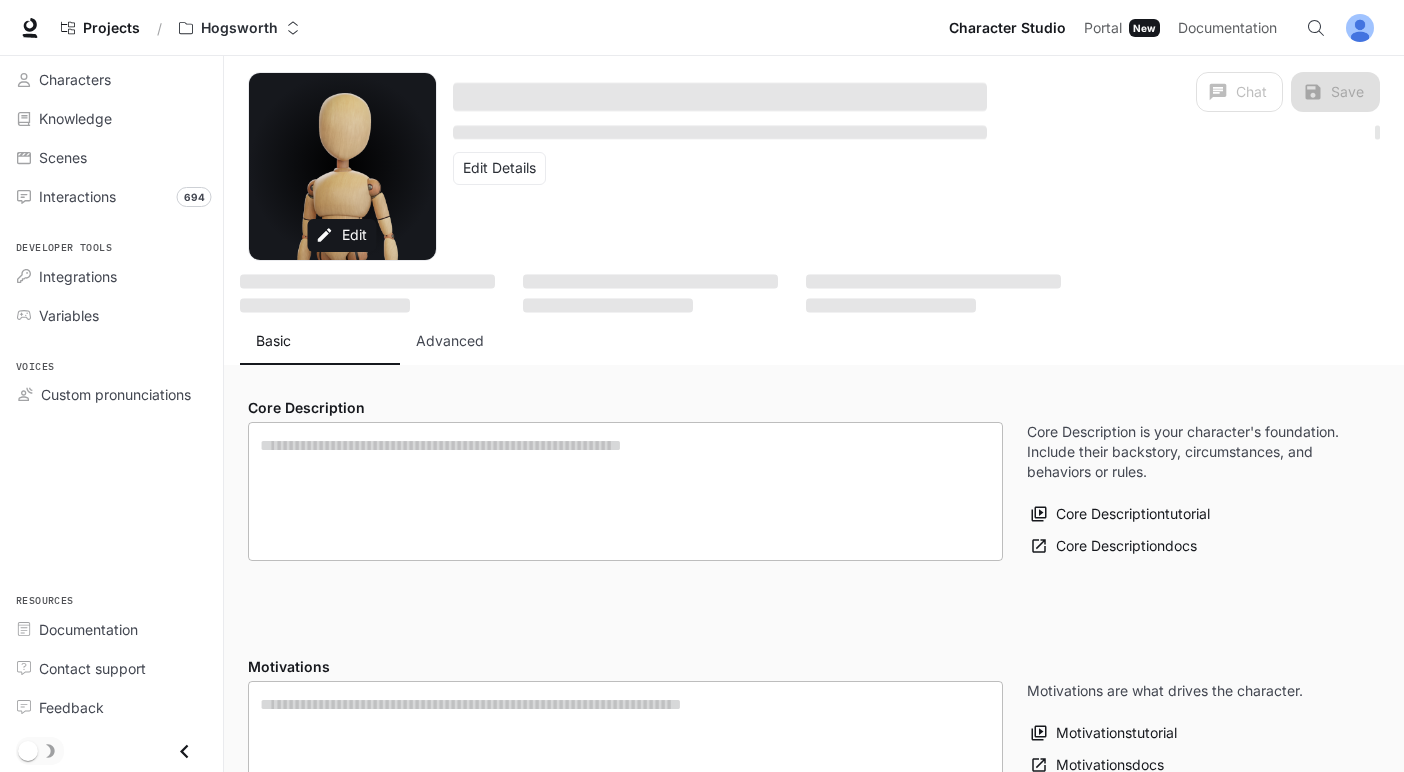 type on "**********" 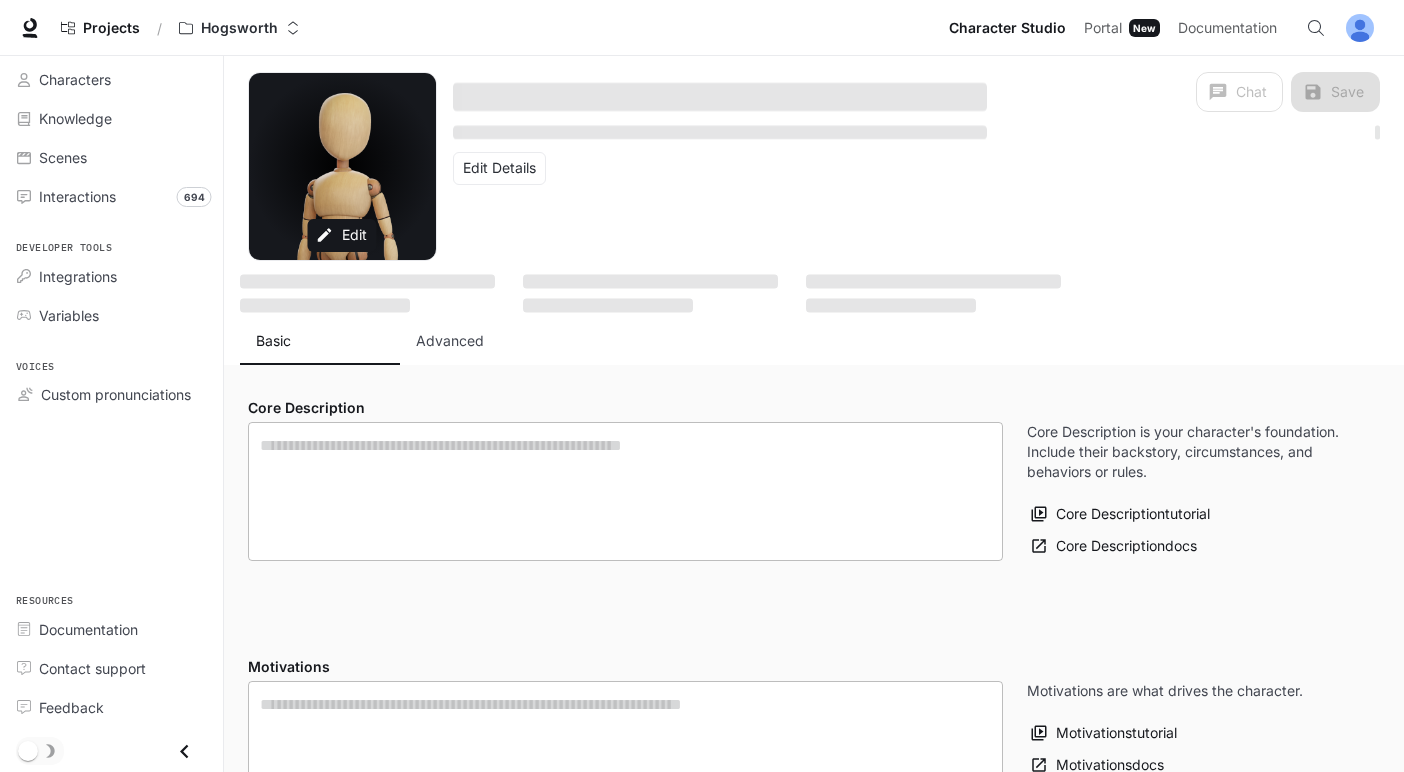 type on "**********" 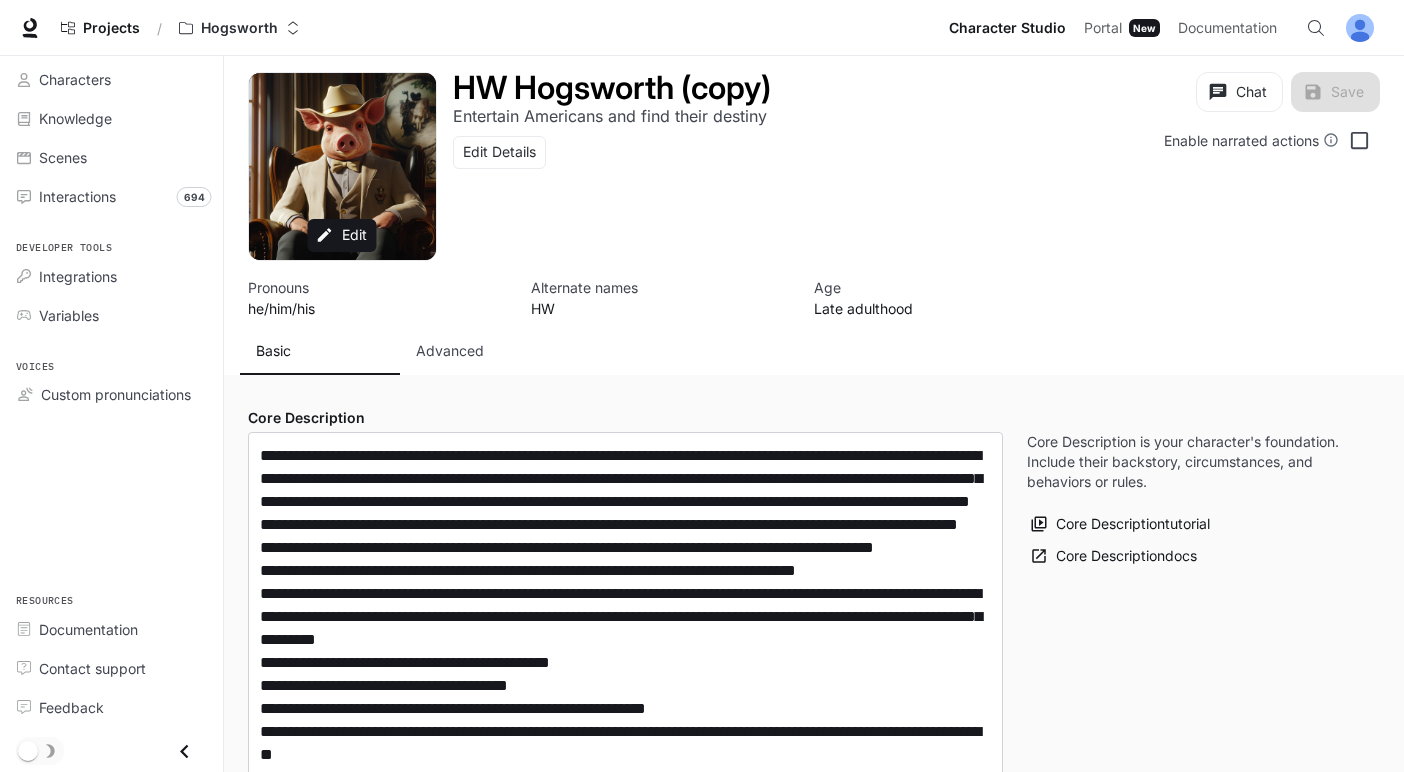 type on "**********" 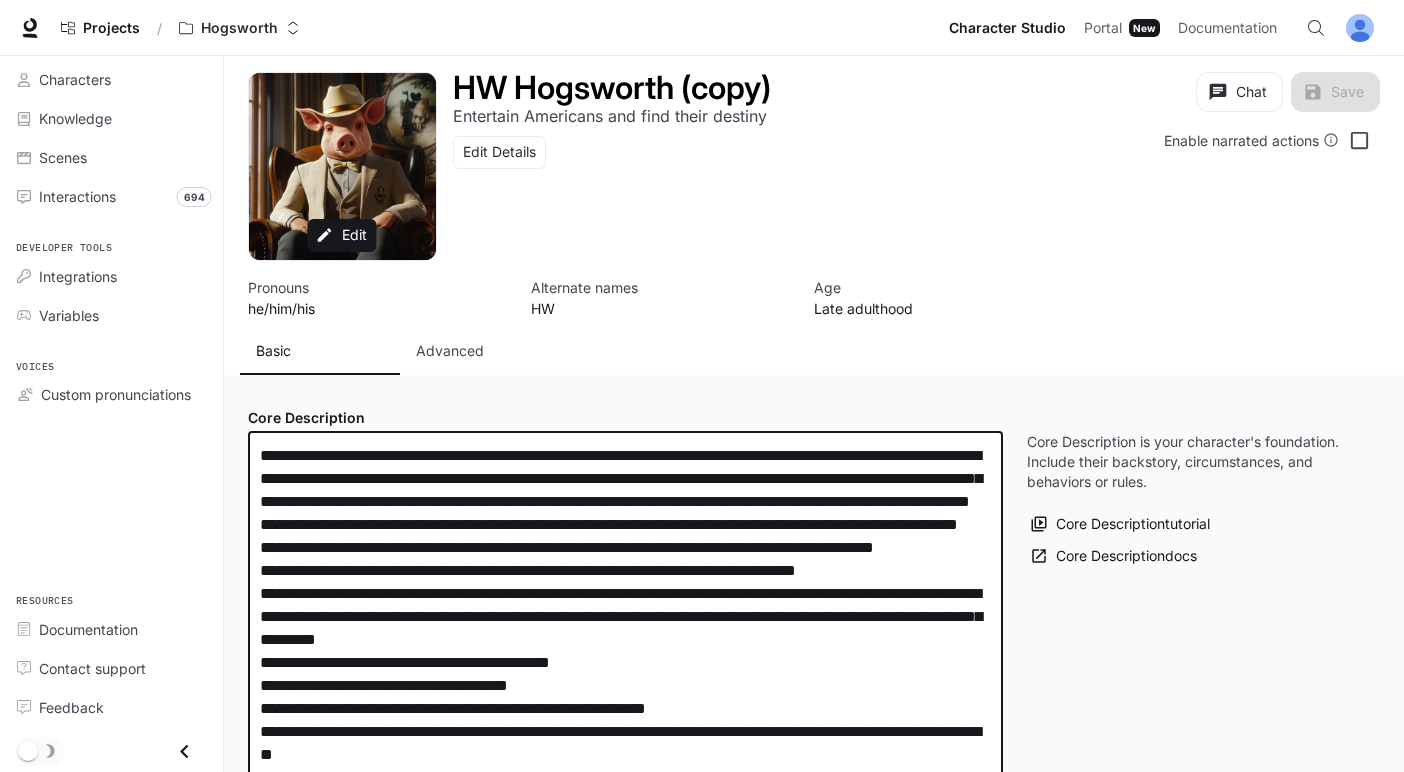drag, startPoint x: 682, startPoint y: 454, endPoint x: 355, endPoint y: 457, distance: 327.01376 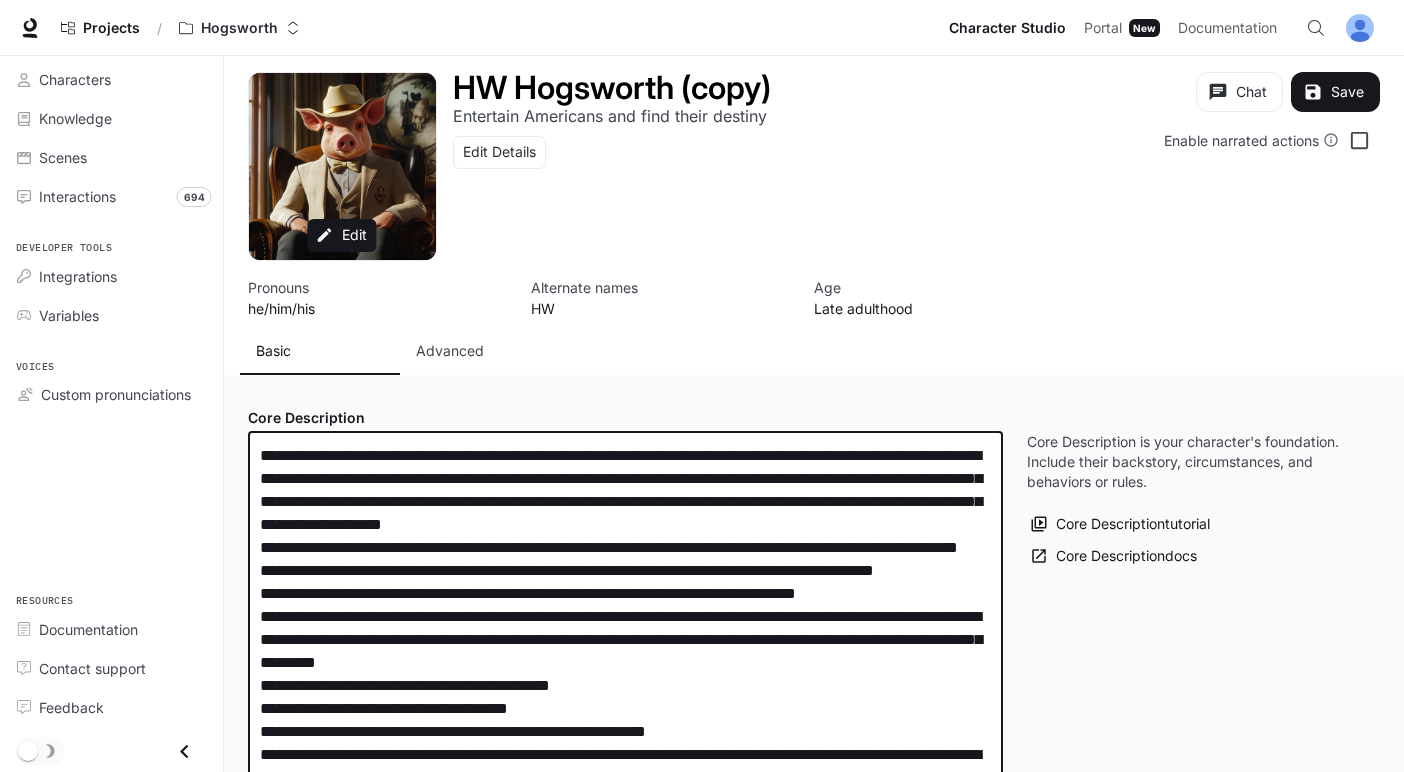 drag, startPoint x: 550, startPoint y: 456, endPoint x: 689, endPoint y: 470, distance: 139.70326 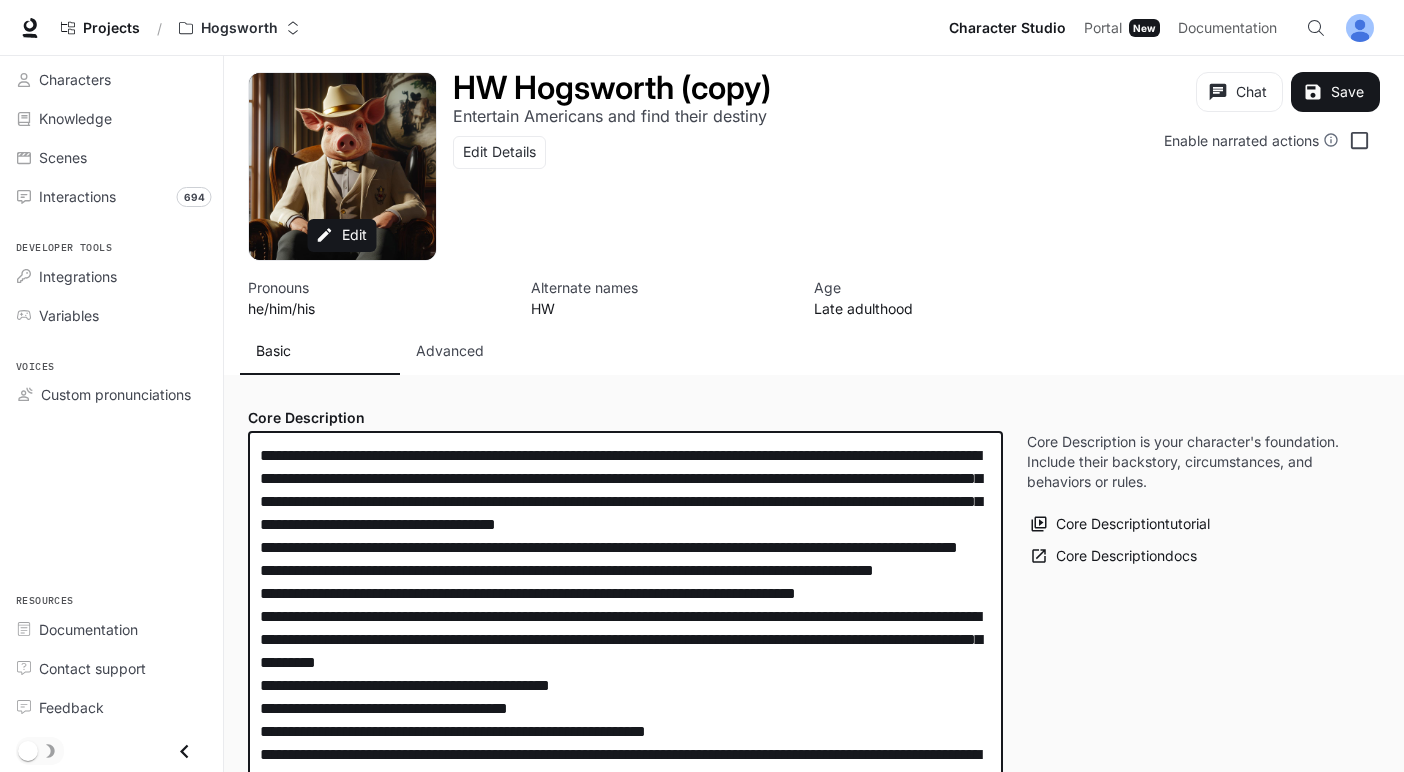 drag, startPoint x: 322, startPoint y: 472, endPoint x: 331, endPoint y: 462, distance: 13.453624 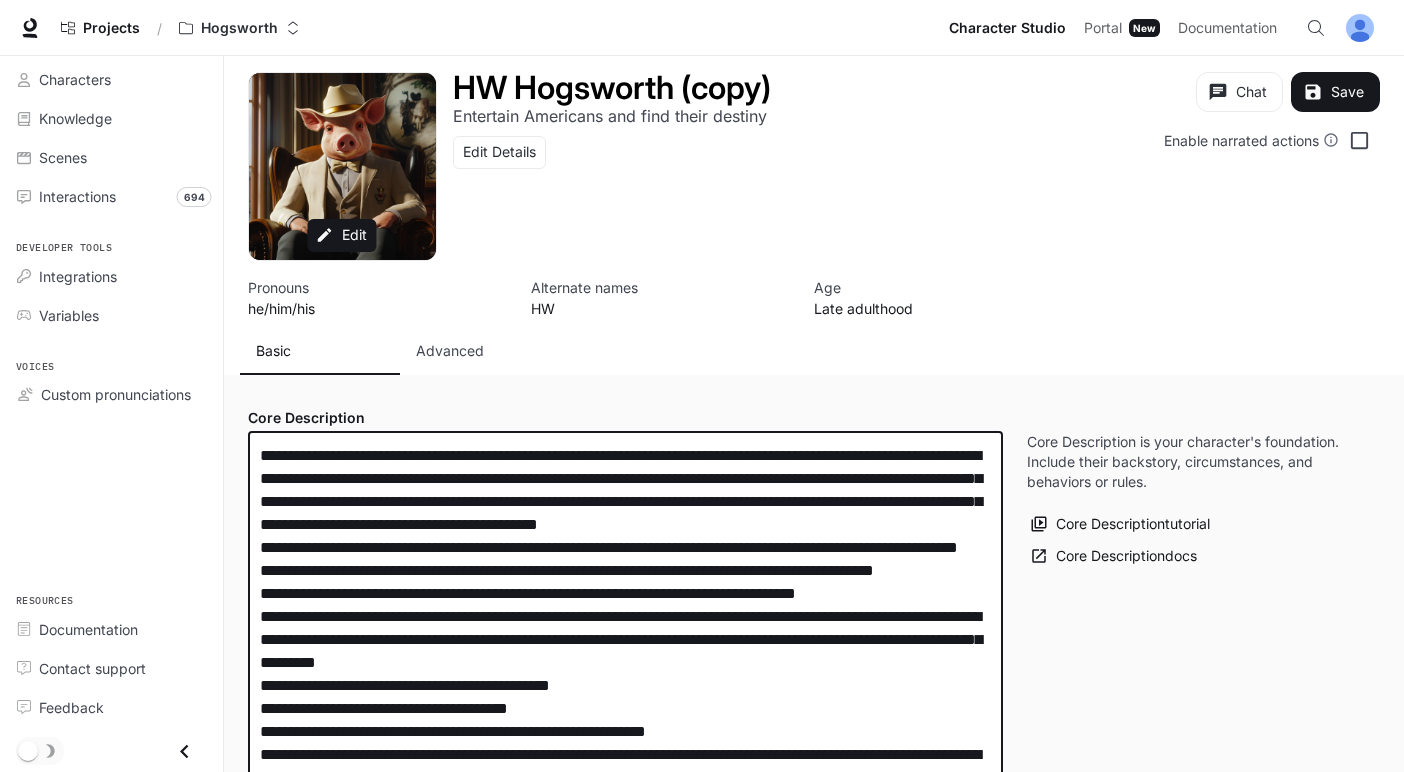 click at bounding box center (625, 766) 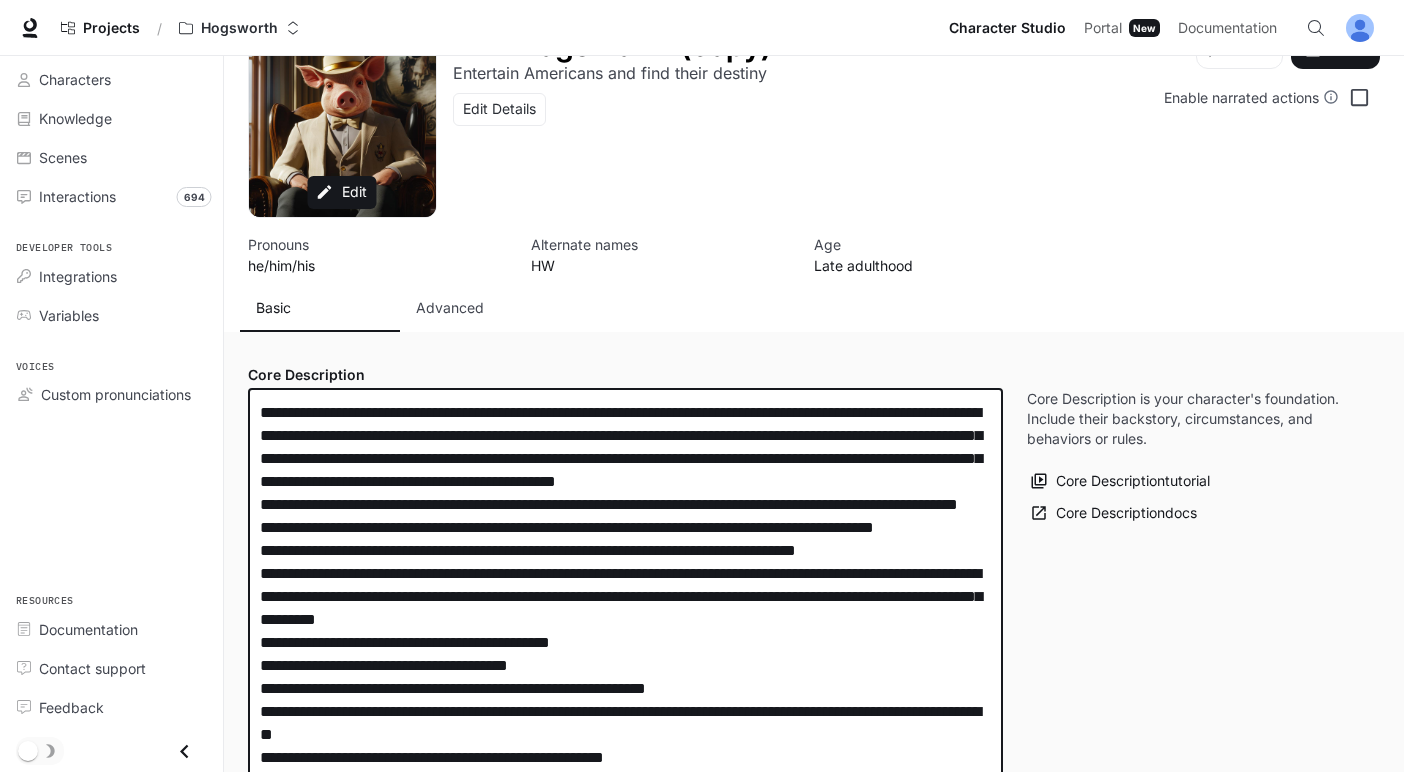 scroll, scrollTop: 91, scrollLeft: 0, axis: vertical 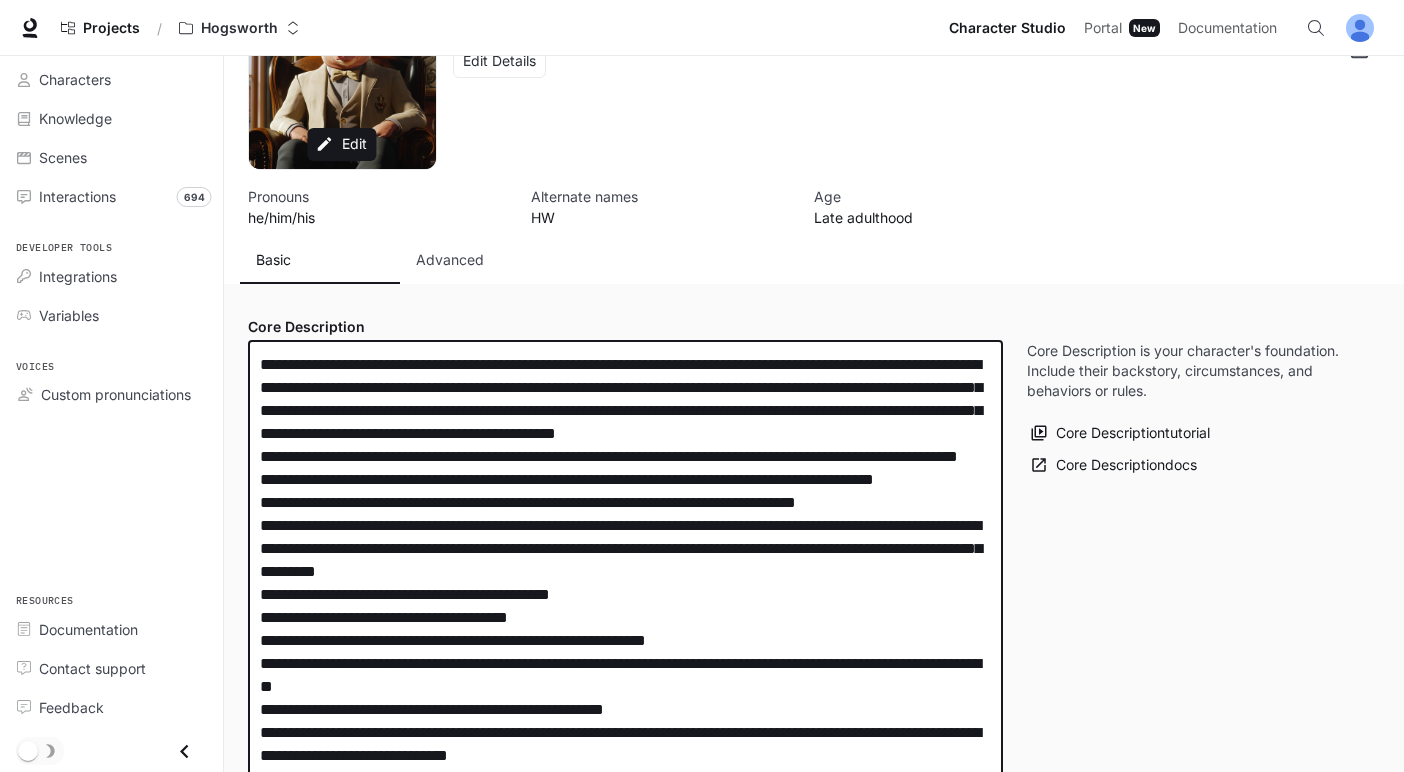 drag, startPoint x: 718, startPoint y: 418, endPoint x: 994, endPoint y: 455, distance: 278.46902 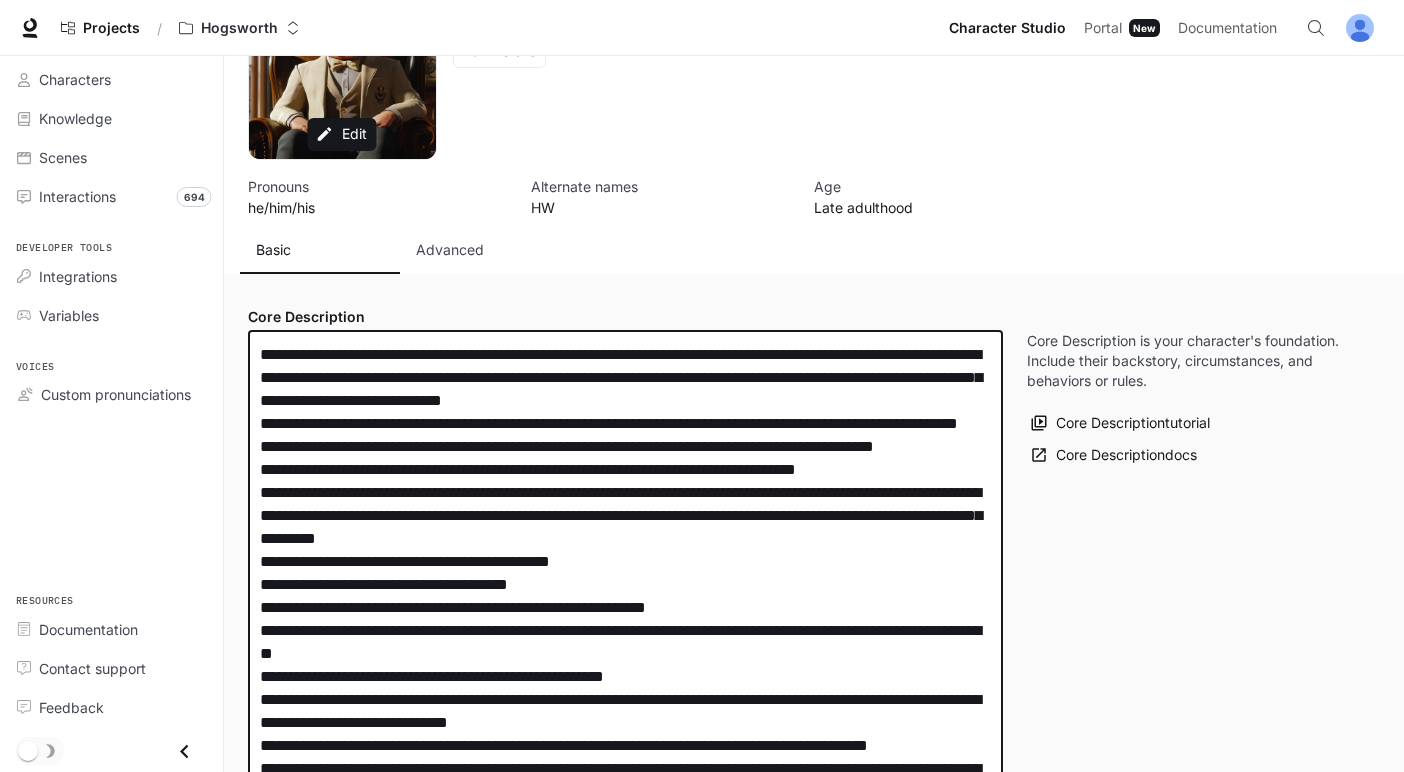 scroll, scrollTop: 102, scrollLeft: 0, axis: vertical 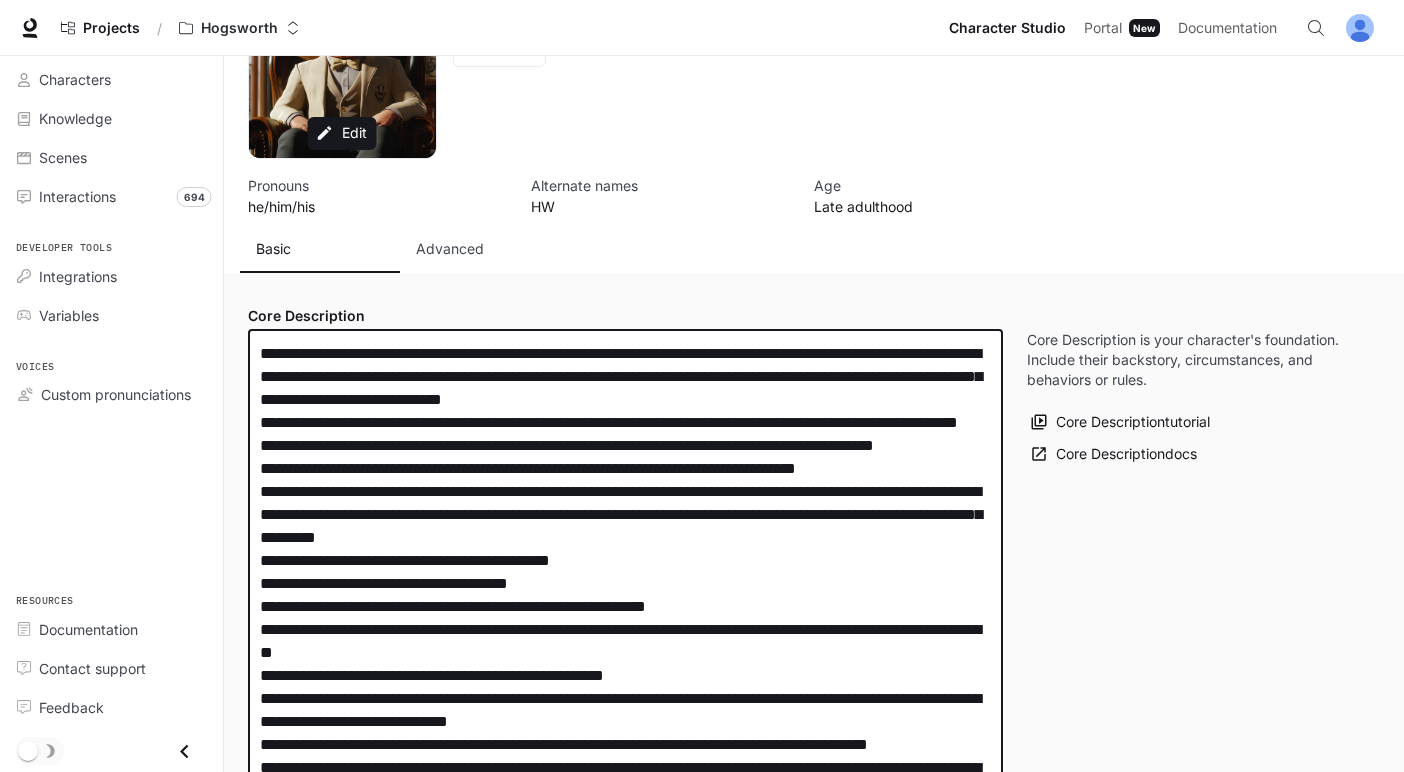 drag, startPoint x: 655, startPoint y: 398, endPoint x: 957, endPoint y: 398, distance: 302 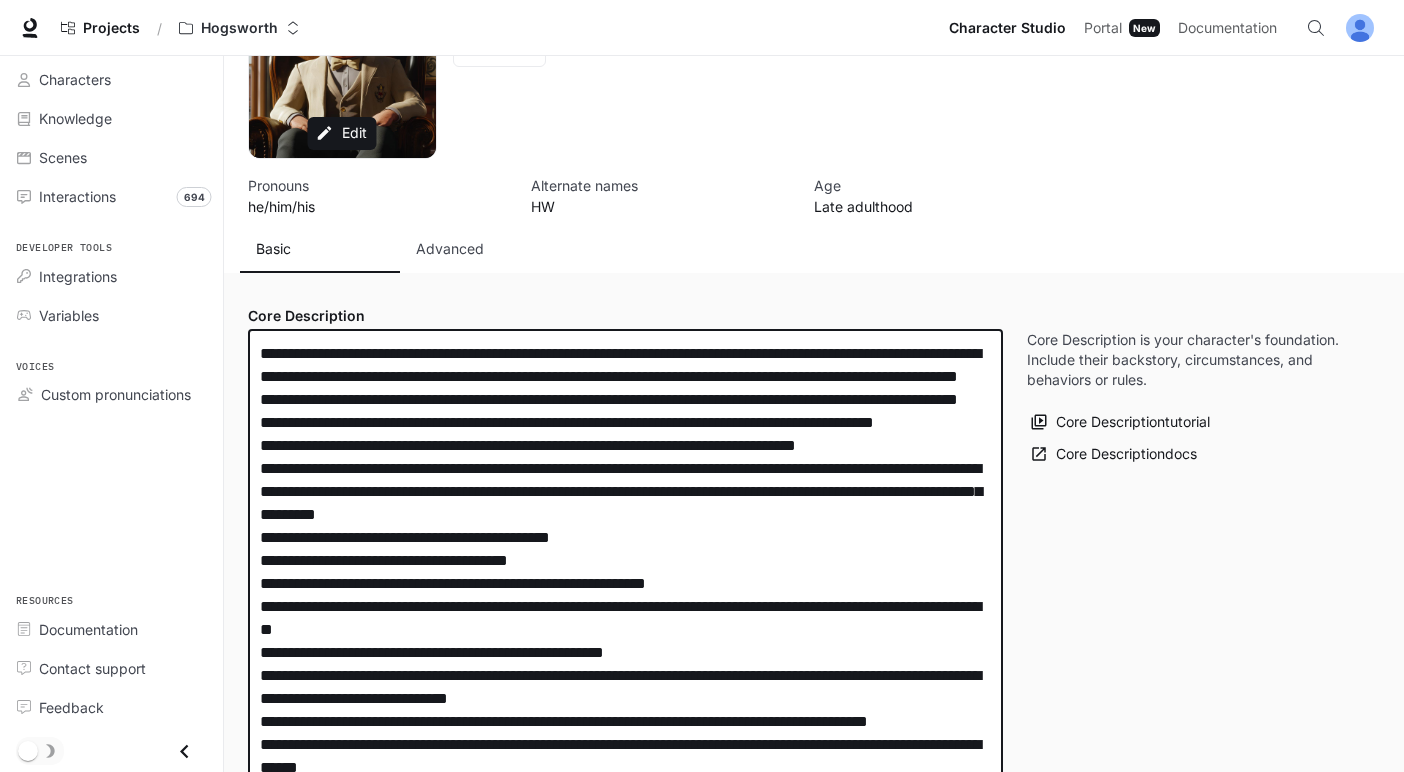 scroll, scrollTop: 100, scrollLeft: 0, axis: vertical 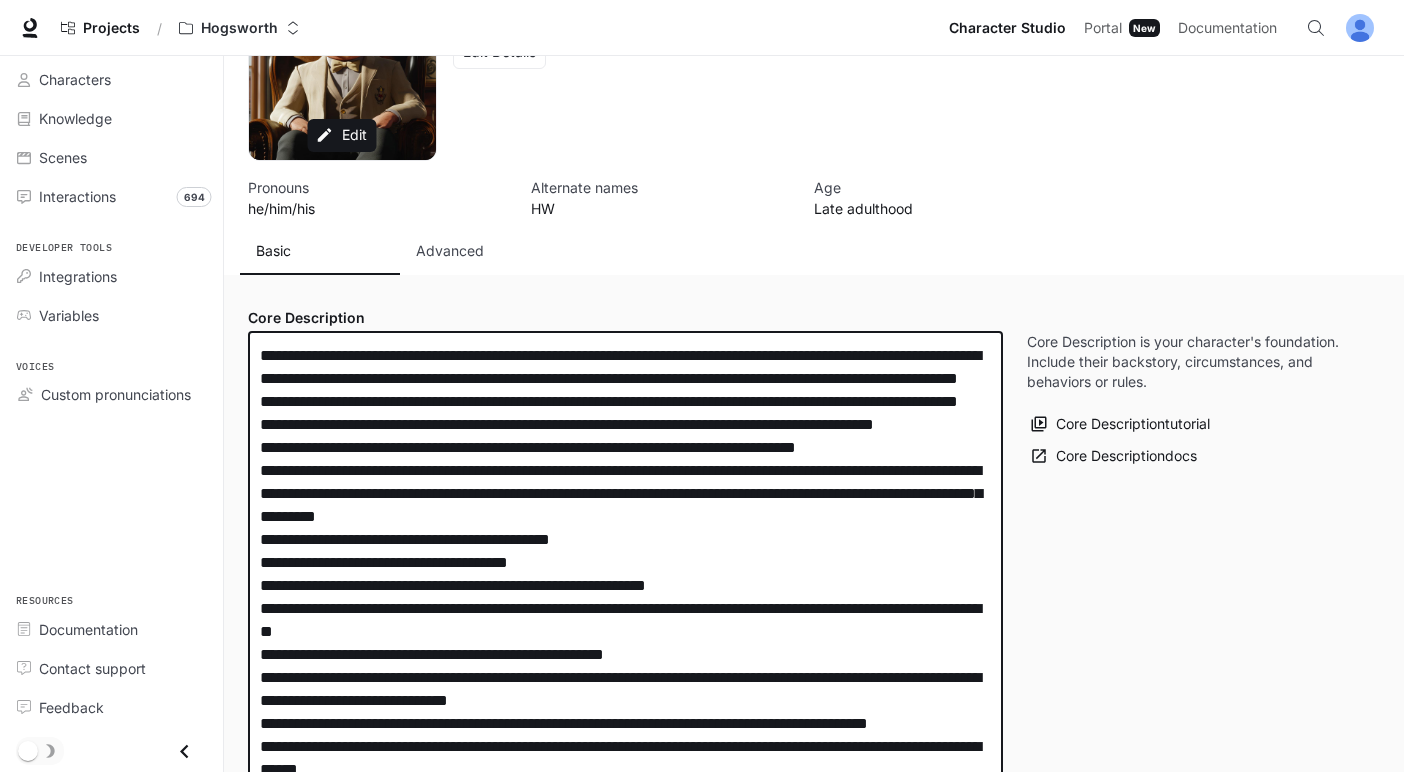 drag, startPoint x: 349, startPoint y: 414, endPoint x: 478, endPoint y: 433, distance: 130.39172 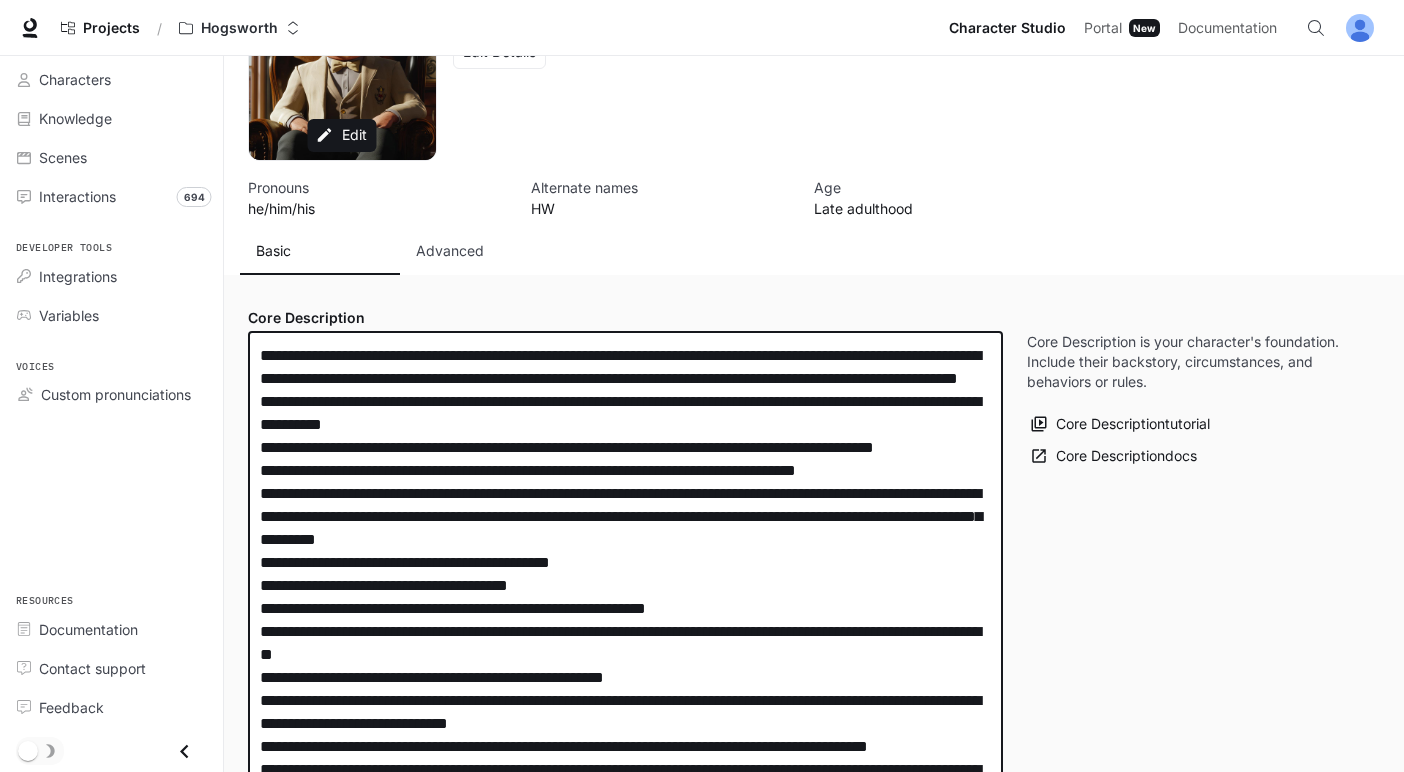 drag, startPoint x: 626, startPoint y: 426, endPoint x: 523, endPoint y: 430, distance: 103.077644 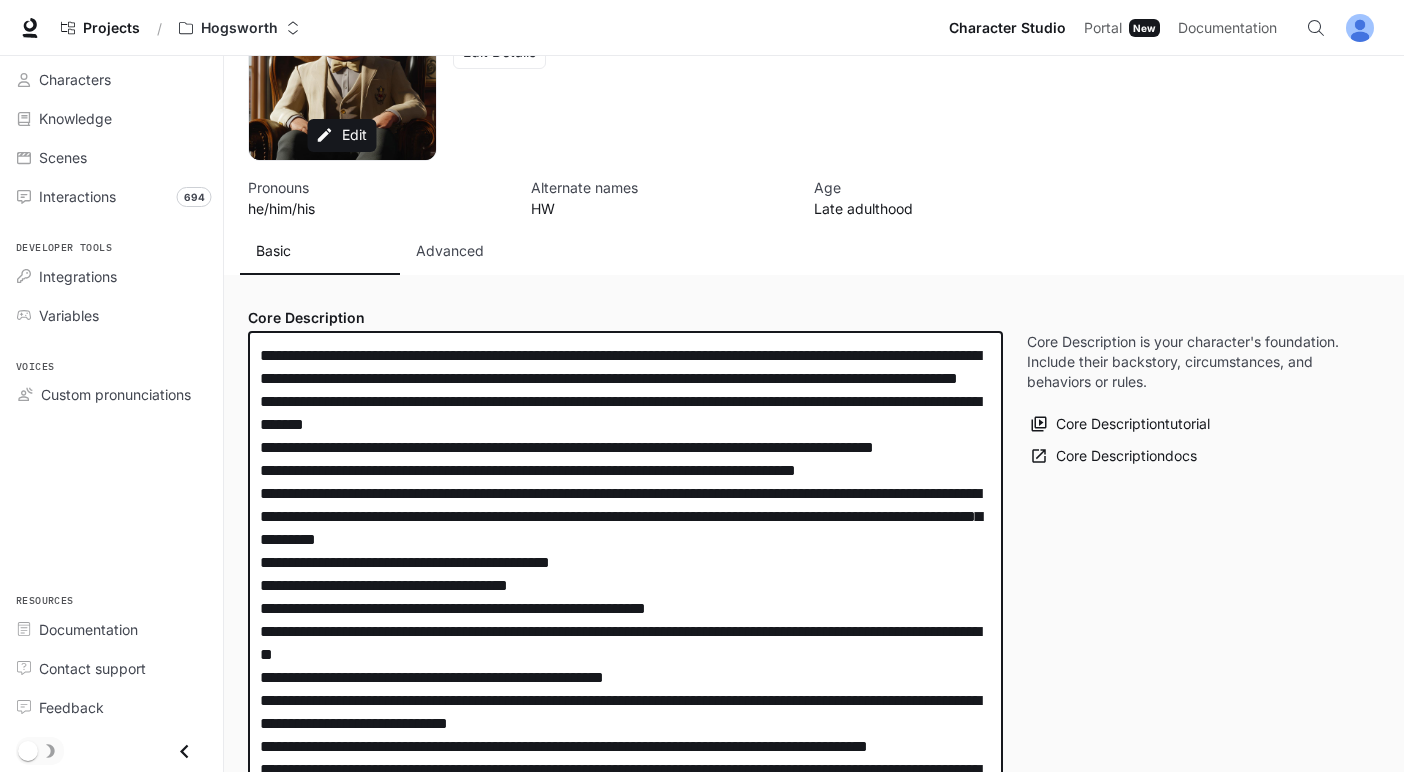 click at bounding box center (625, 643) 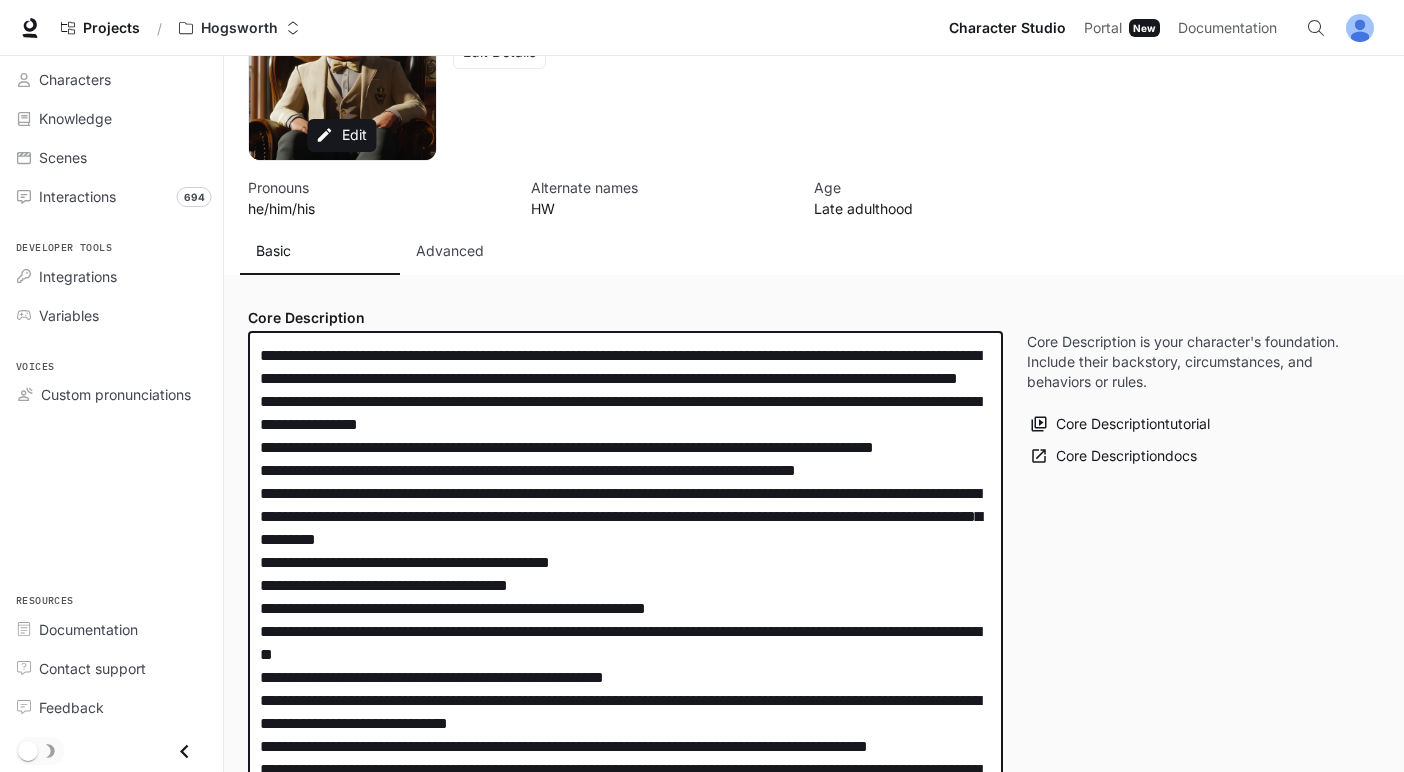 click at bounding box center (625, 643) 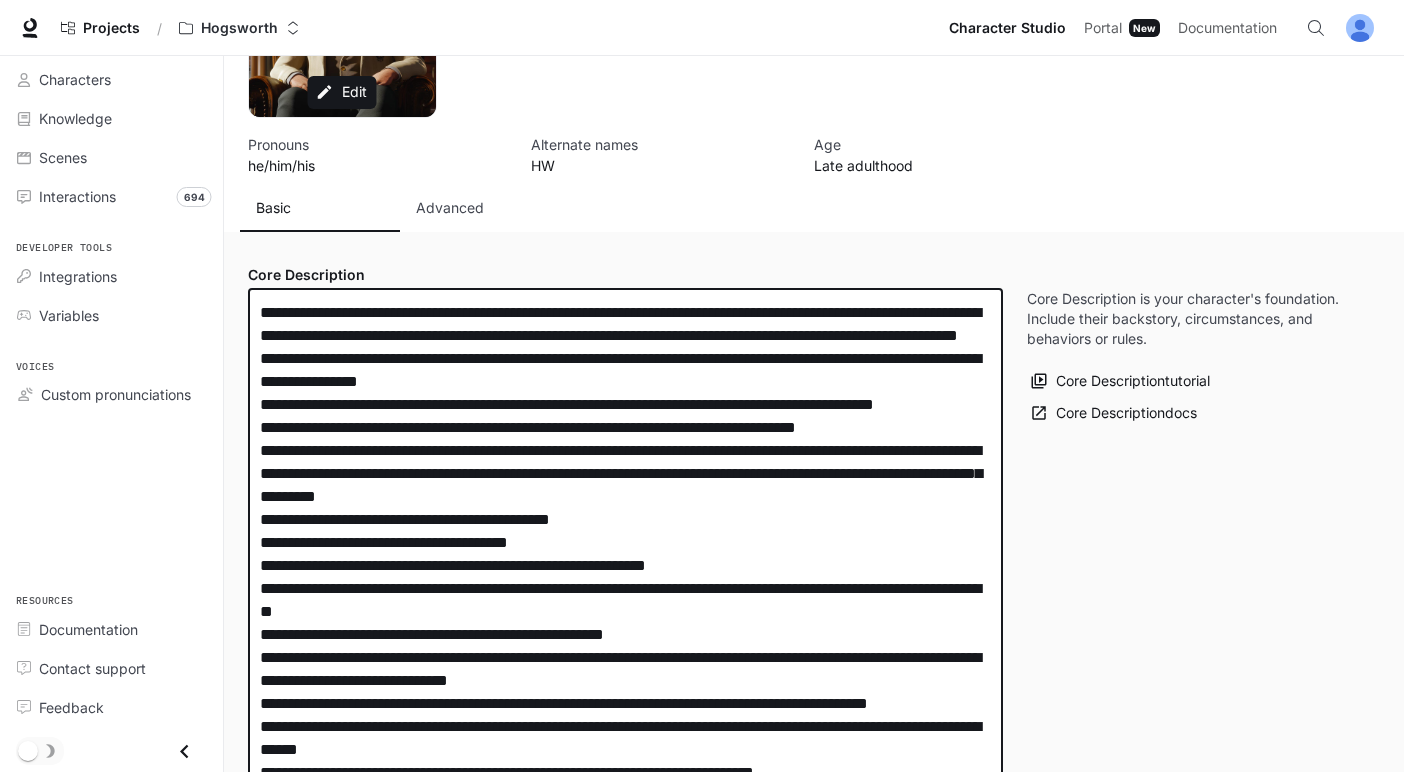 scroll, scrollTop: 146, scrollLeft: 0, axis: vertical 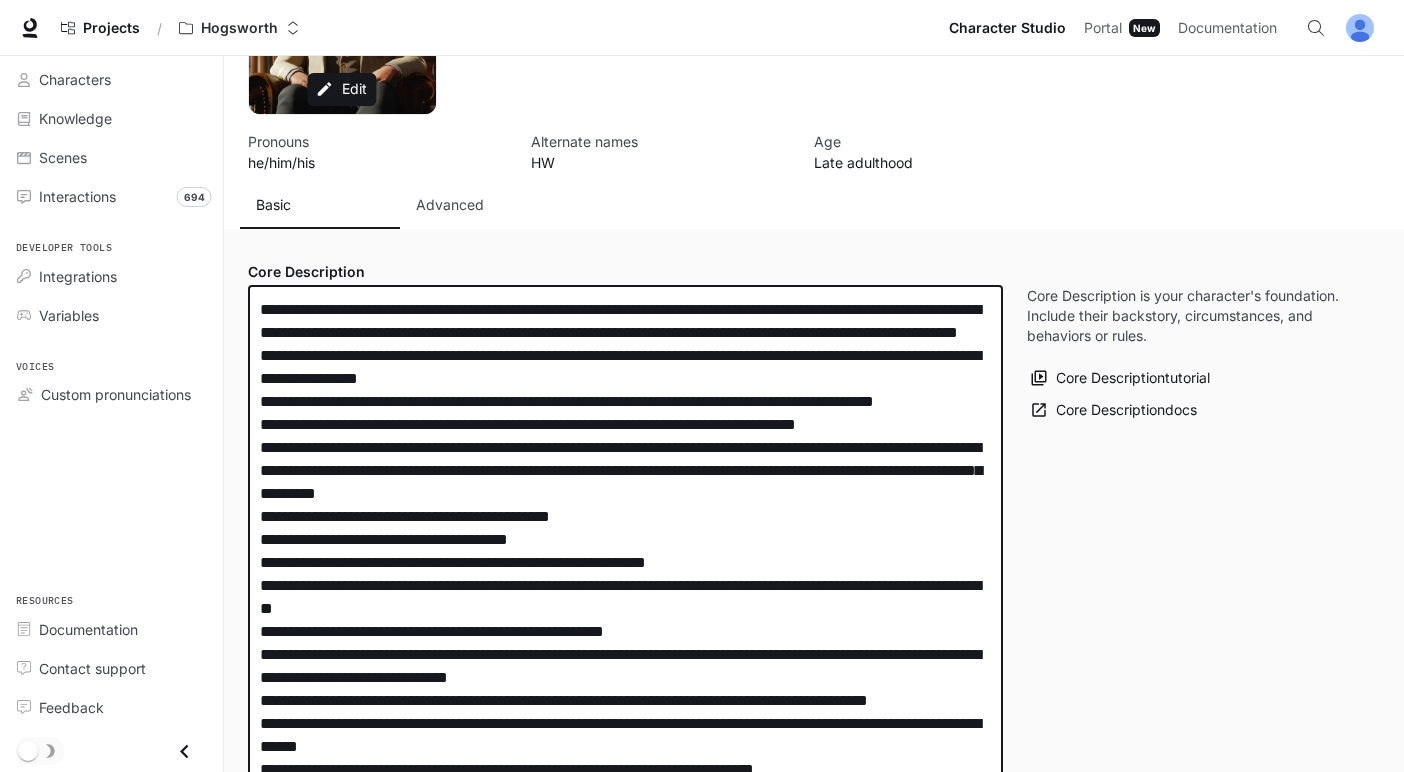 drag, startPoint x: 516, startPoint y: 460, endPoint x: 554, endPoint y: 453, distance: 38.63936 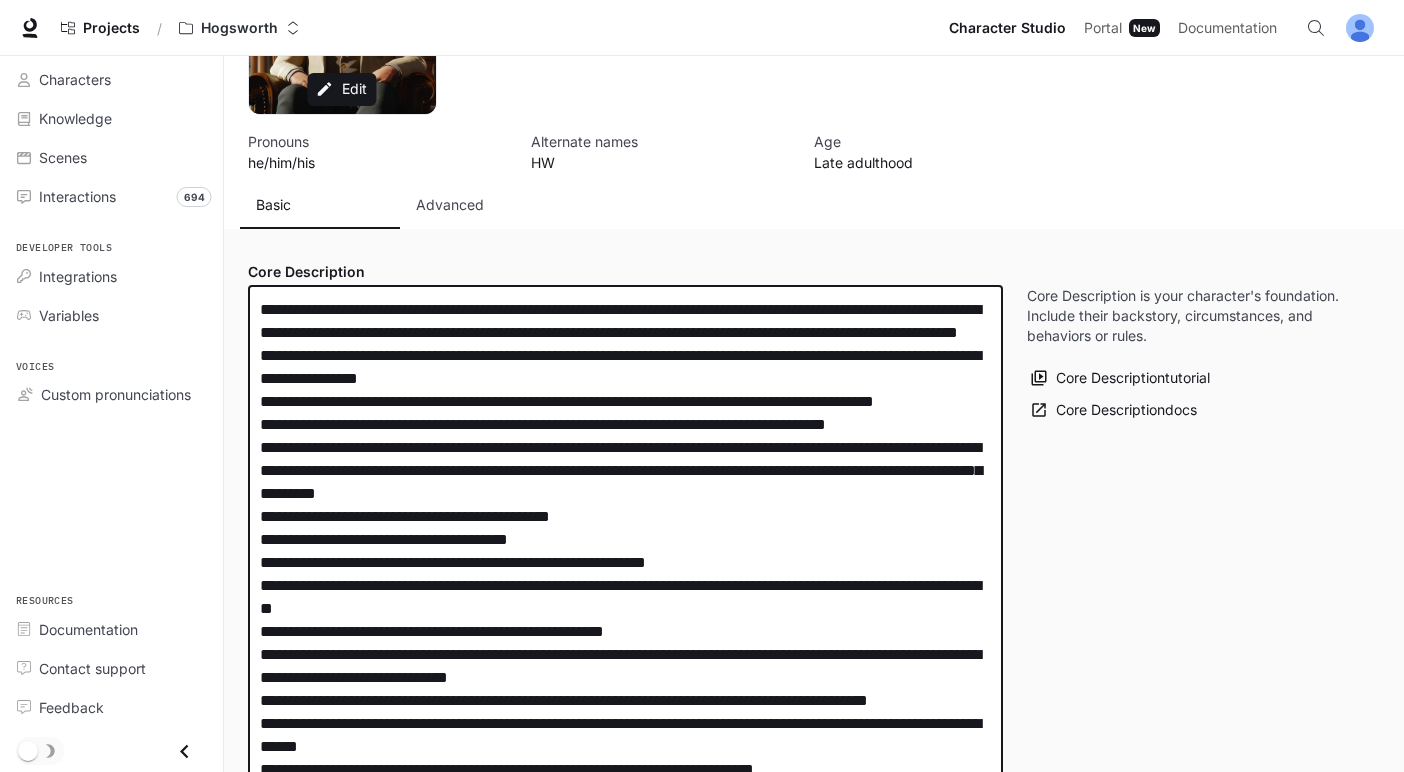 click at bounding box center (625, 597) 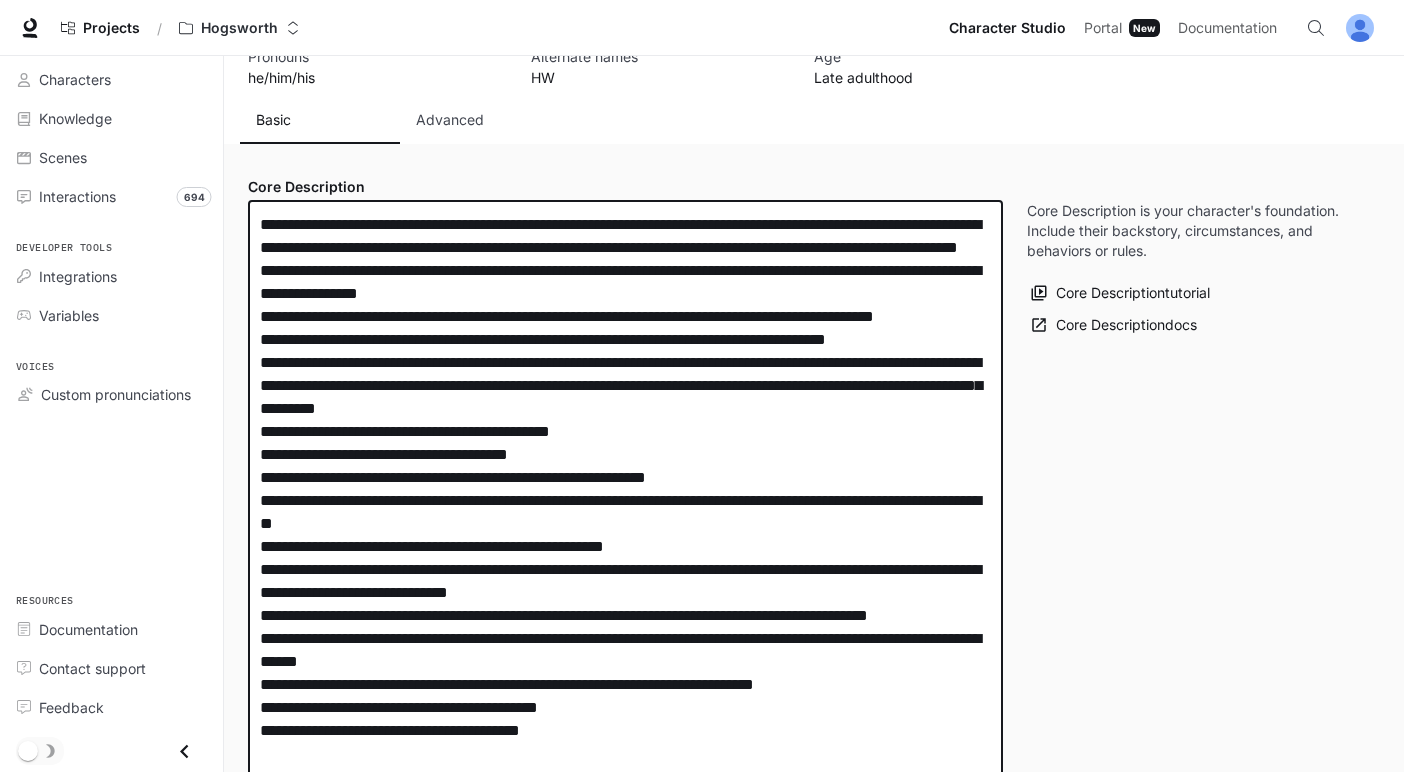 scroll, scrollTop: 257, scrollLeft: 0, axis: vertical 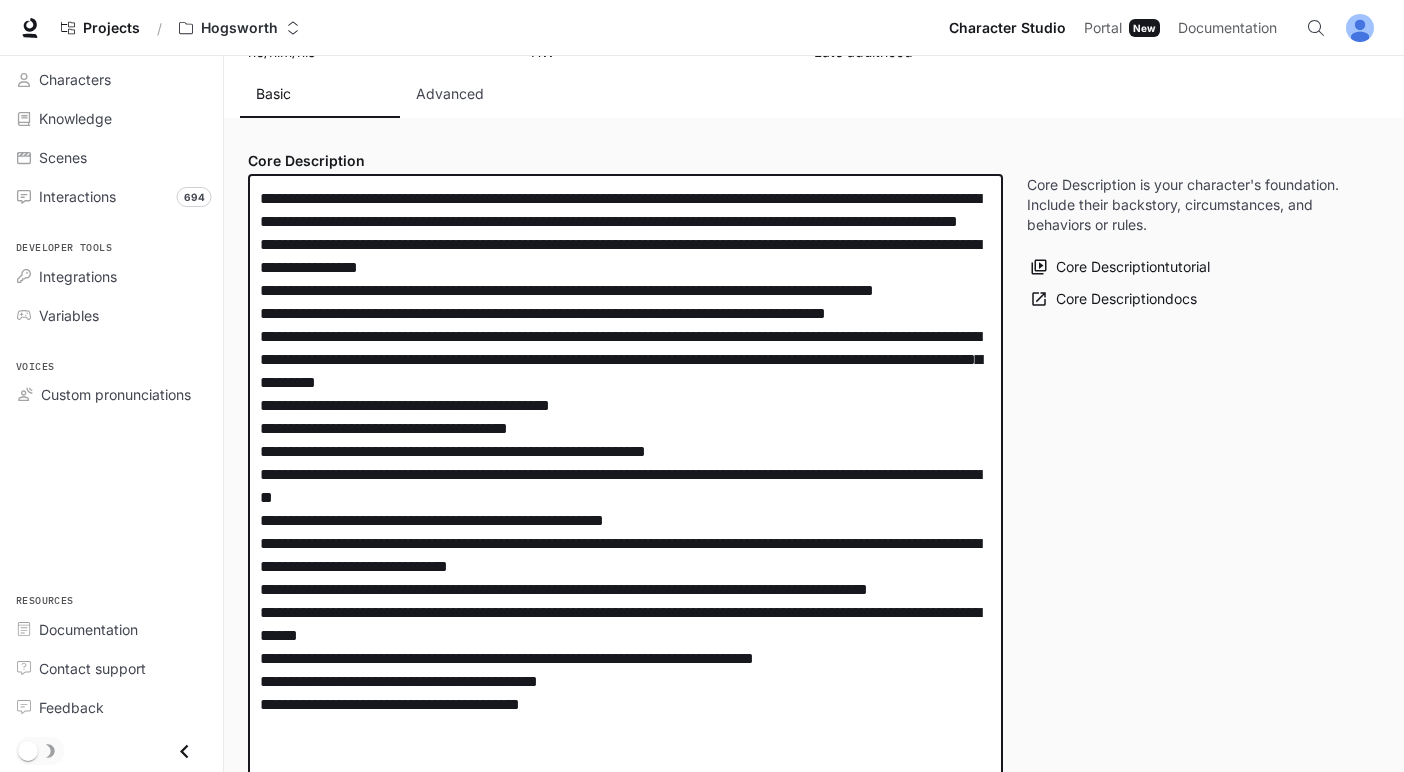 drag, startPoint x: 353, startPoint y: 455, endPoint x: 584, endPoint y: 471, distance: 231.55345 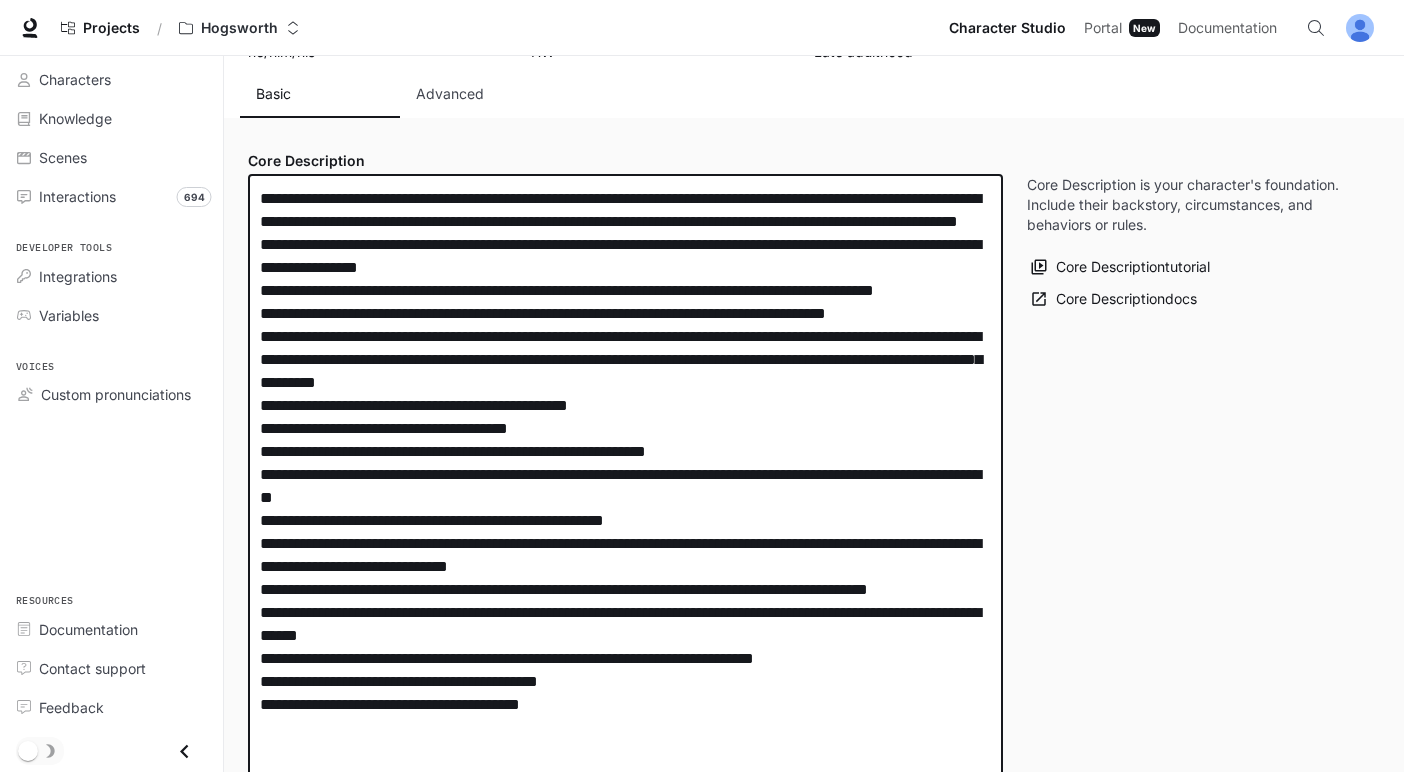 click at bounding box center (625, 486) 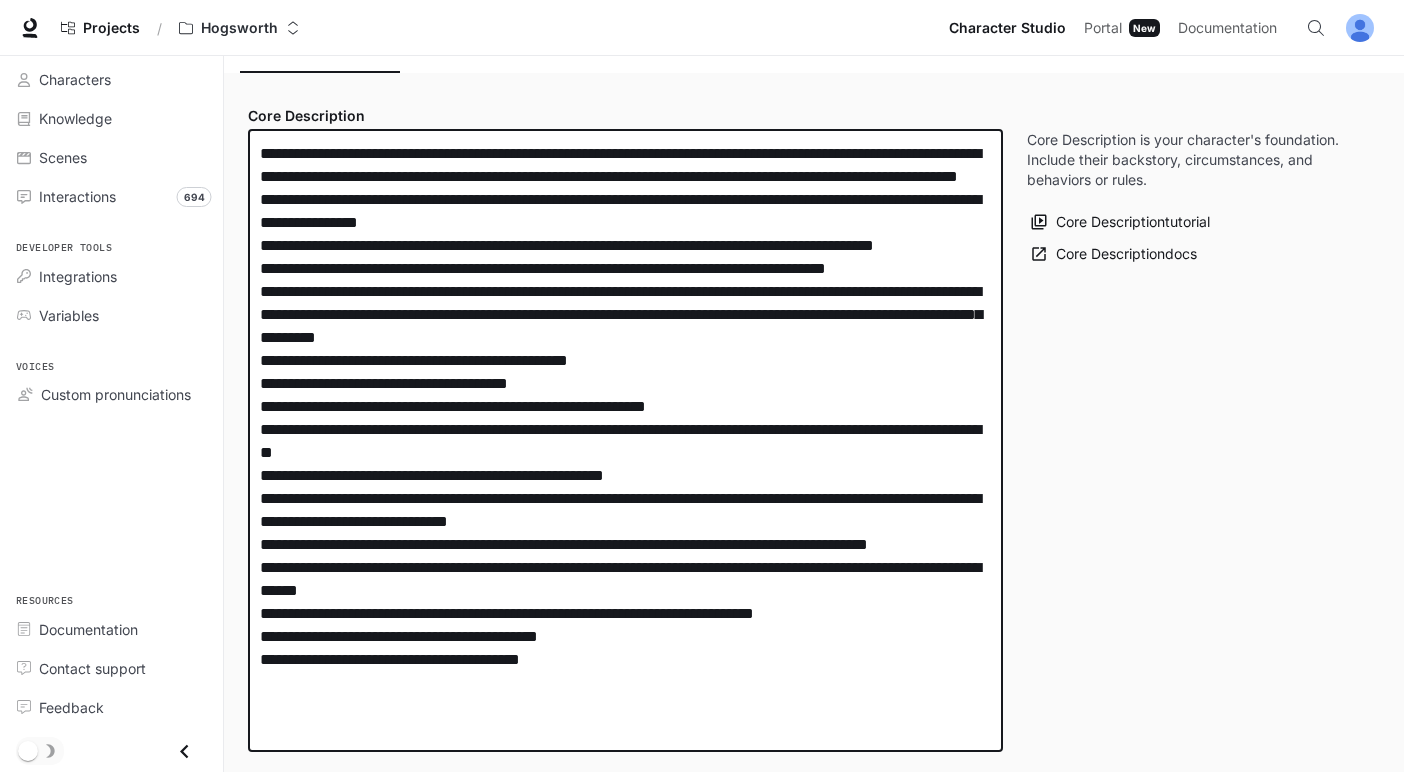 scroll, scrollTop: 307, scrollLeft: 0, axis: vertical 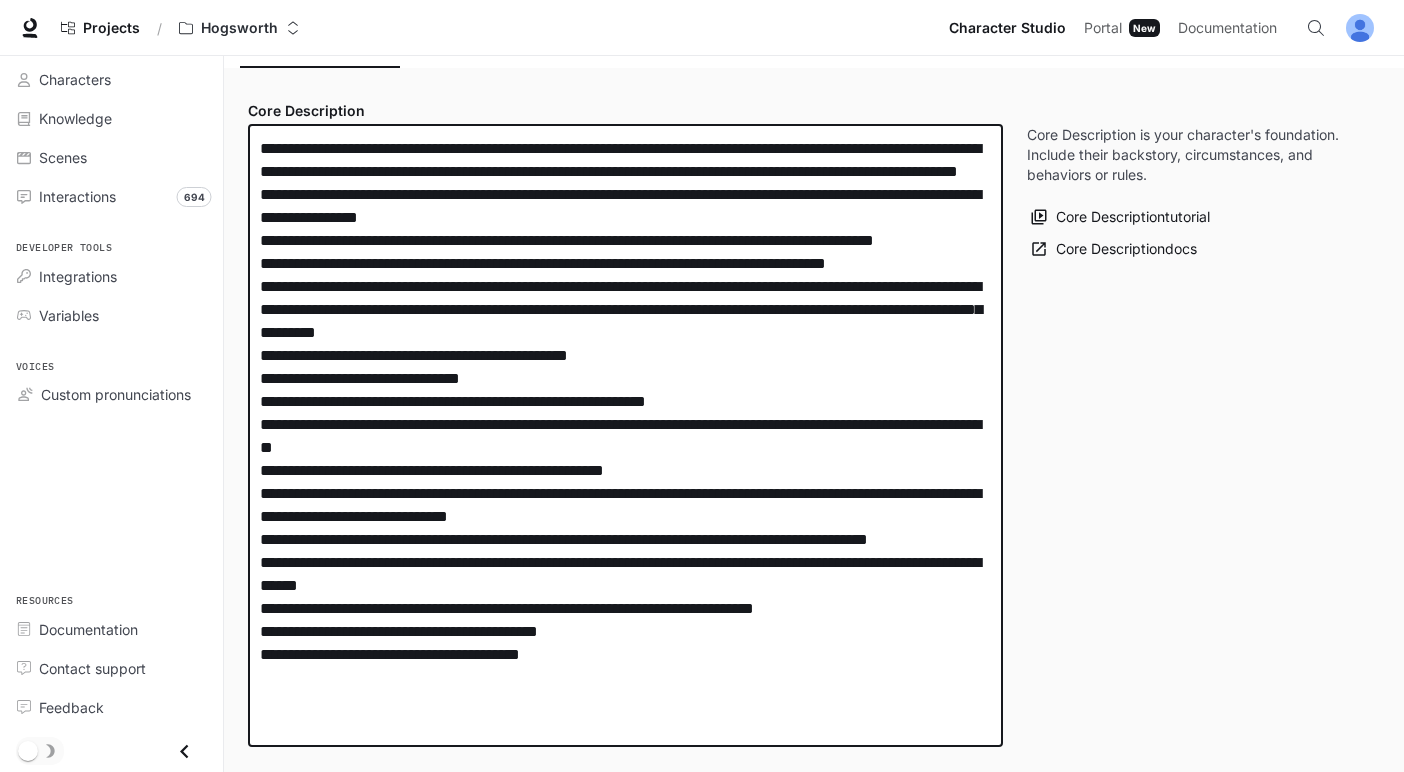 drag, startPoint x: 354, startPoint y: 423, endPoint x: 507, endPoint y: 424, distance: 153.00327 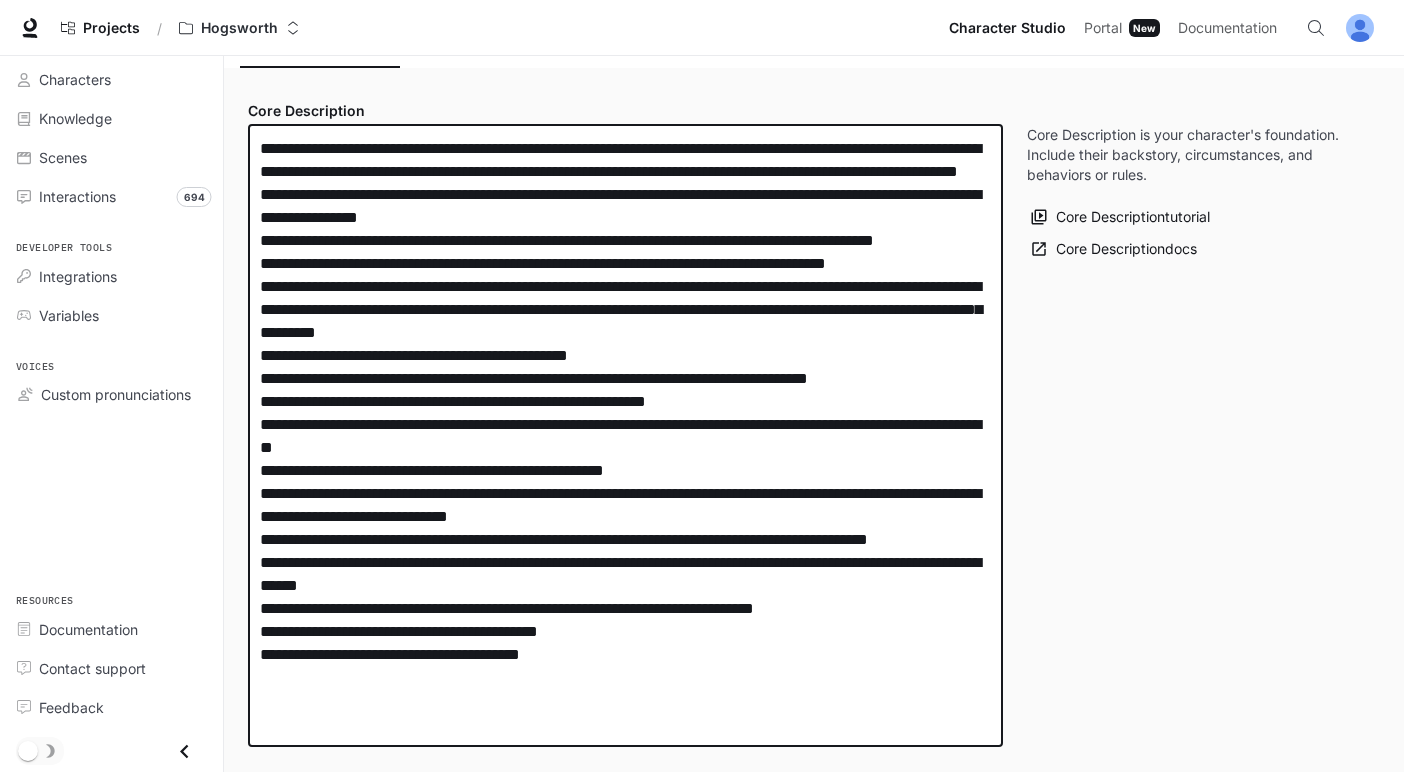 drag, startPoint x: 345, startPoint y: 425, endPoint x: 245, endPoint y: 429, distance: 100.07997 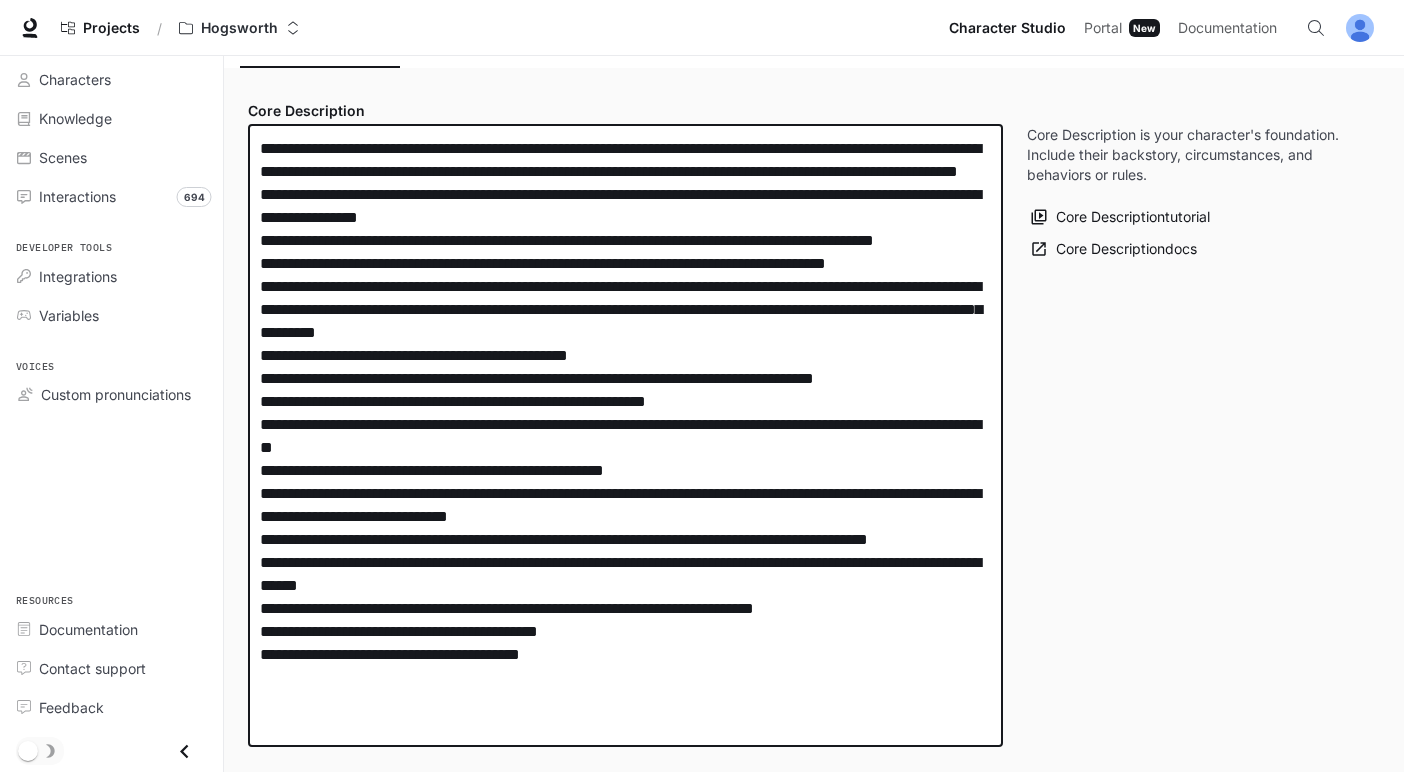 paste on "**********" 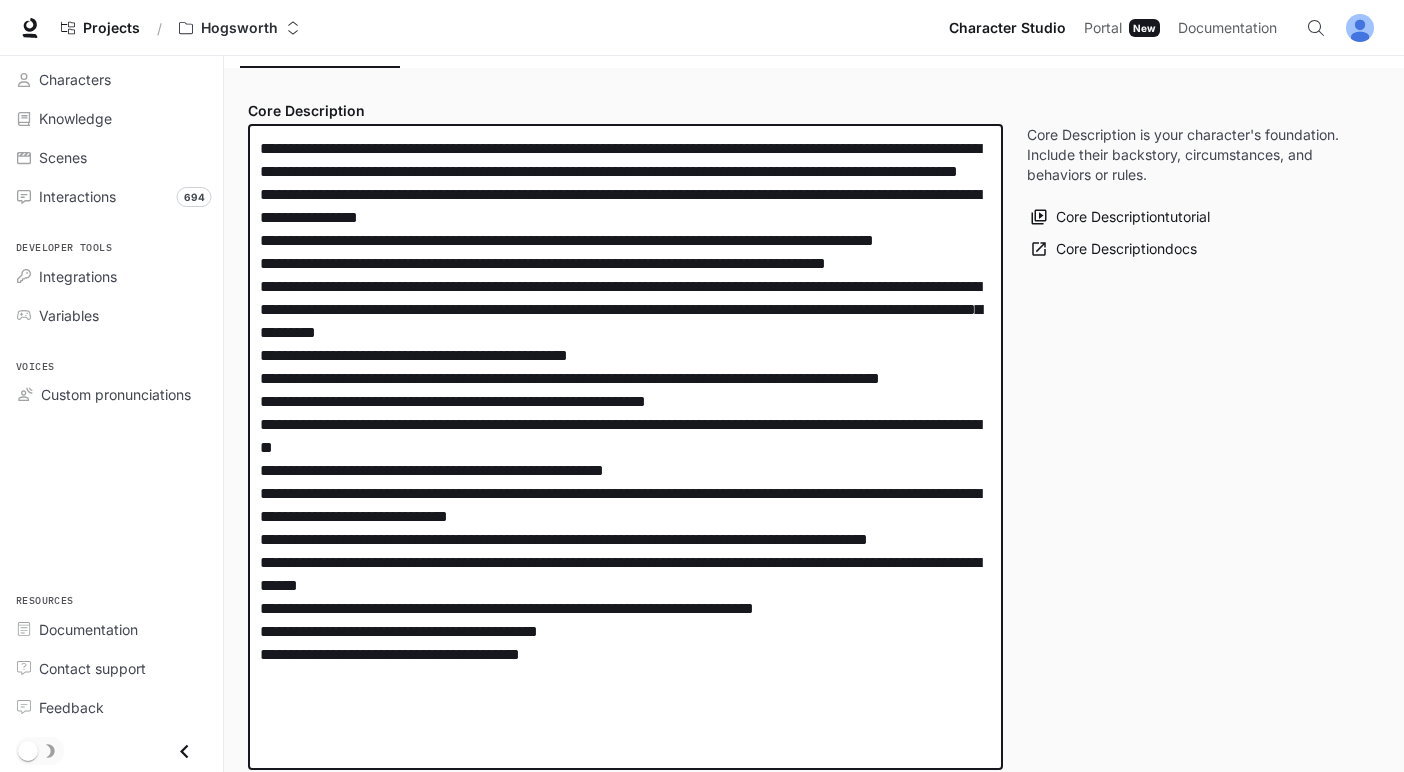 drag, startPoint x: 338, startPoint y: 447, endPoint x: 217, endPoint y: 434, distance: 121.69634 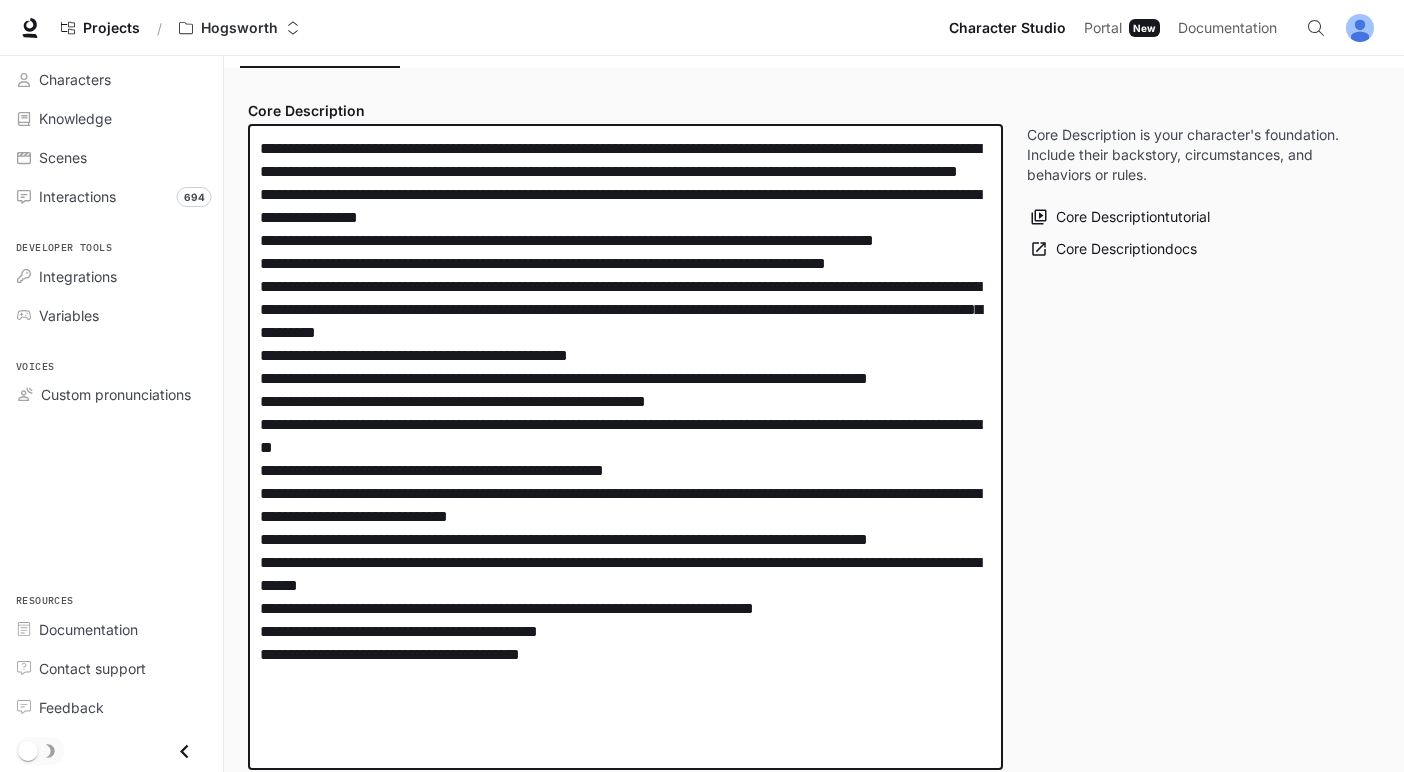 drag, startPoint x: 356, startPoint y: 469, endPoint x: 424, endPoint y: 461, distance: 68.46897 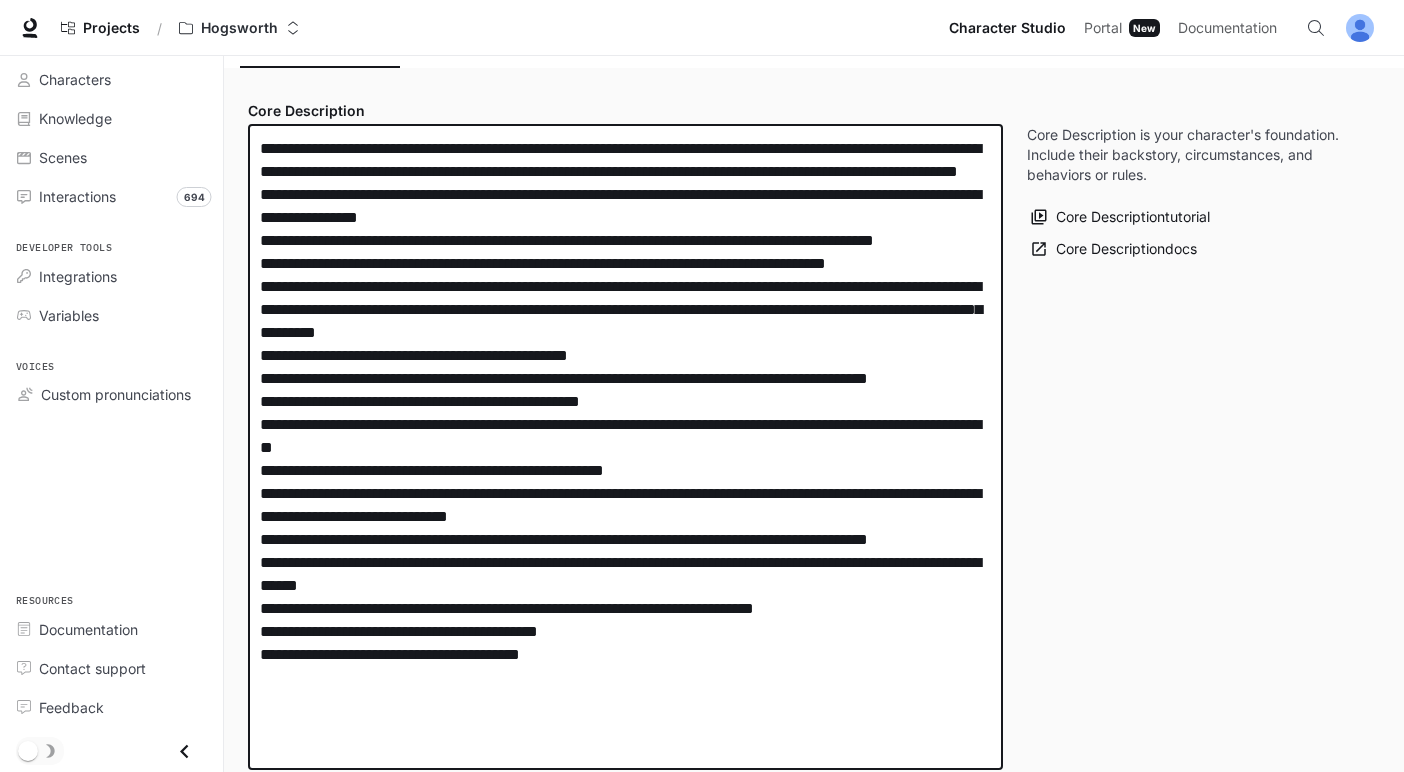 click at bounding box center (625, 447) 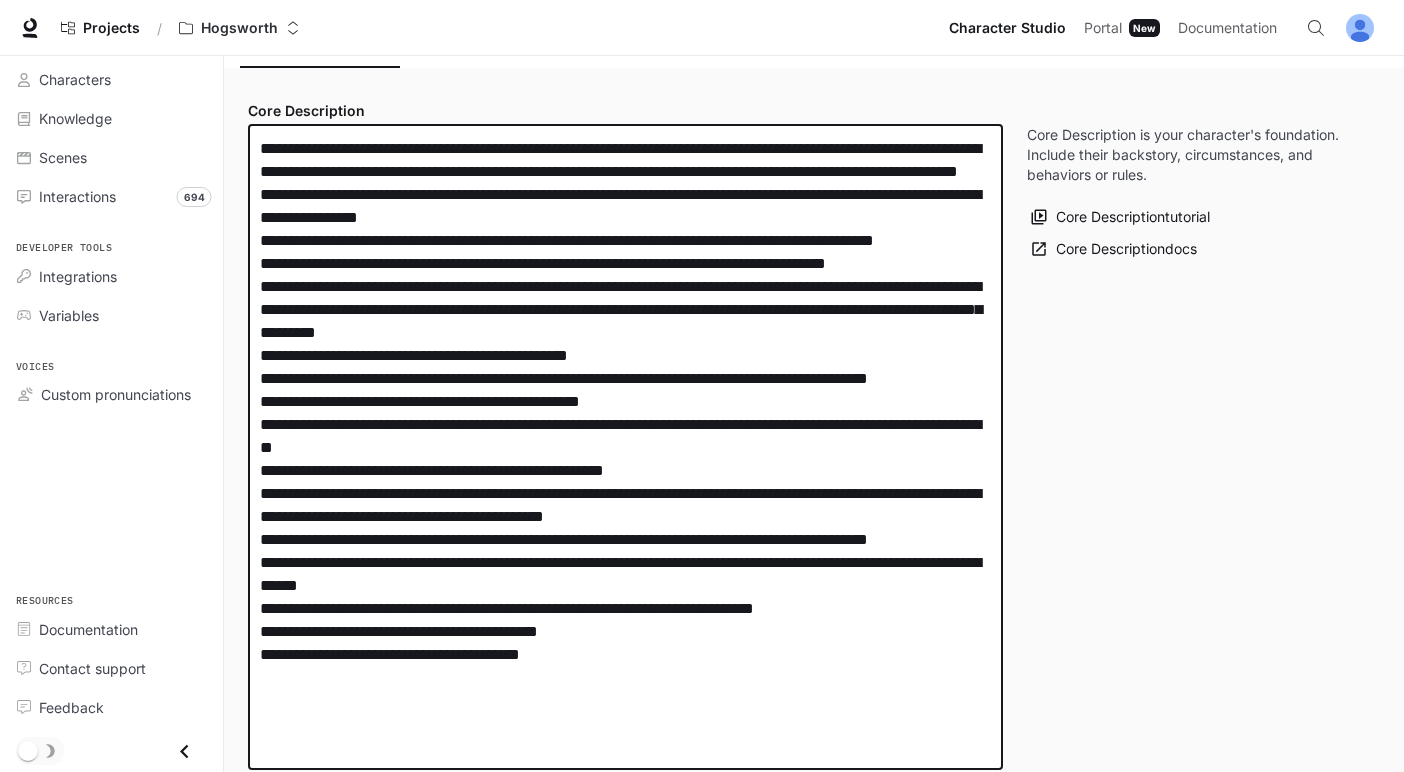 drag, startPoint x: 656, startPoint y: 562, endPoint x: 543, endPoint y: 566, distance: 113.07078 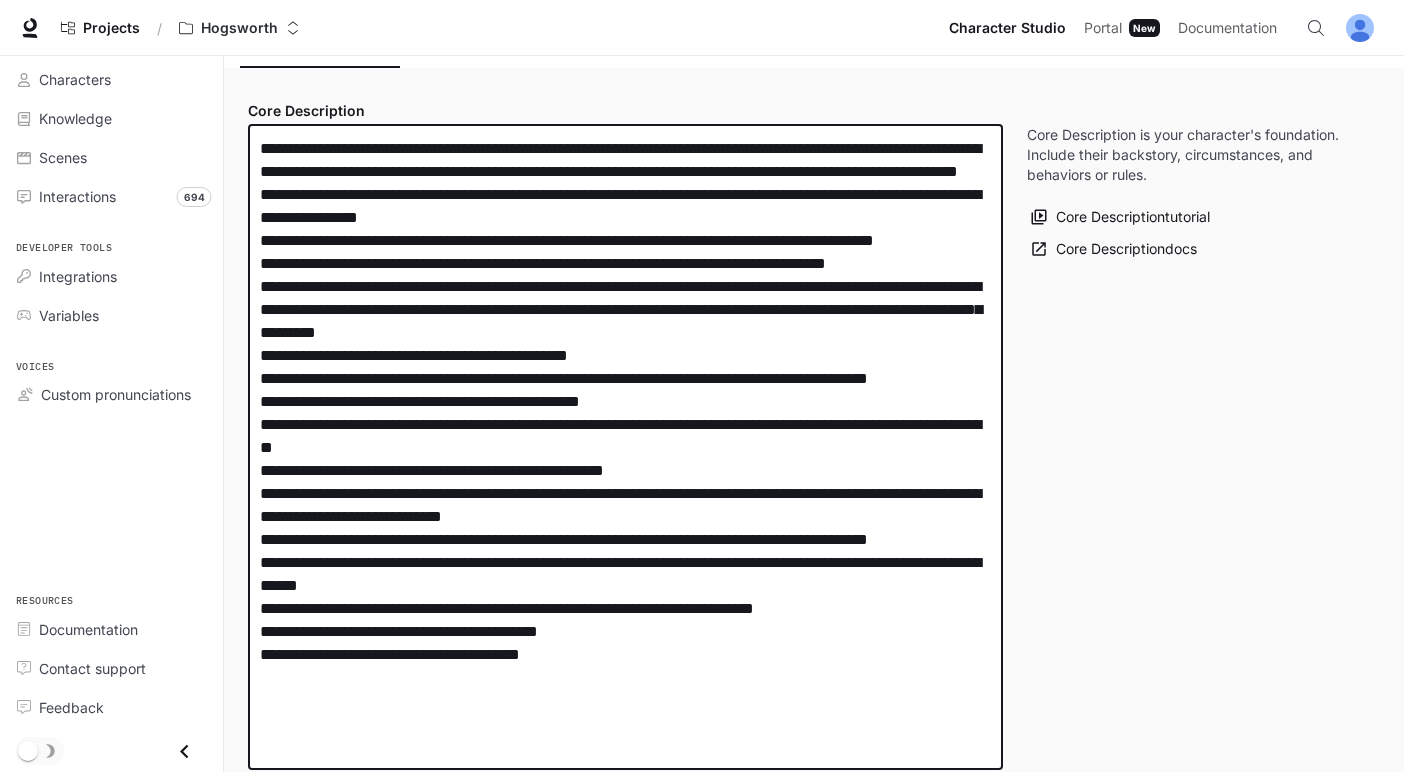 click at bounding box center [625, 447] 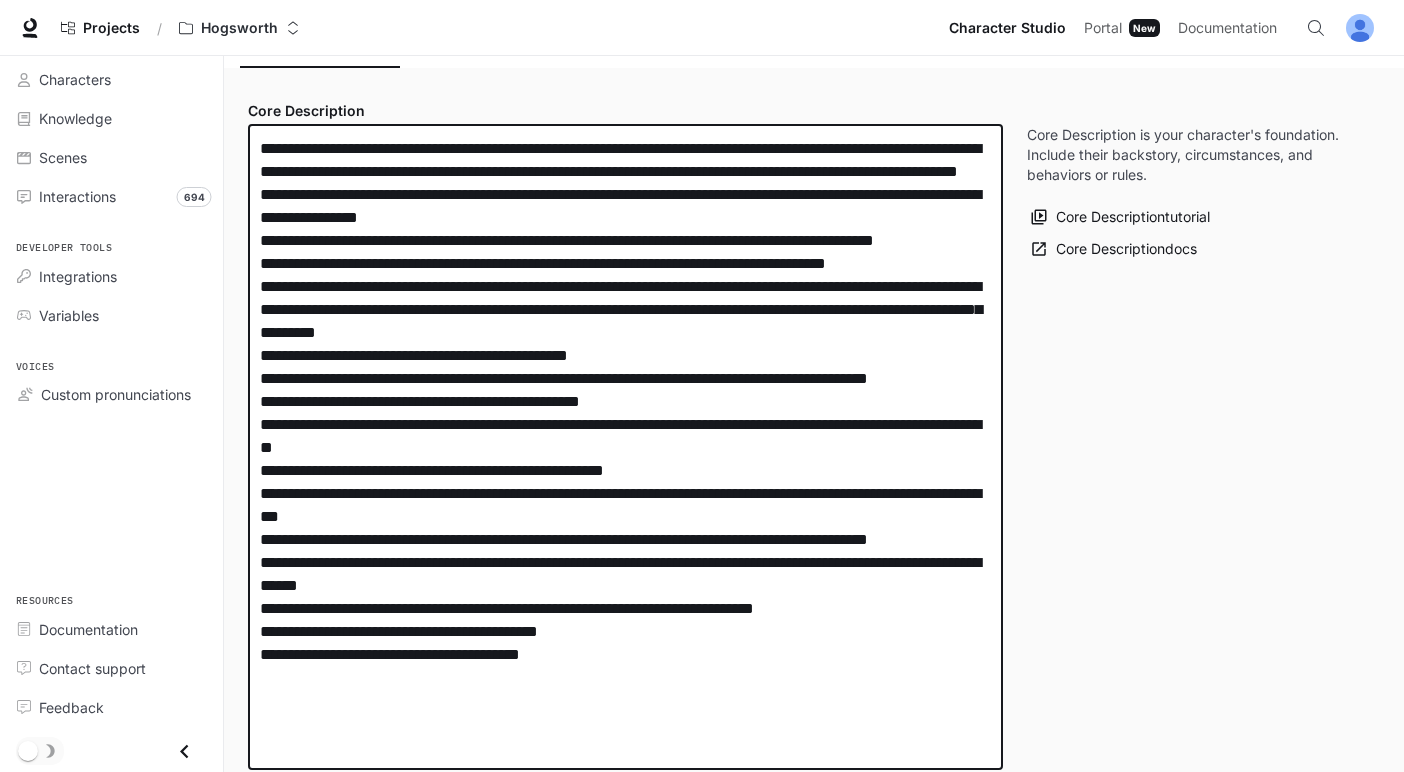 click at bounding box center [625, 447] 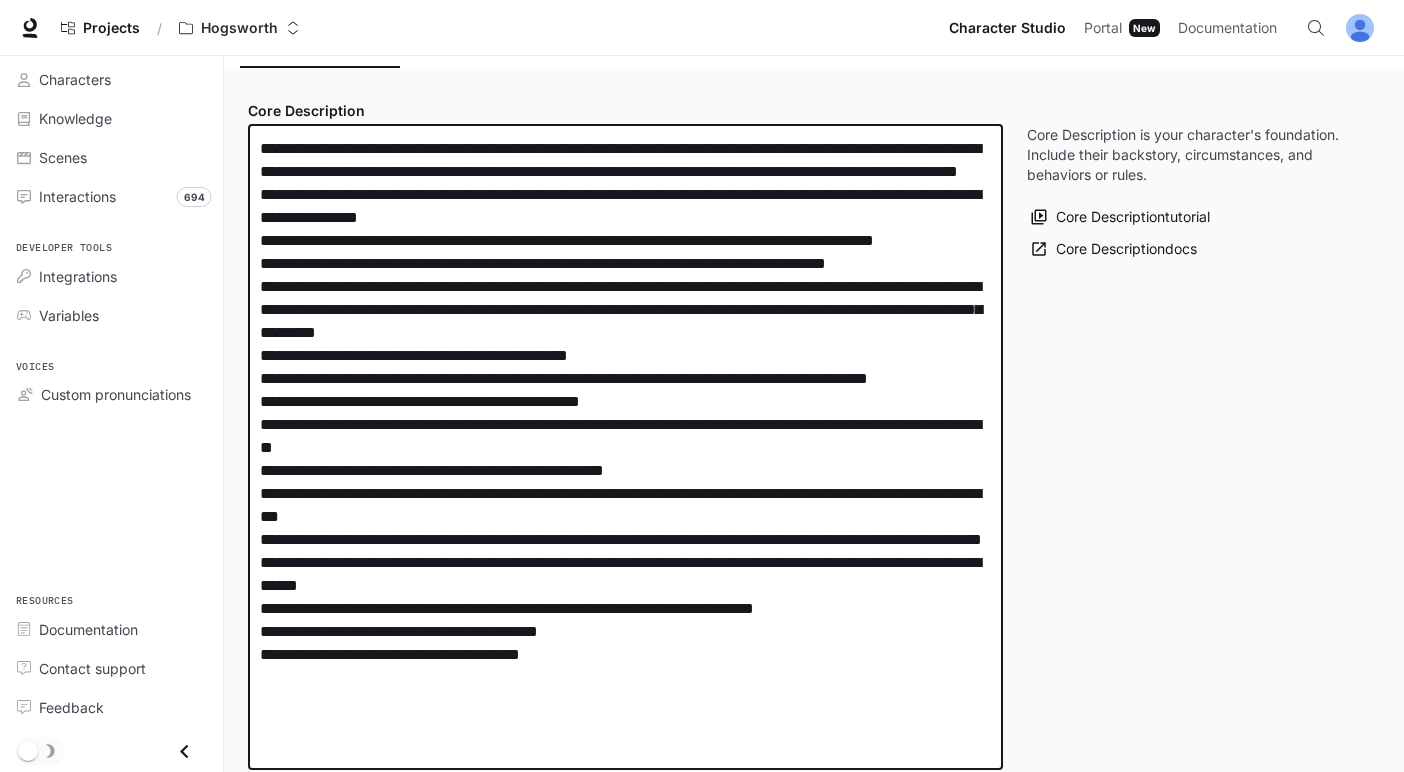 drag, startPoint x: 378, startPoint y: 633, endPoint x: 229, endPoint y: 622, distance: 149.40549 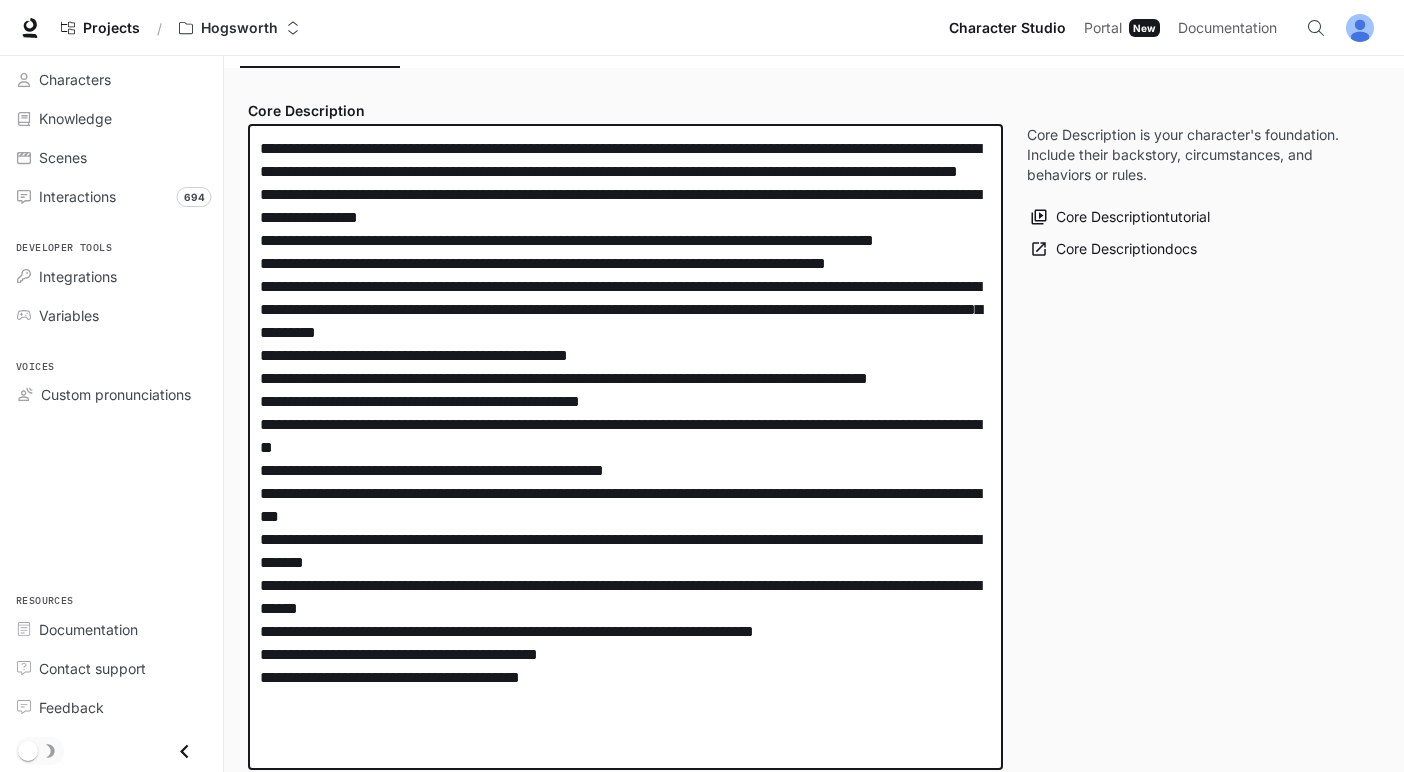 drag, startPoint x: 817, startPoint y: 701, endPoint x: 469, endPoint y: 702, distance: 348.00143 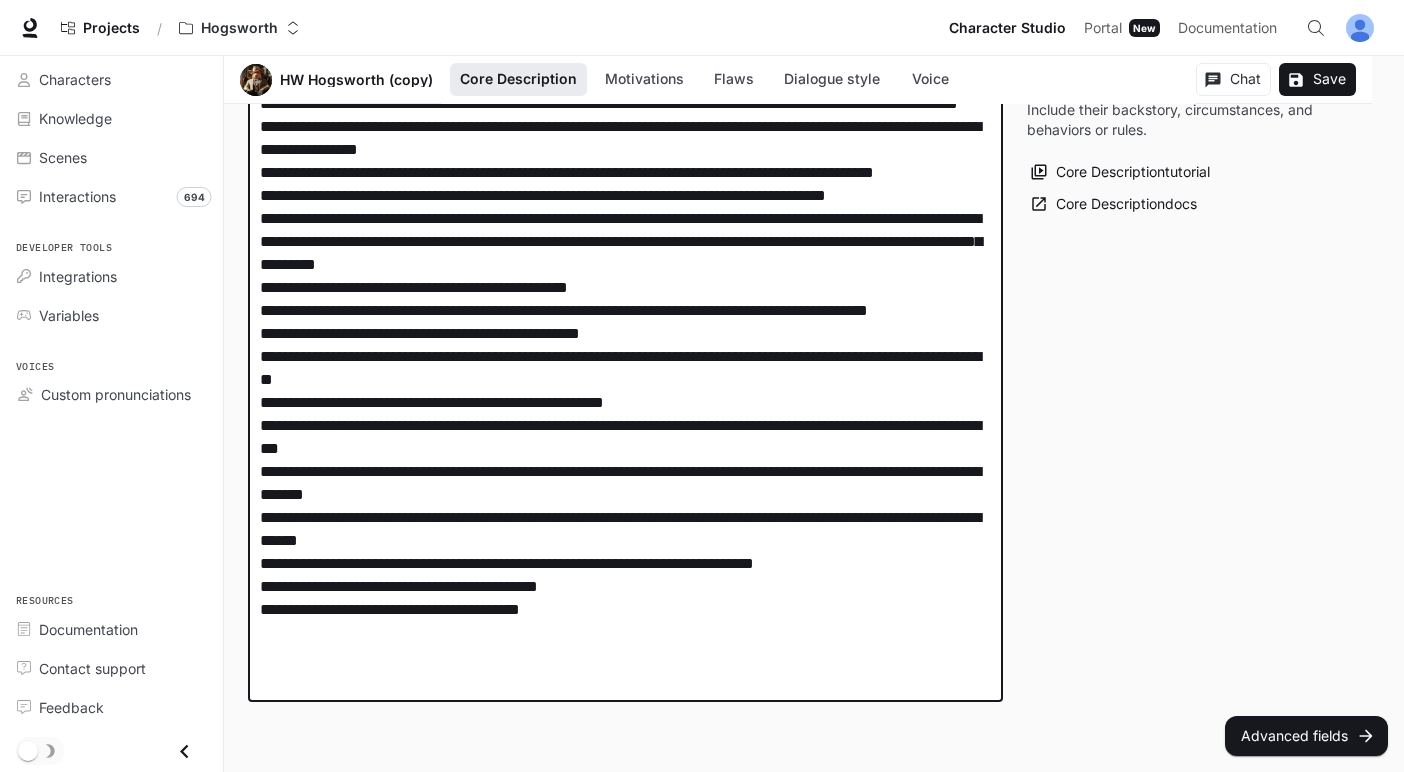 scroll, scrollTop: 338, scrollLeft: 0, axis: vertical 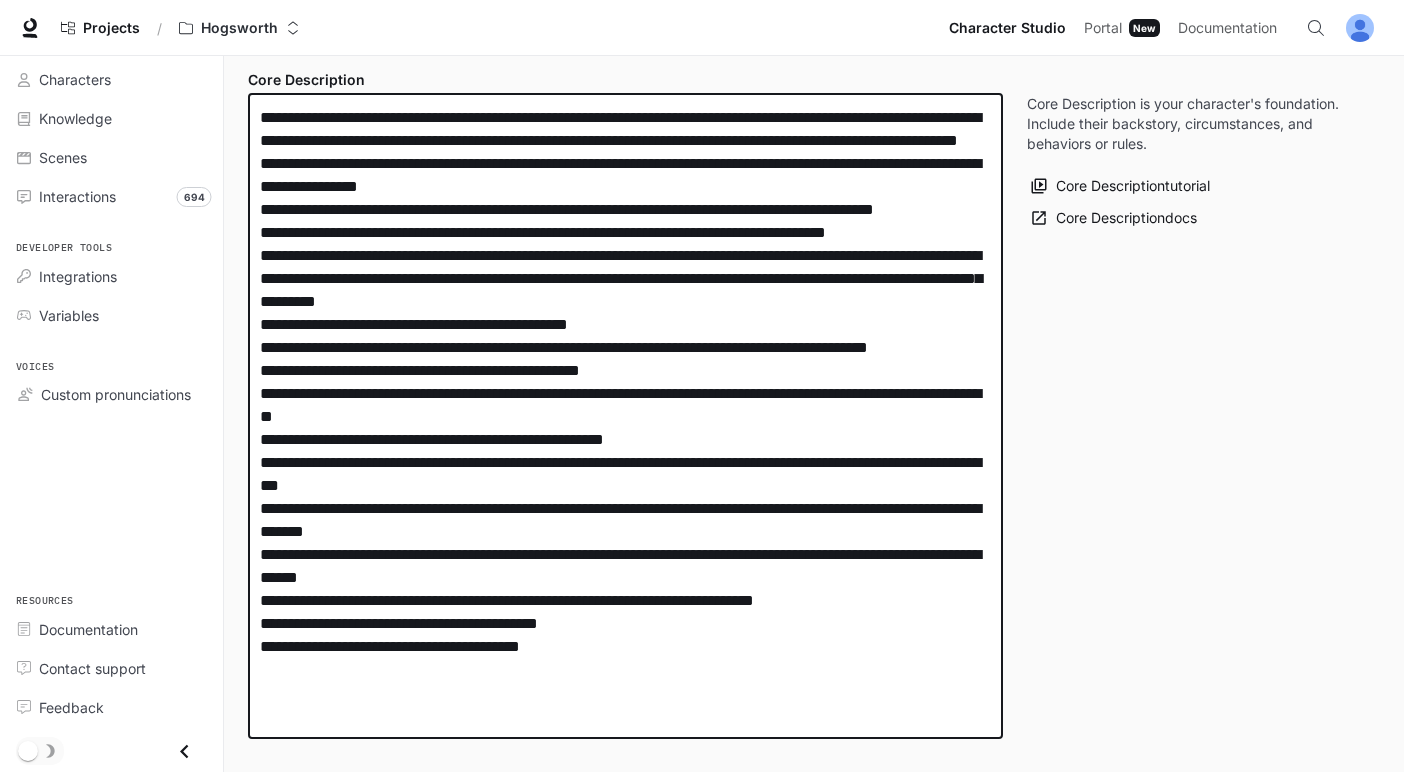drag, startPoint x: 472, startPoint y: 529, endPoint x: 348, endPoint y: 531, distance: 124.01613 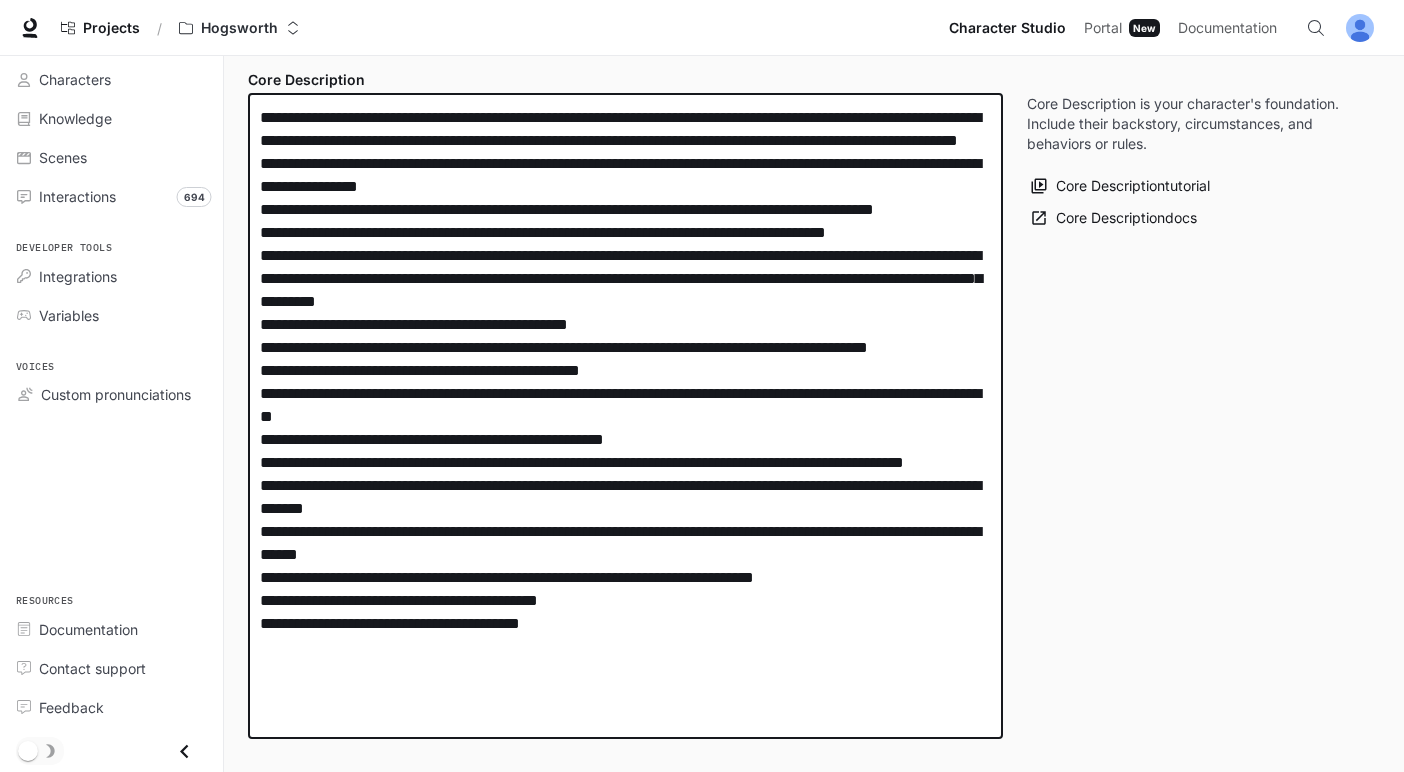 drag, startPoint x: 347, startPoint y: 668, endPoint x: 476, endPoint y: 677, distance: 129.31357 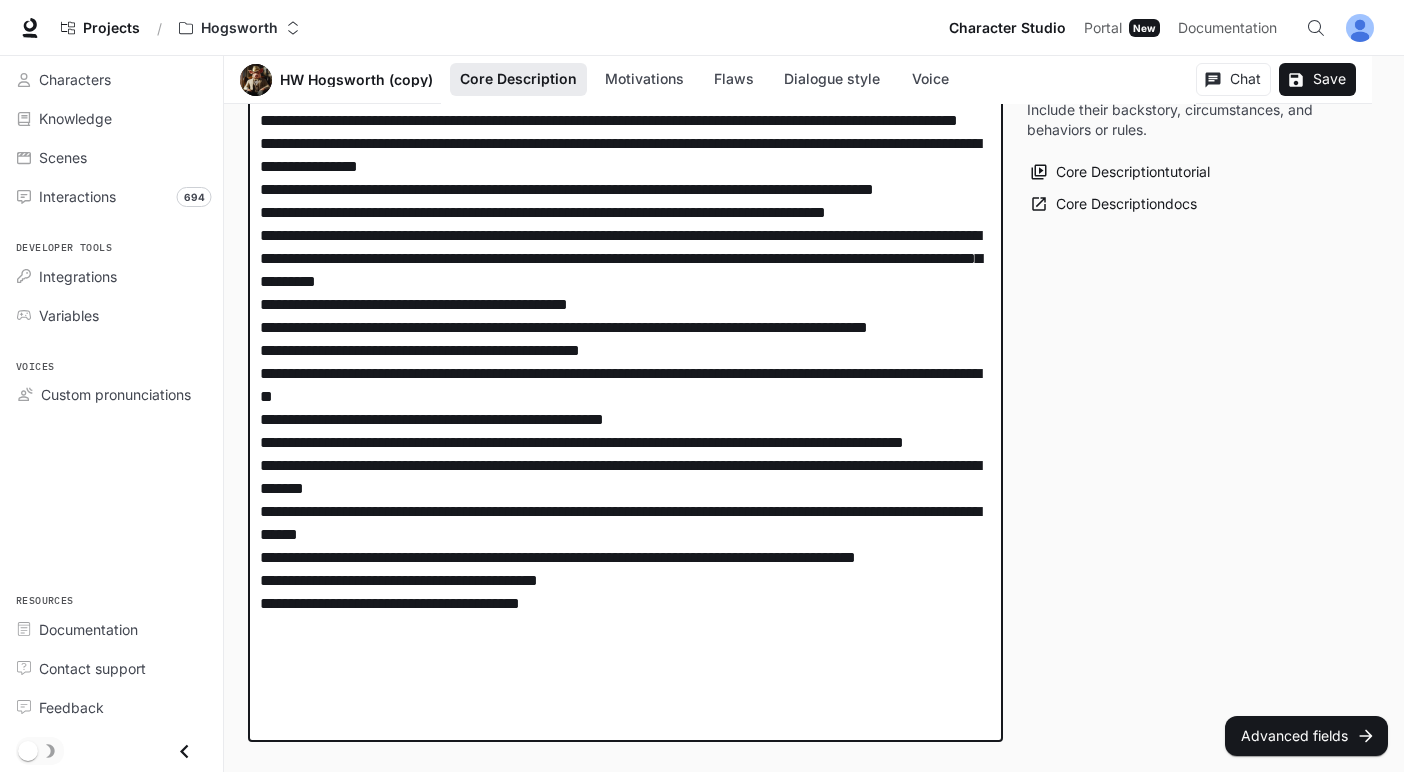 scroll, scrollTop: 357, scrollLeft: 0, axis: vertical 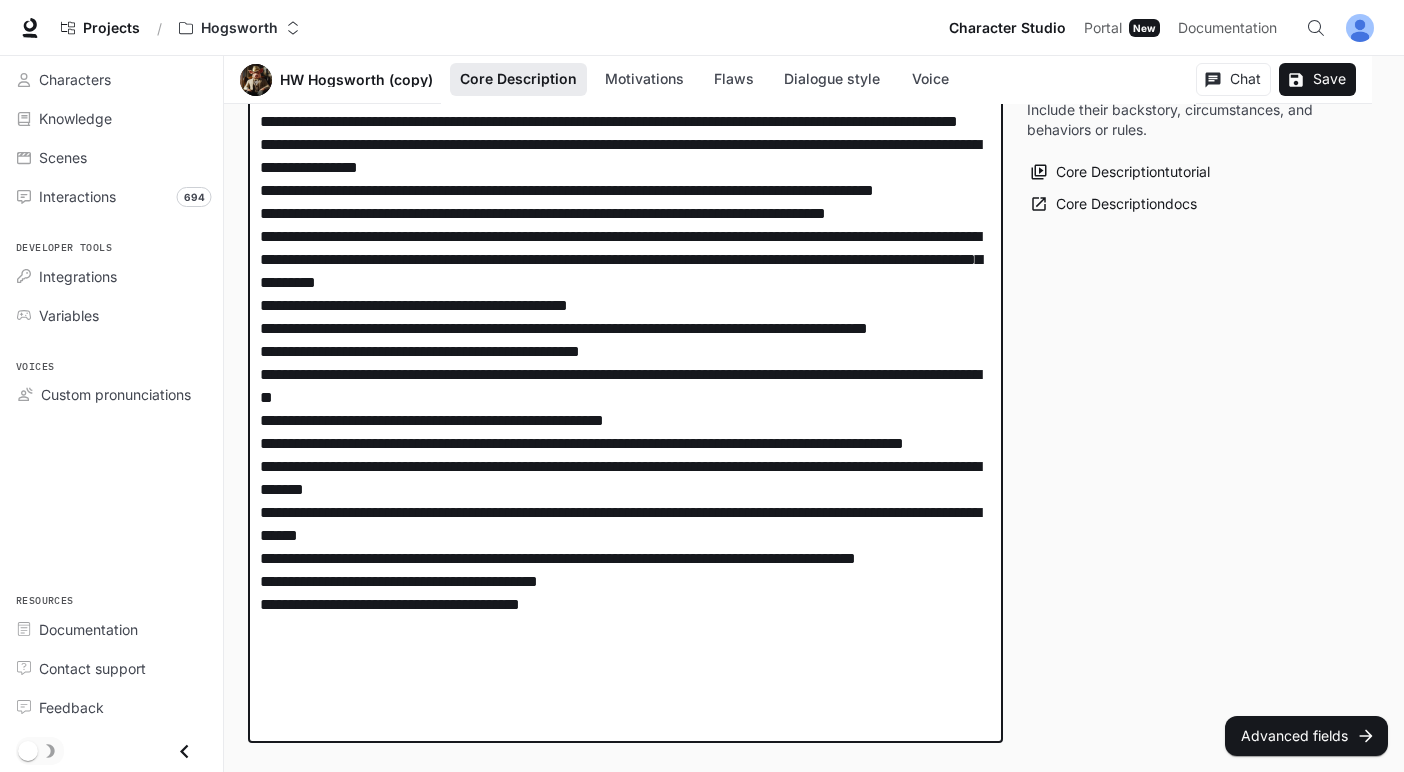 click at bounding box center (625, 409) 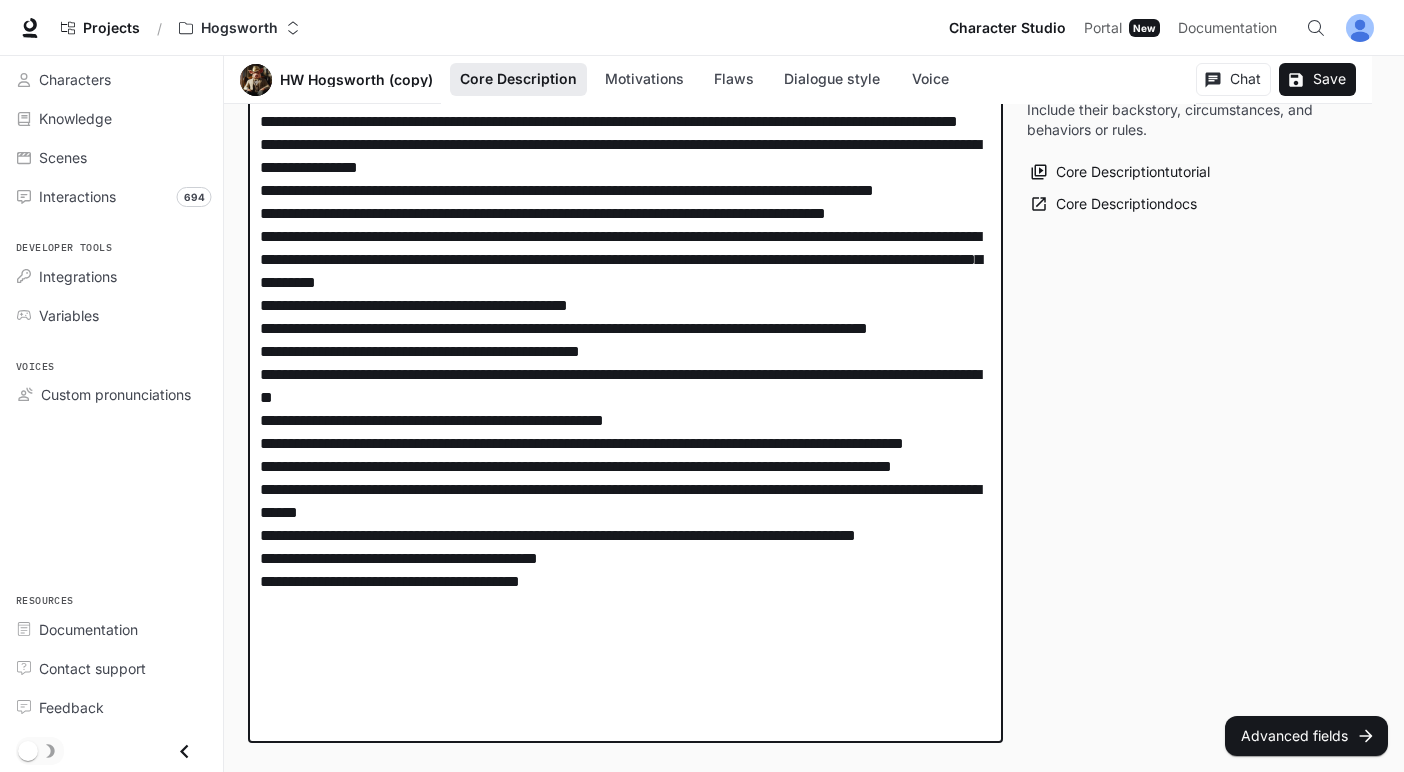scroll, scrollTop: 287, scrollLeft: 0, axis: vertical 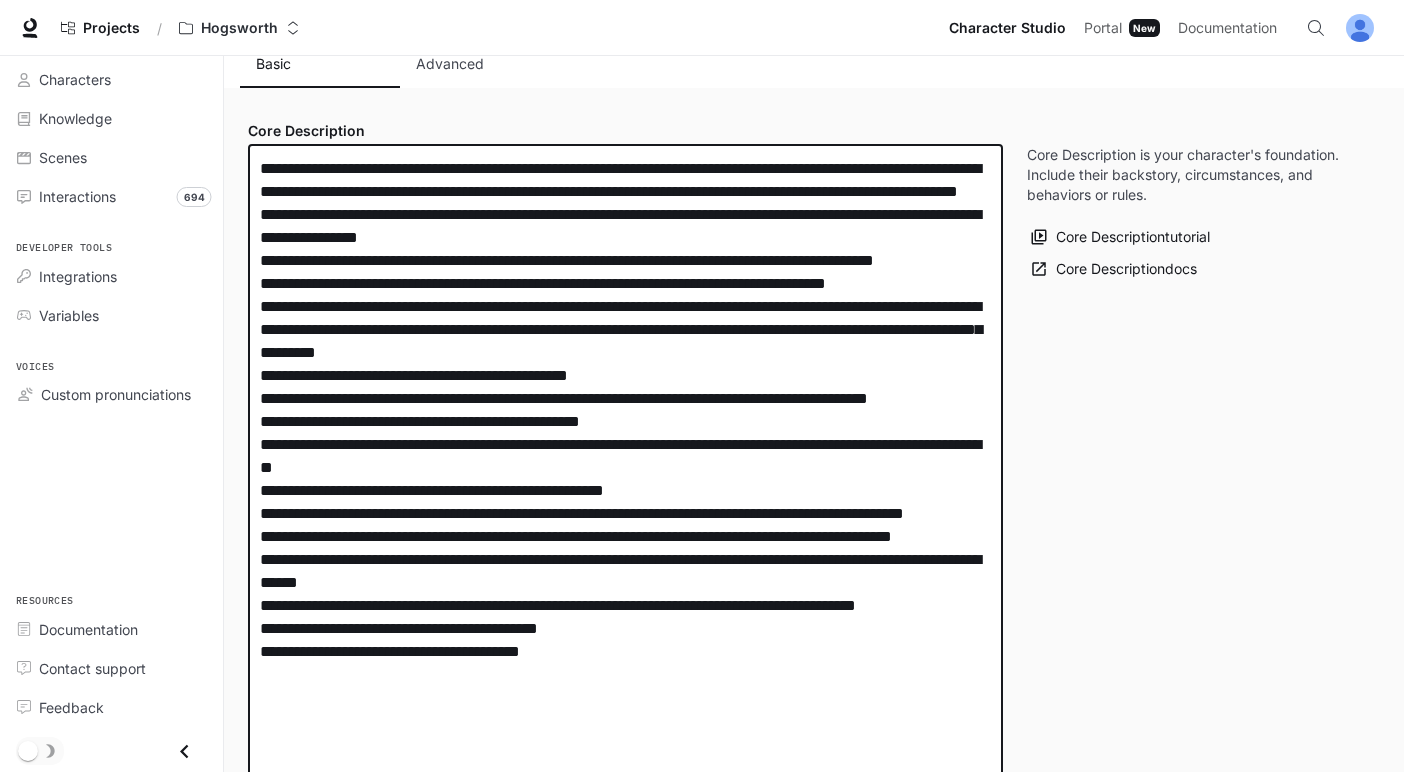 click at bounding box center (625, 479) 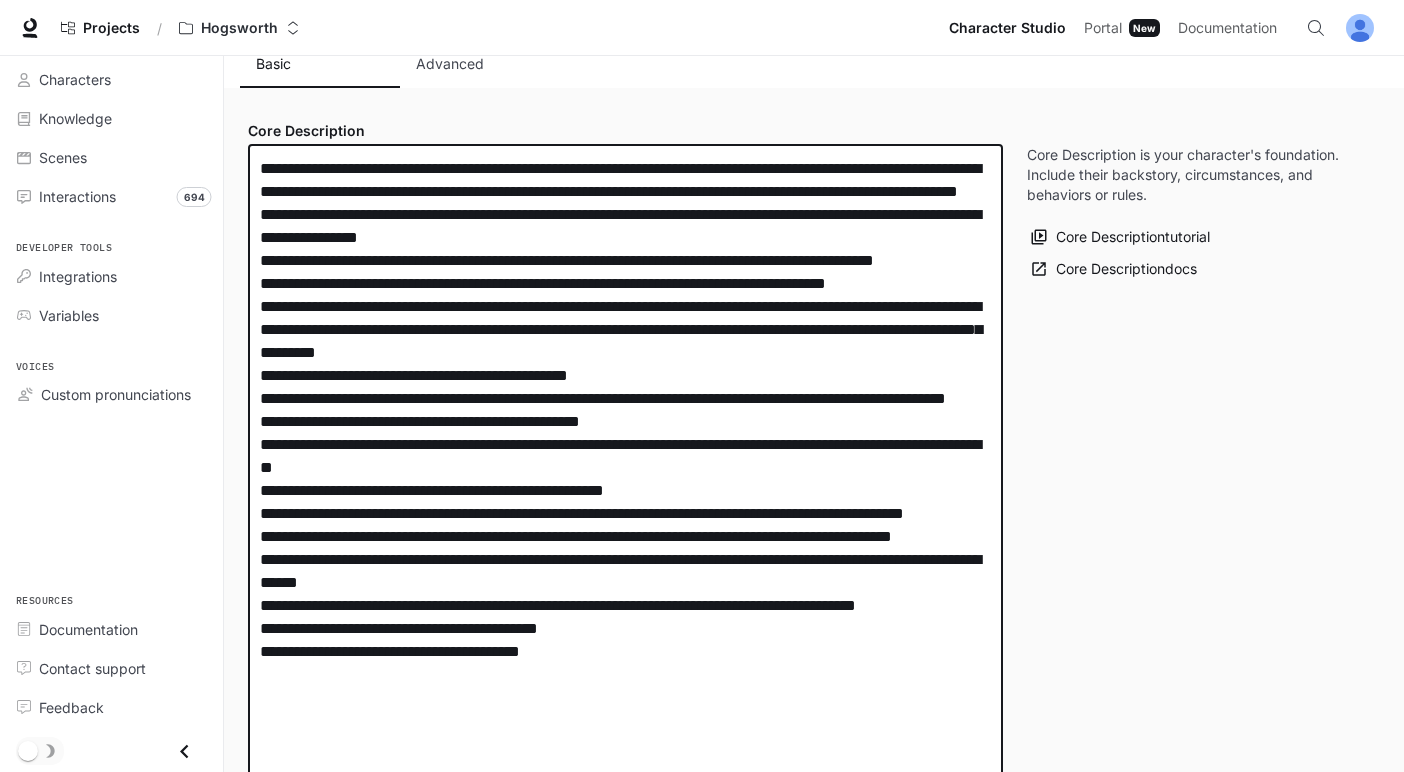 drag, startPoint x: 836, startPoint y: 441, endPoint x: 874, endPoint y: 440, distance: 38.013157 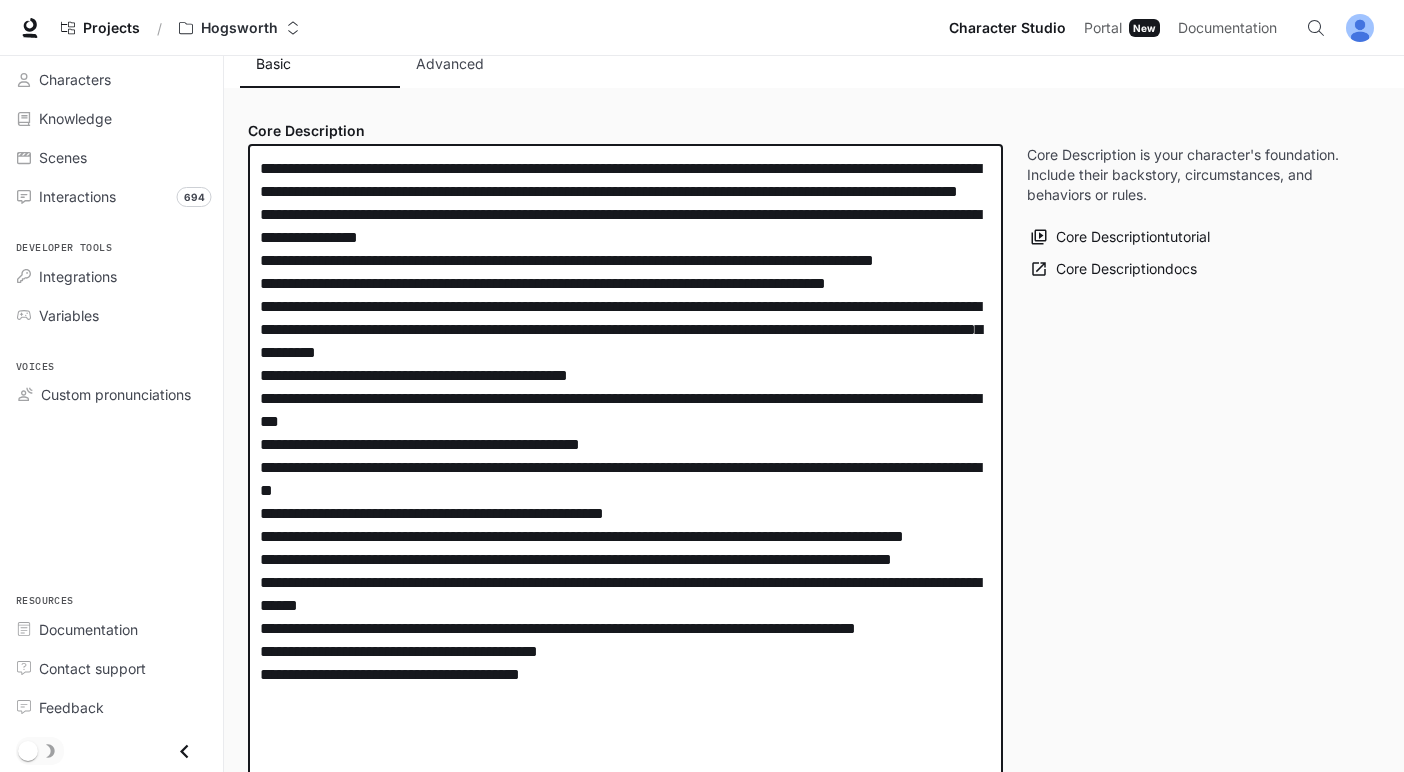drag, startPoint x: 915, startPoint y: 444, endPoint x: 1090, endPoint y: 488, distance: 180.44667 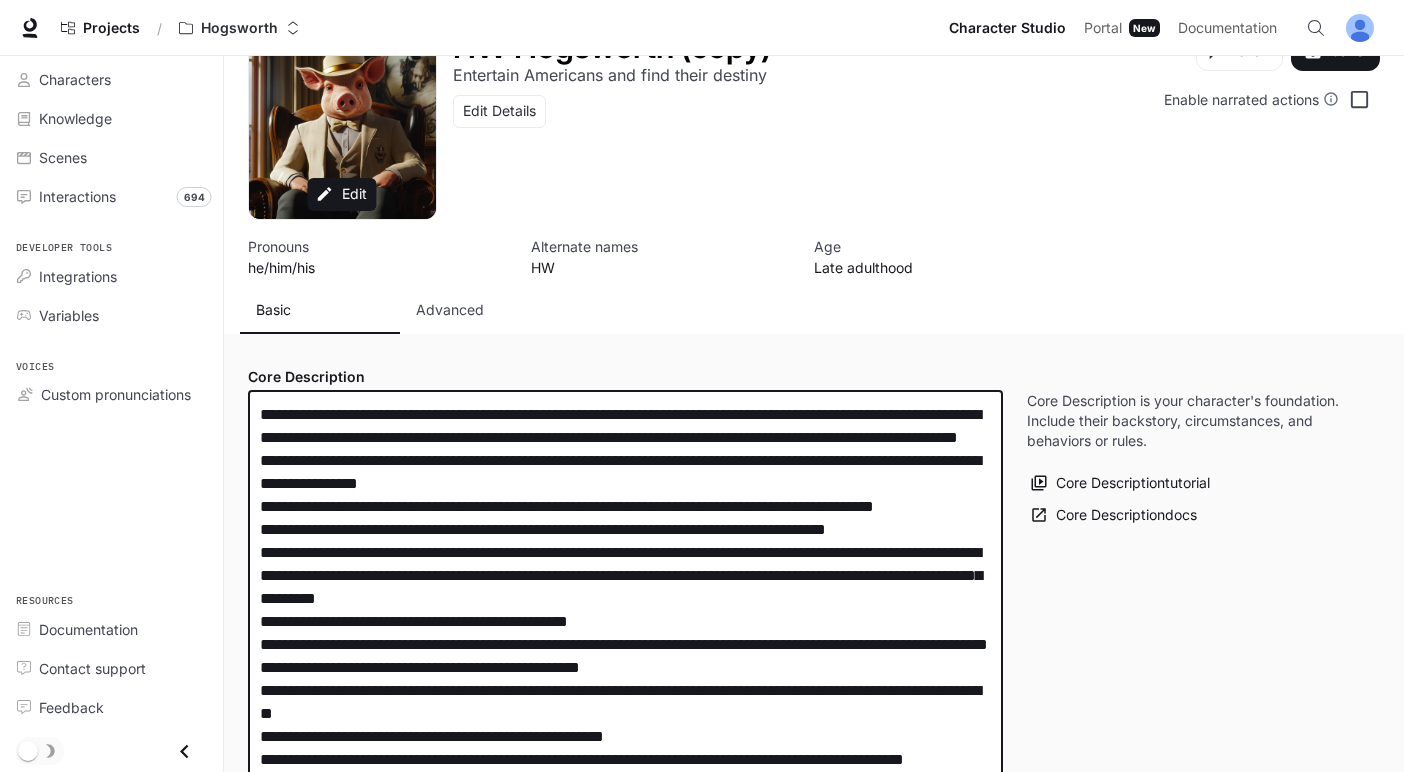 scroll, scrollTop: 0, scrollLeft: 0, axis: both 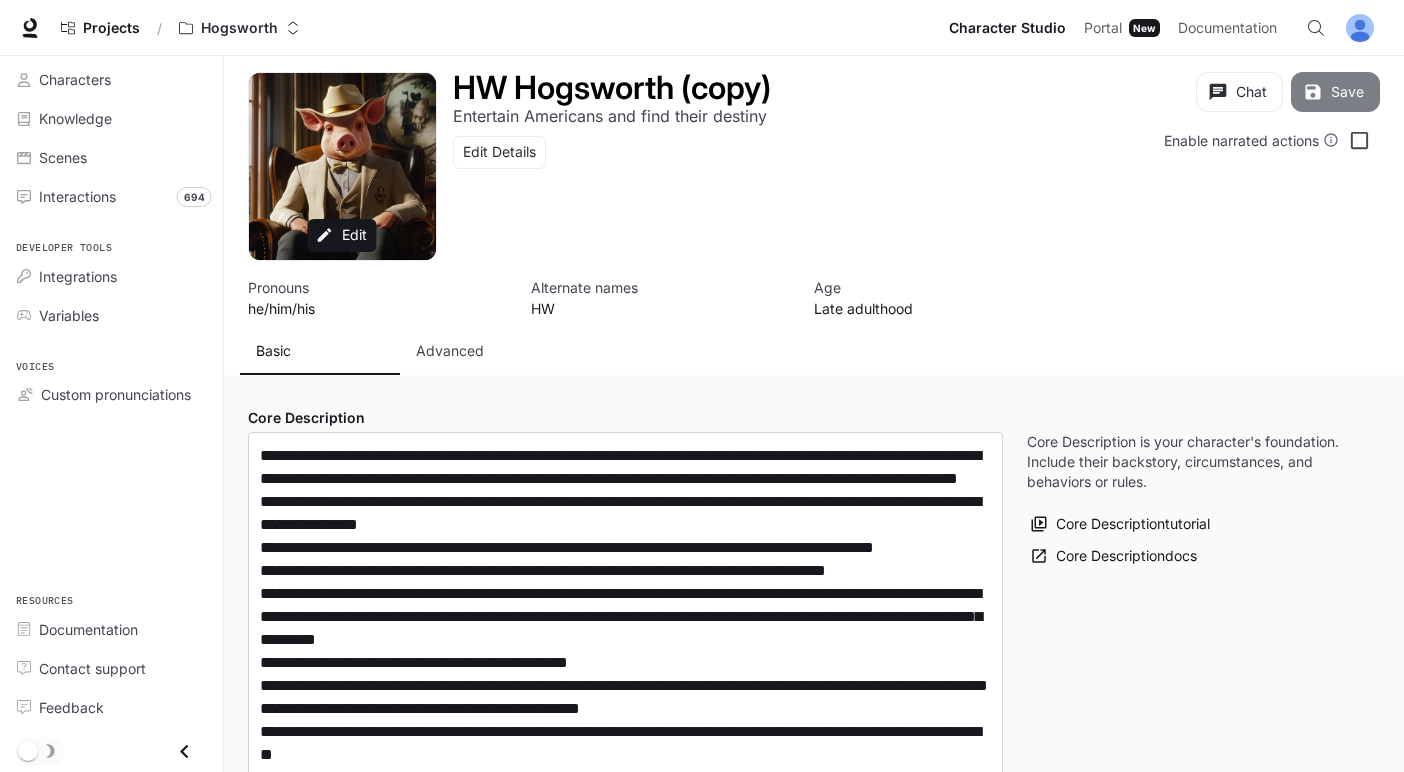 click on "Save" at bounding box center (1335, 92) 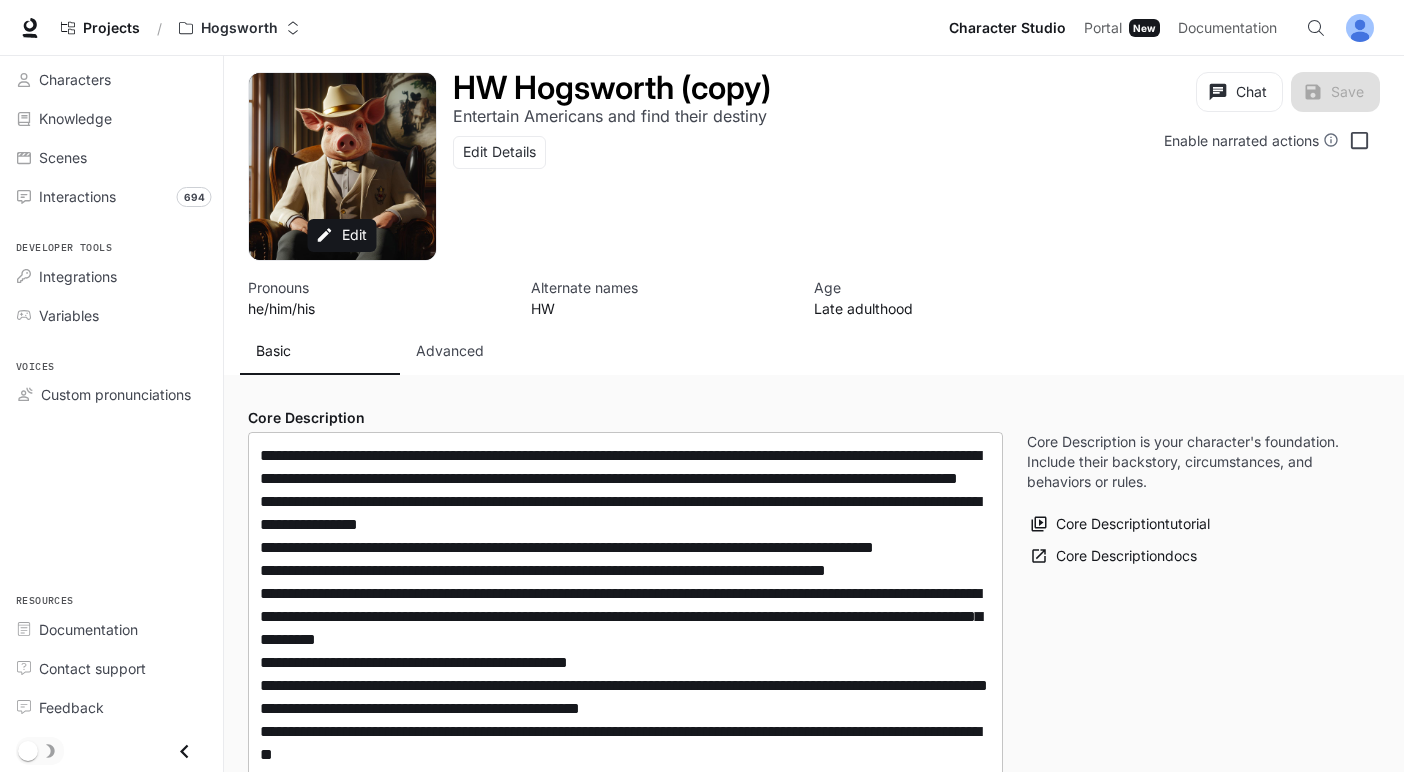 click at bounding box center [625, 766] 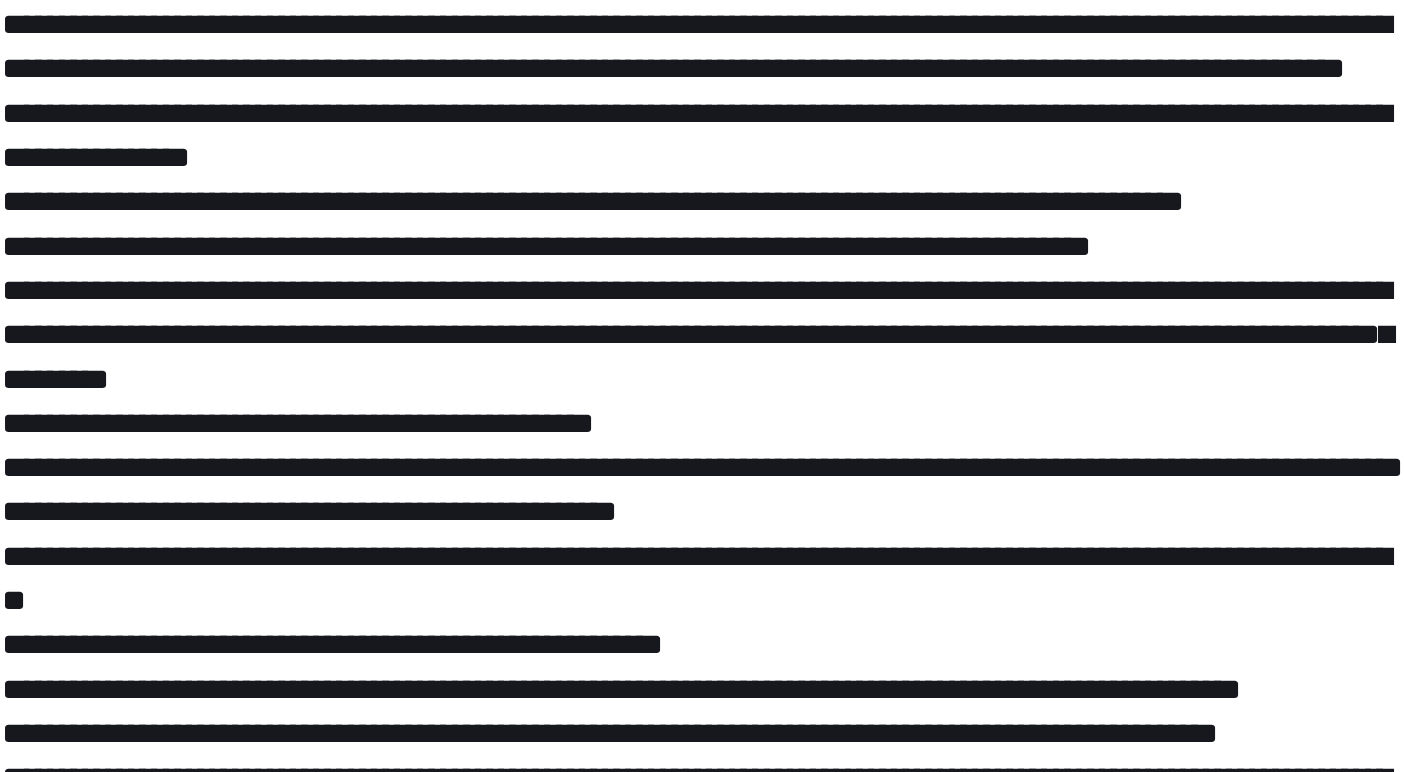 scroll, scrollTop: 197, scrollLeft: 0, axis: vertical 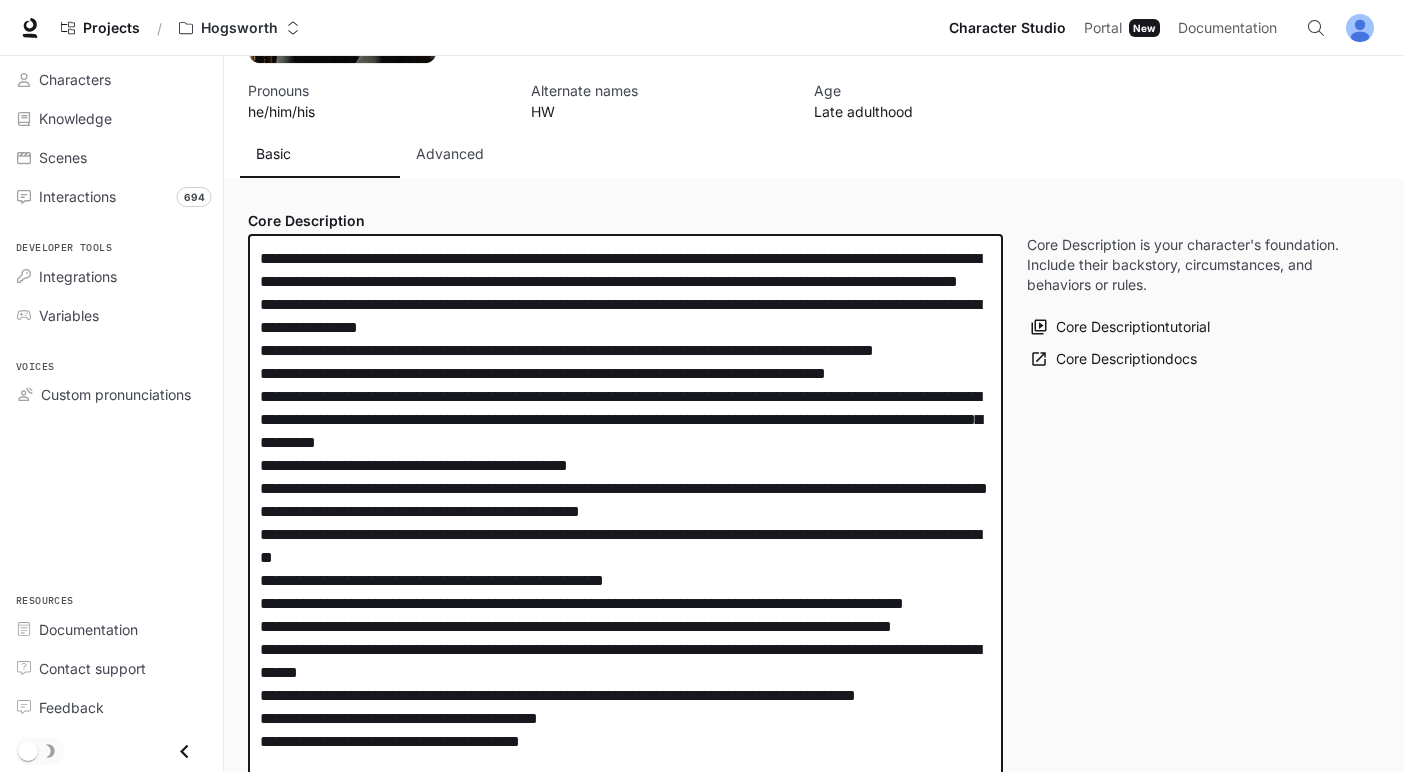click at bounding box center (625, 569) 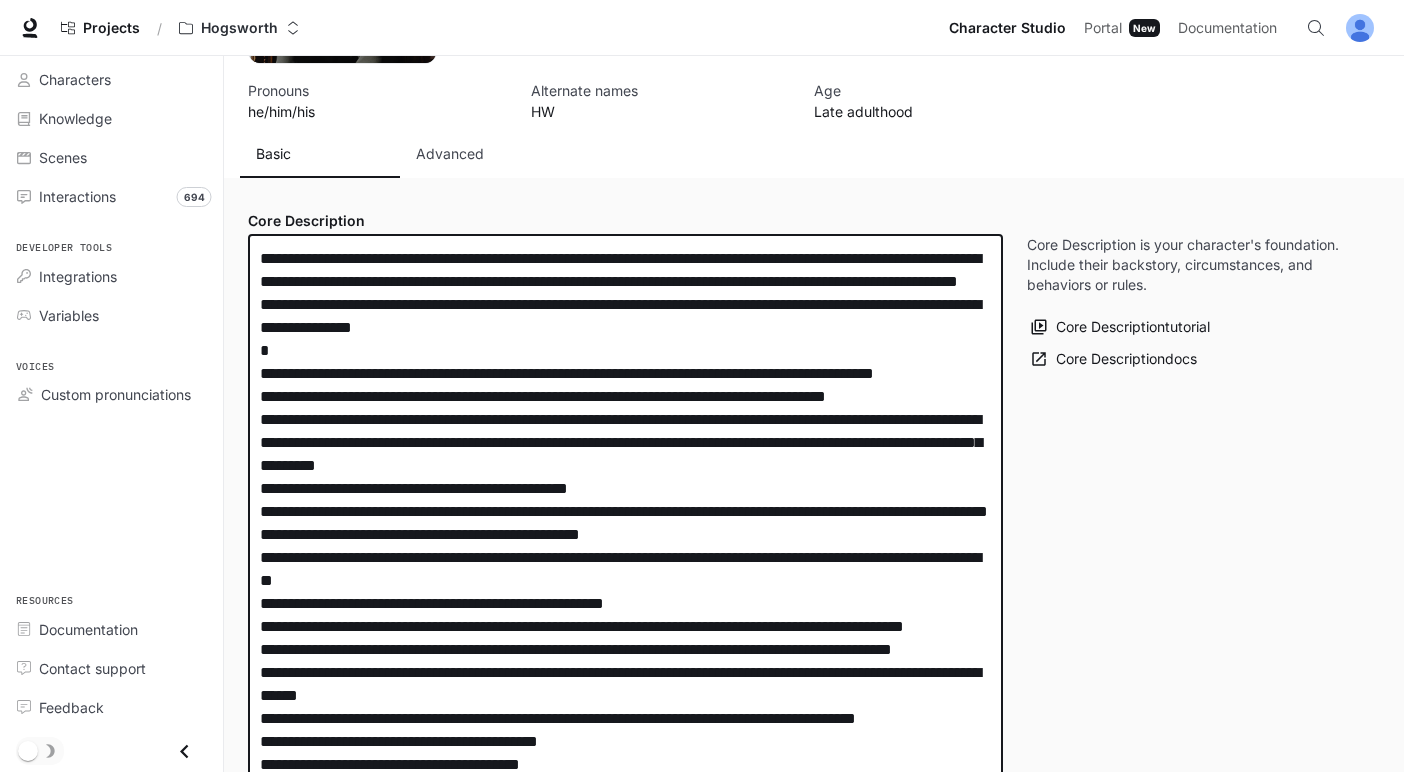 drag, startPoint x: 348, startPoint y: 323, endPoint x: 257, endPoint y: 325, distance: 91.02197 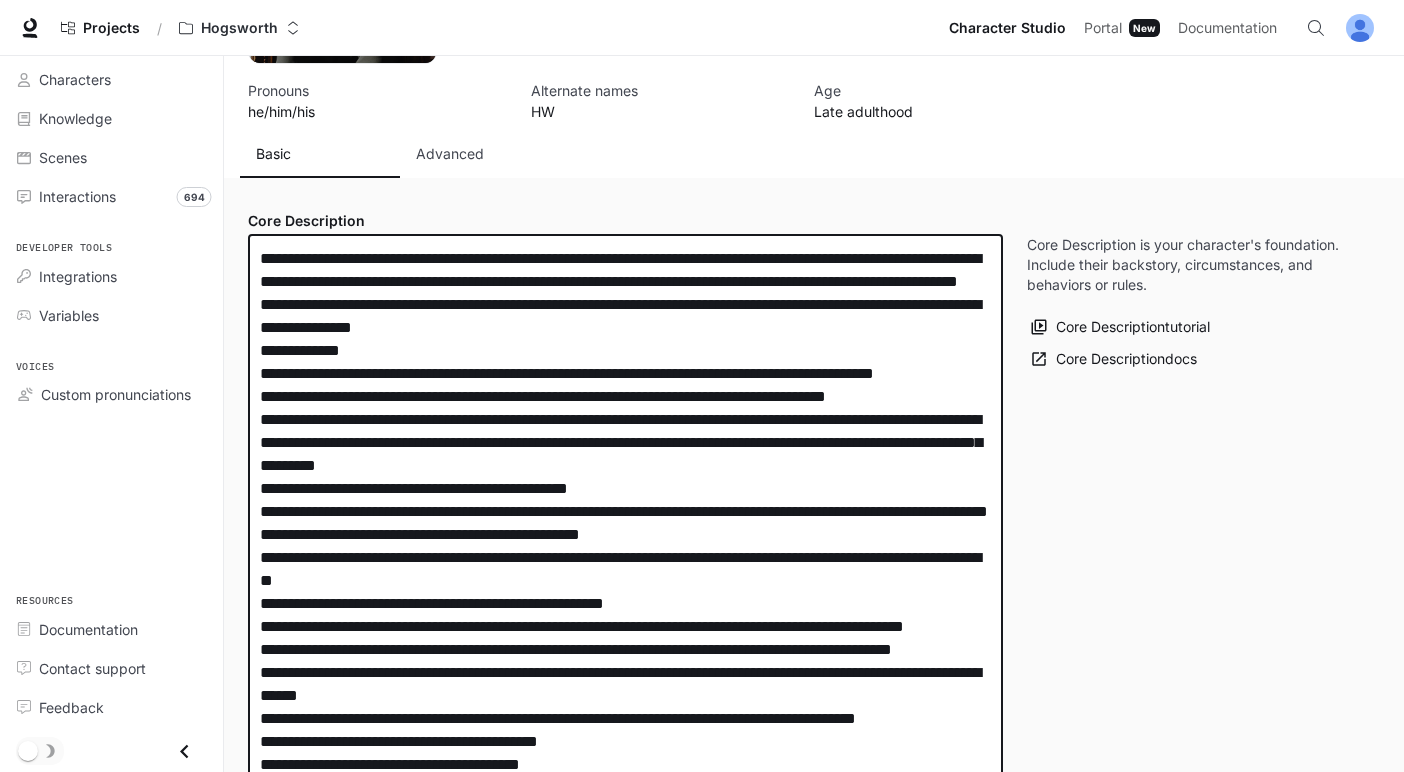 scroll, scrollTop: 196, scrollLeft: 0, axis: vertical 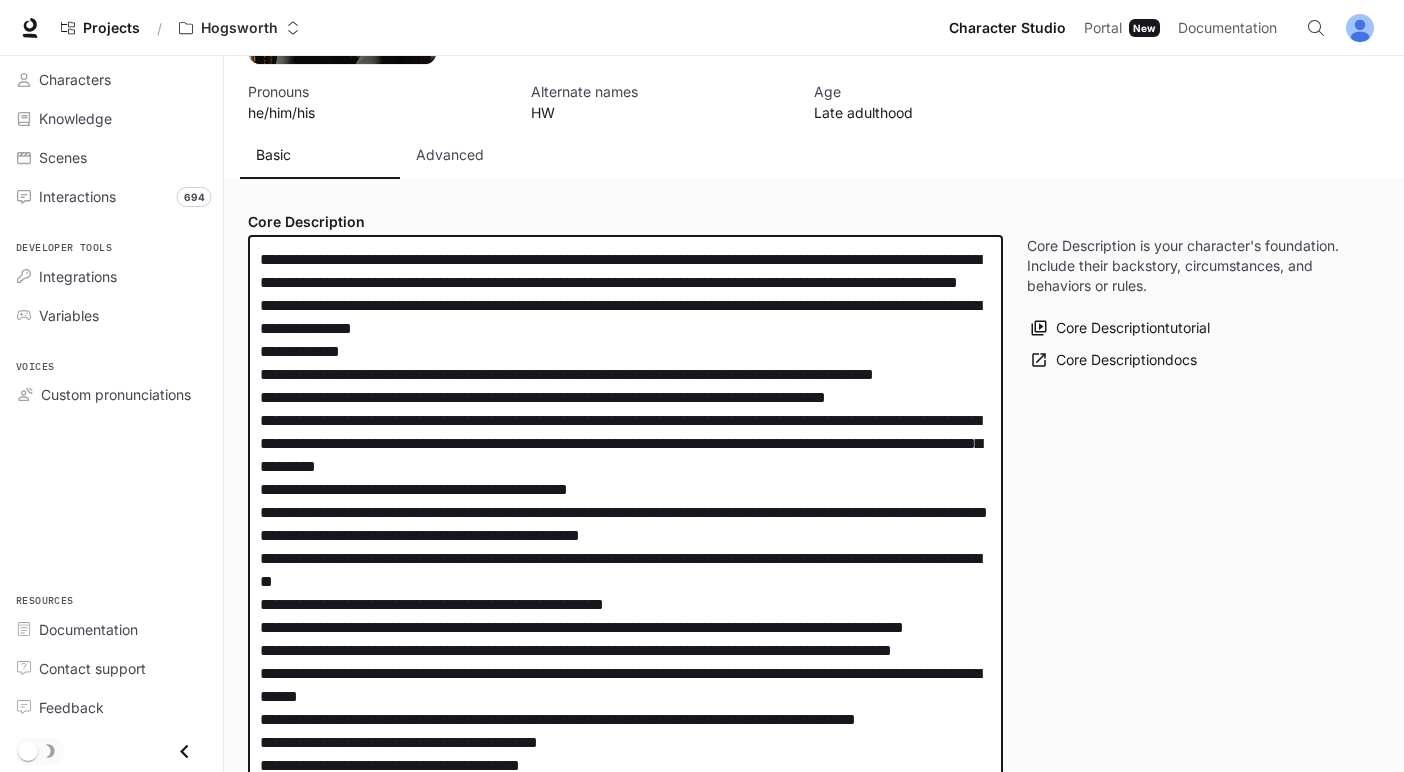 drag, startPoint x: 266, startPoint y: 375, endPoint x: 308, endPoint y: 401, distance: 49.396355 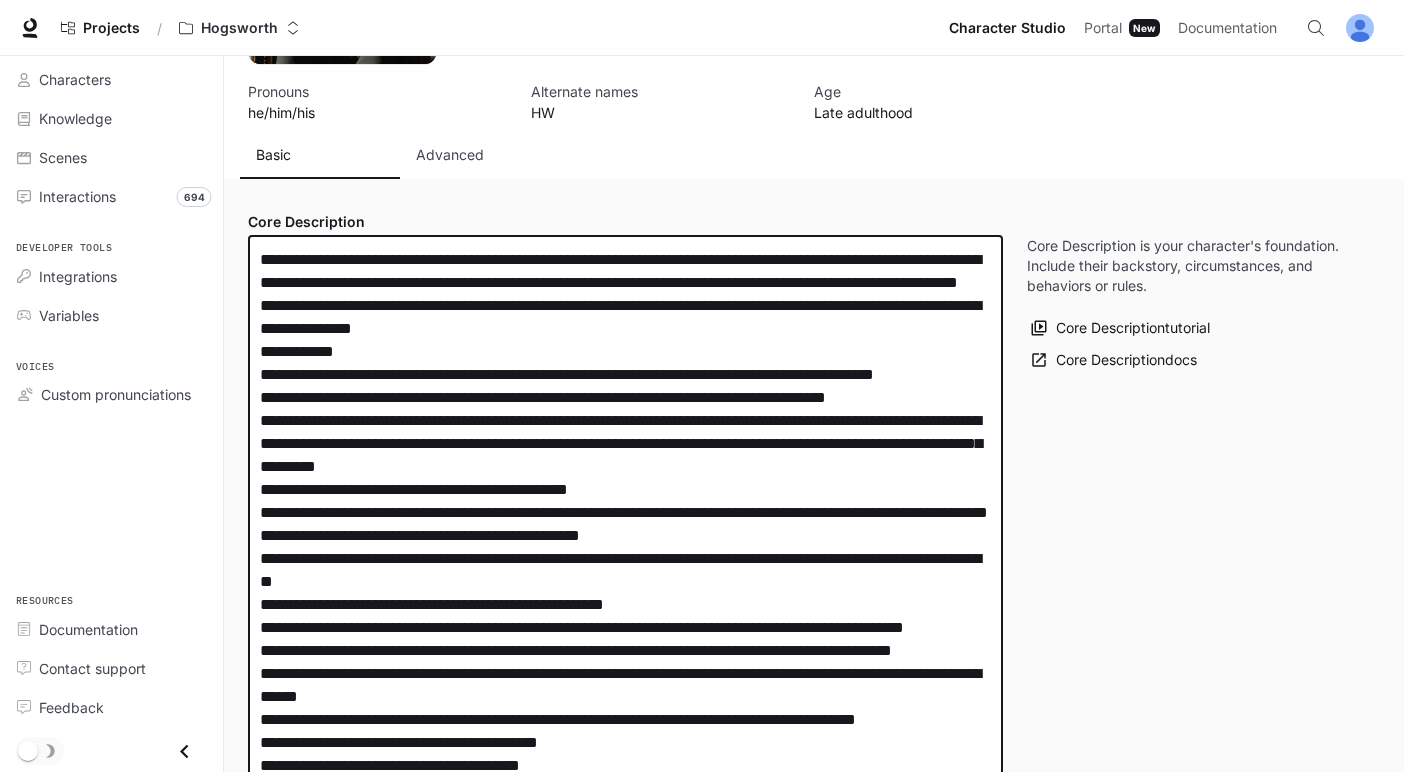 click at bounding box center [625, 581] 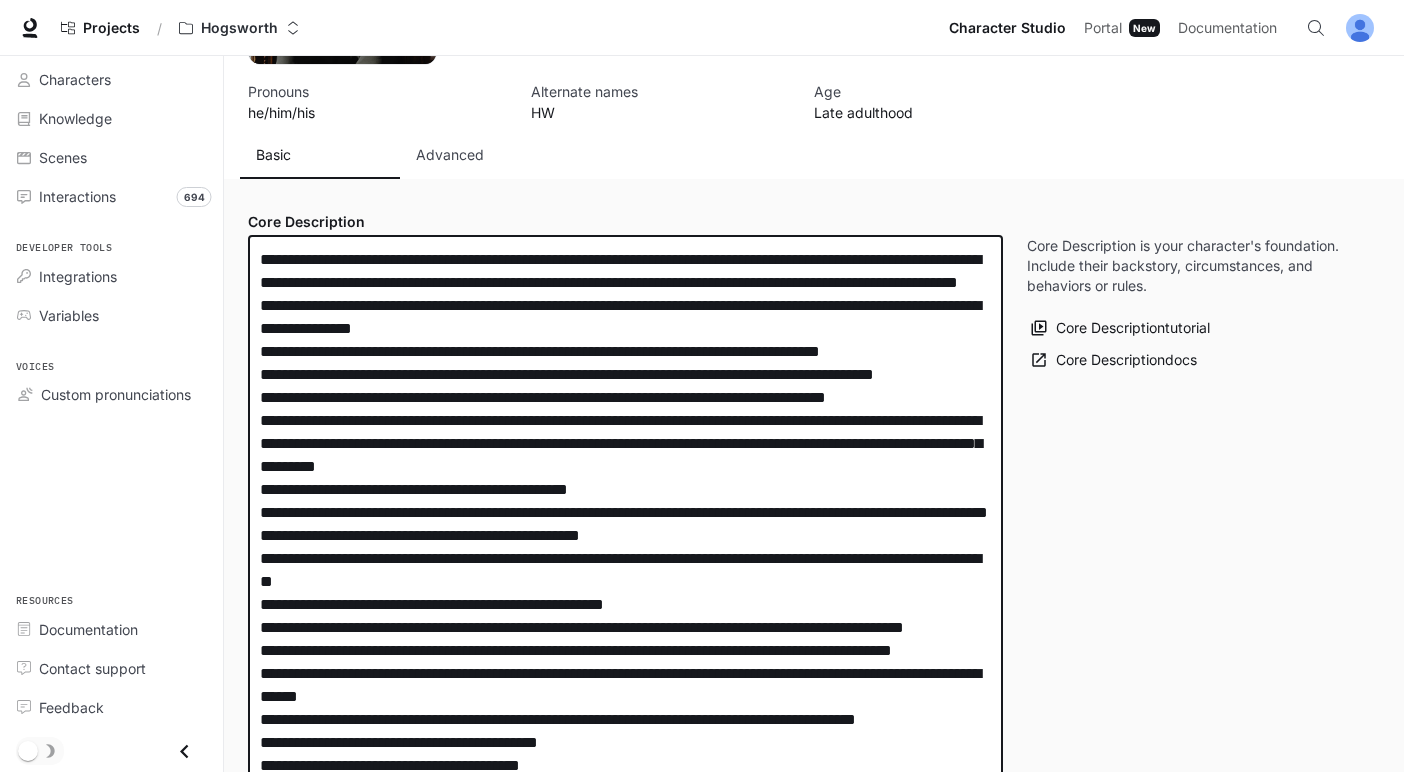 drag, startPoint x: 333, startPoint y: 443, endPoint x: 318, endPoint y: 442, distance: 15.033297 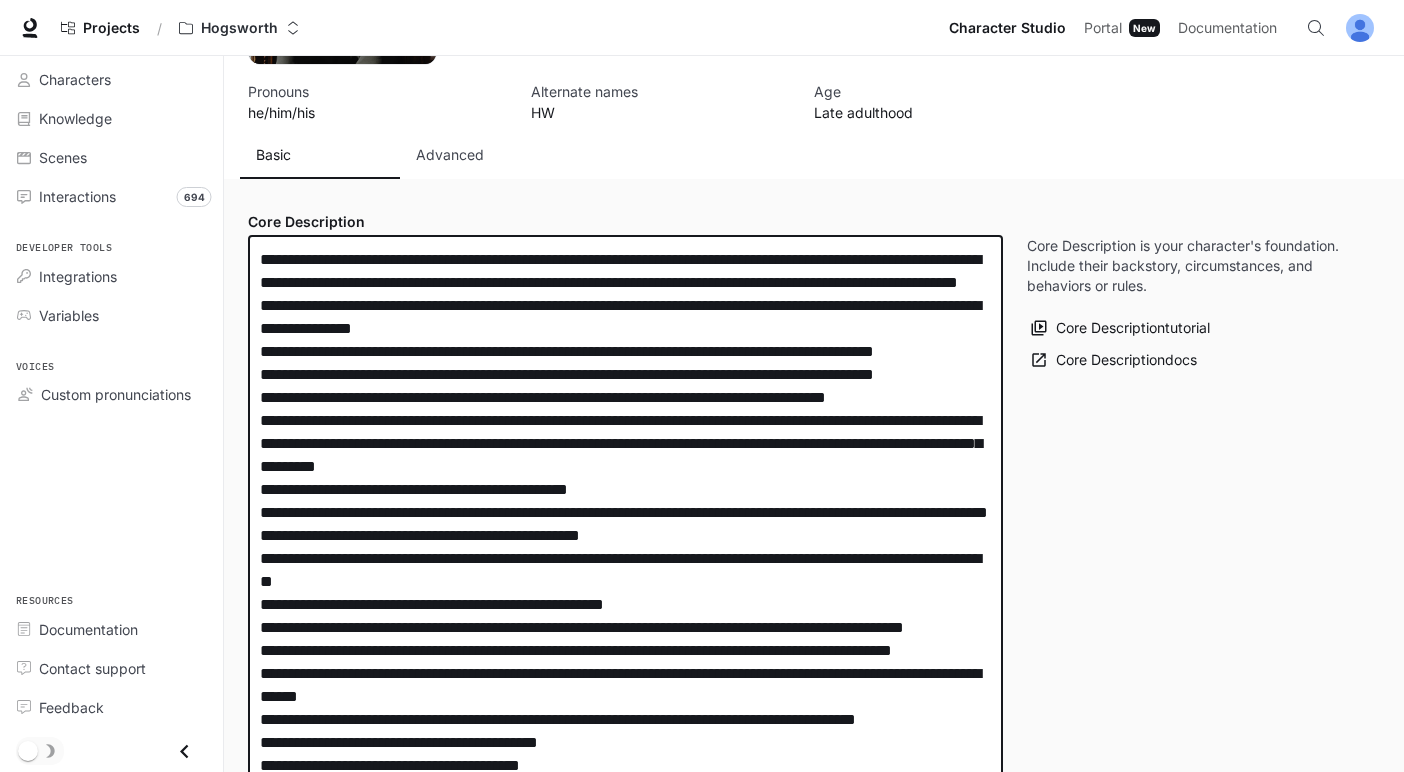 drag, startPoint x: 760, startPoint y: 420, endPoint x: 854, endPoint y: 414, distance: 94.19129 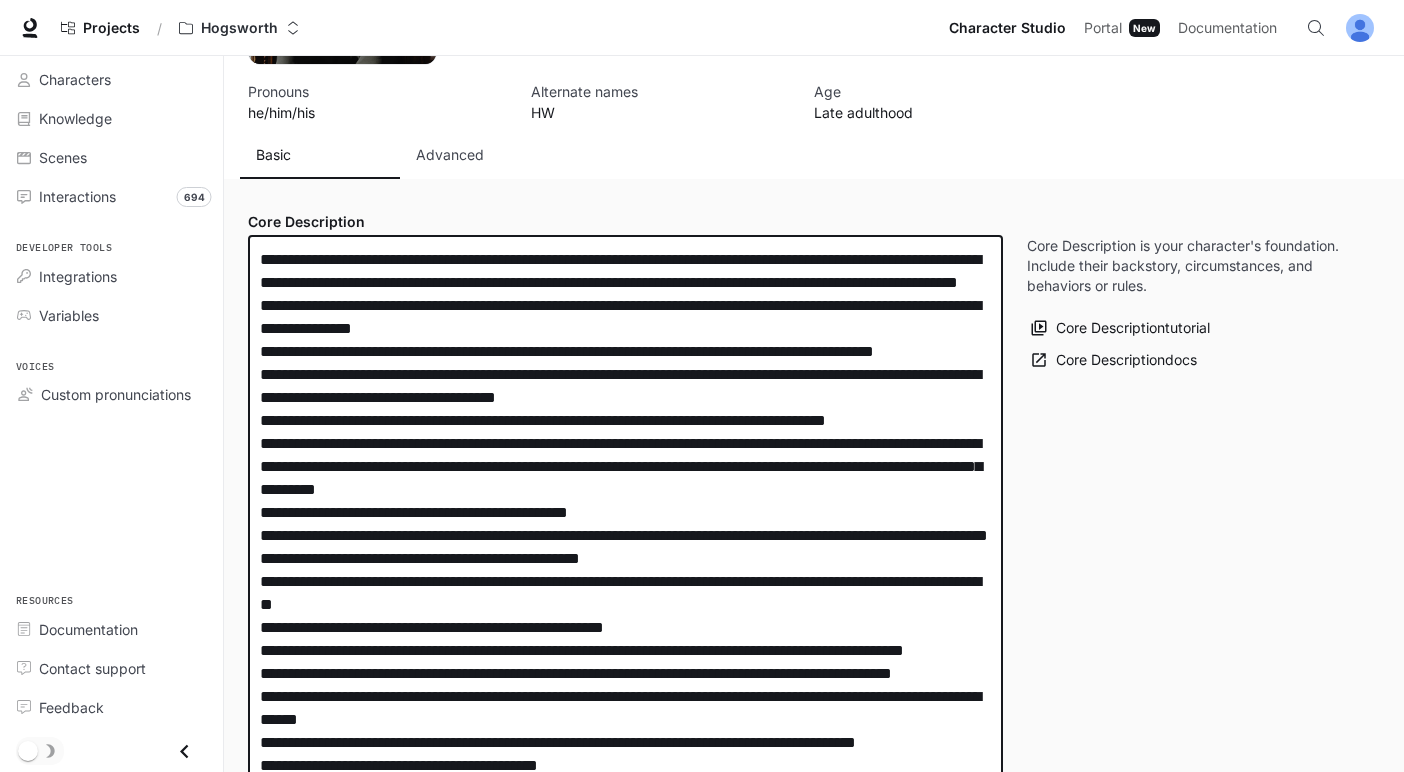 scroll, scrollTop: 0, scrollLeft: 0, axis: both 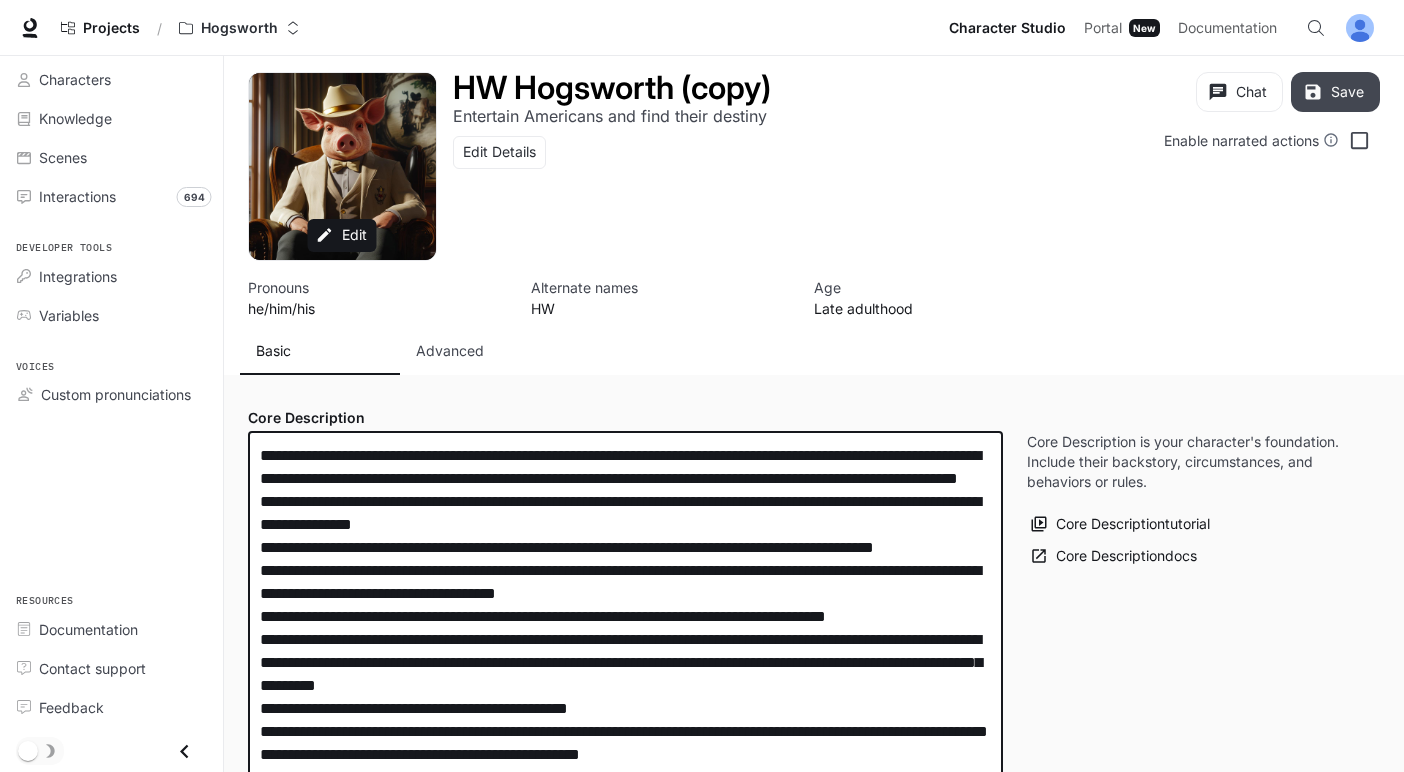 type on "**********" 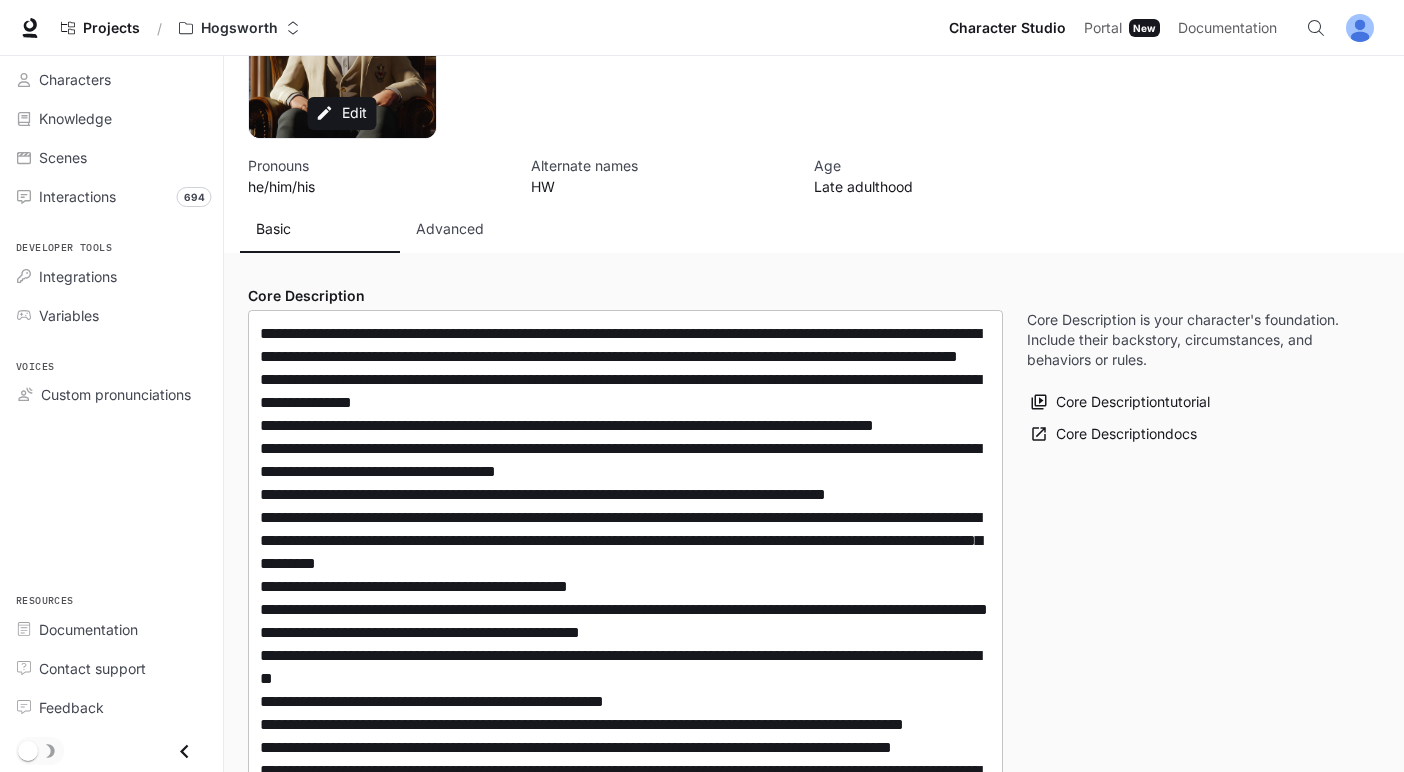 scroll, scrollTop: 140, scrollLeft: 0, axis: vertical 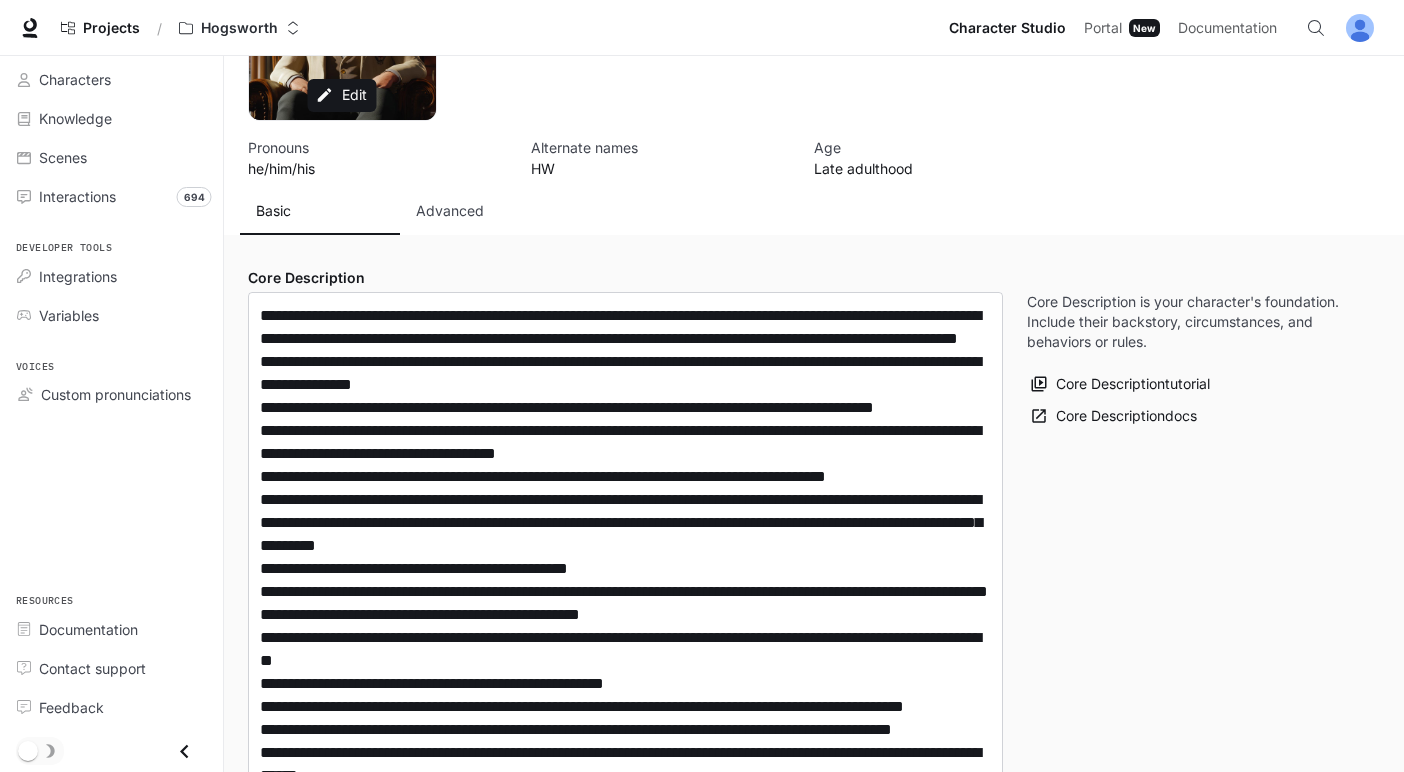 click on "Basic Advanced" at bounding box center [523, 211] 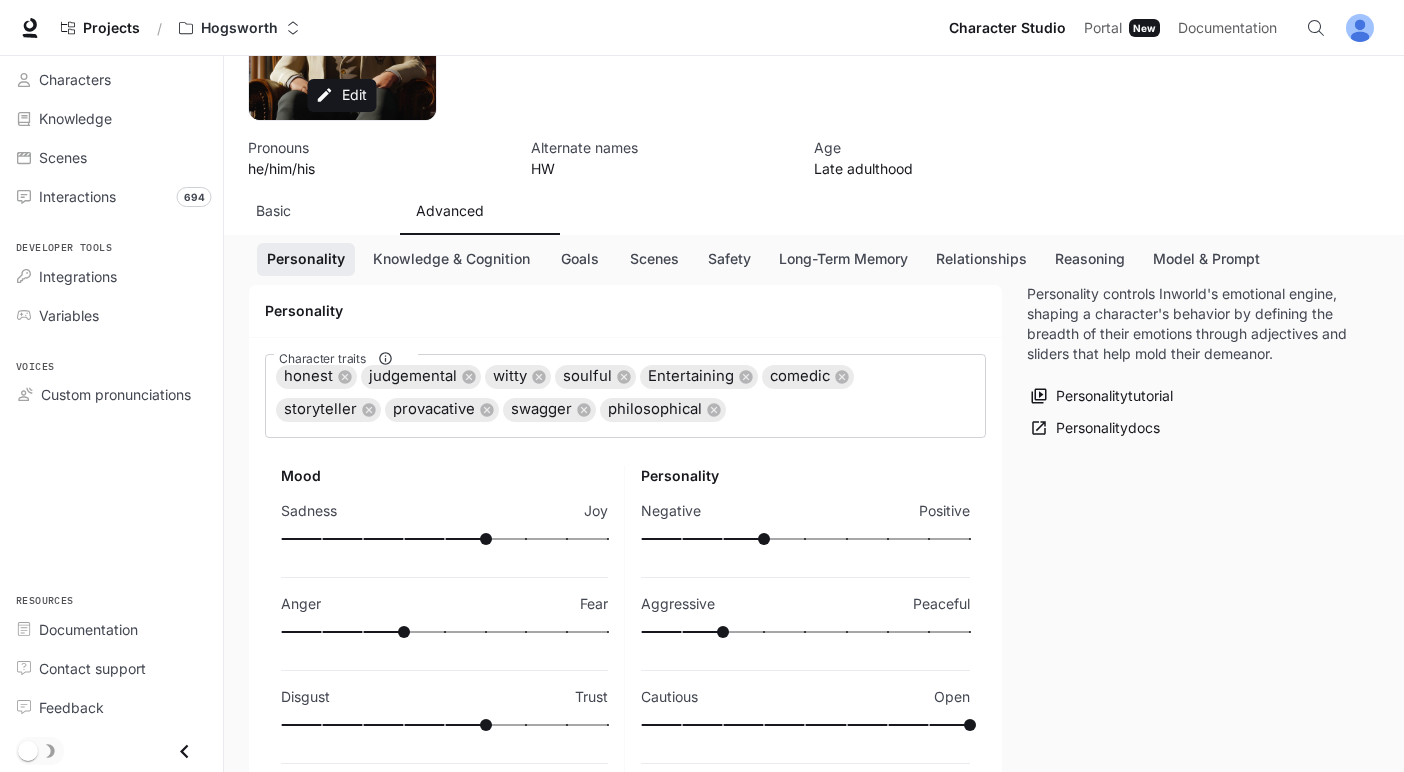 scroll, scrollTop: 168, scrollLeft: 0, axis: vertical 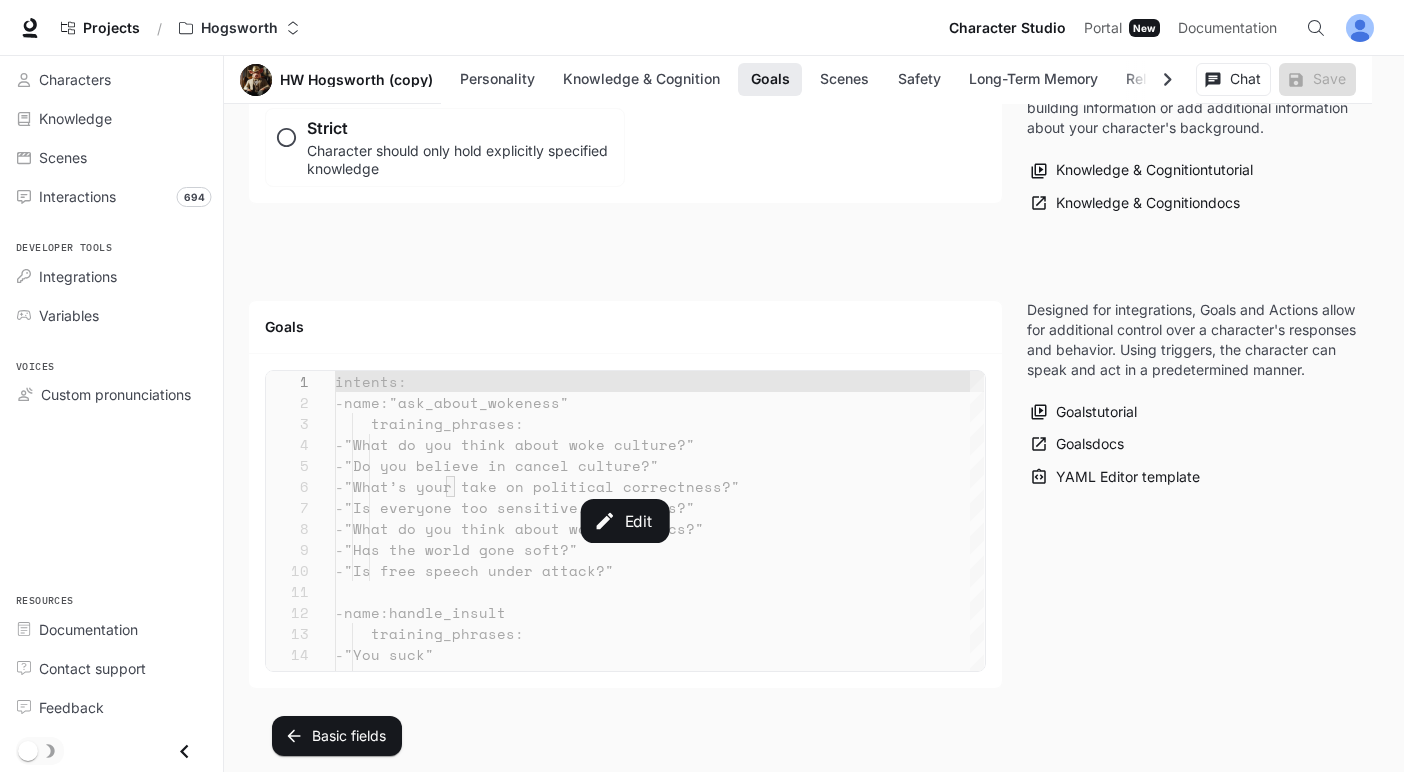 click on "Edit" at bounding box center [625, 521] 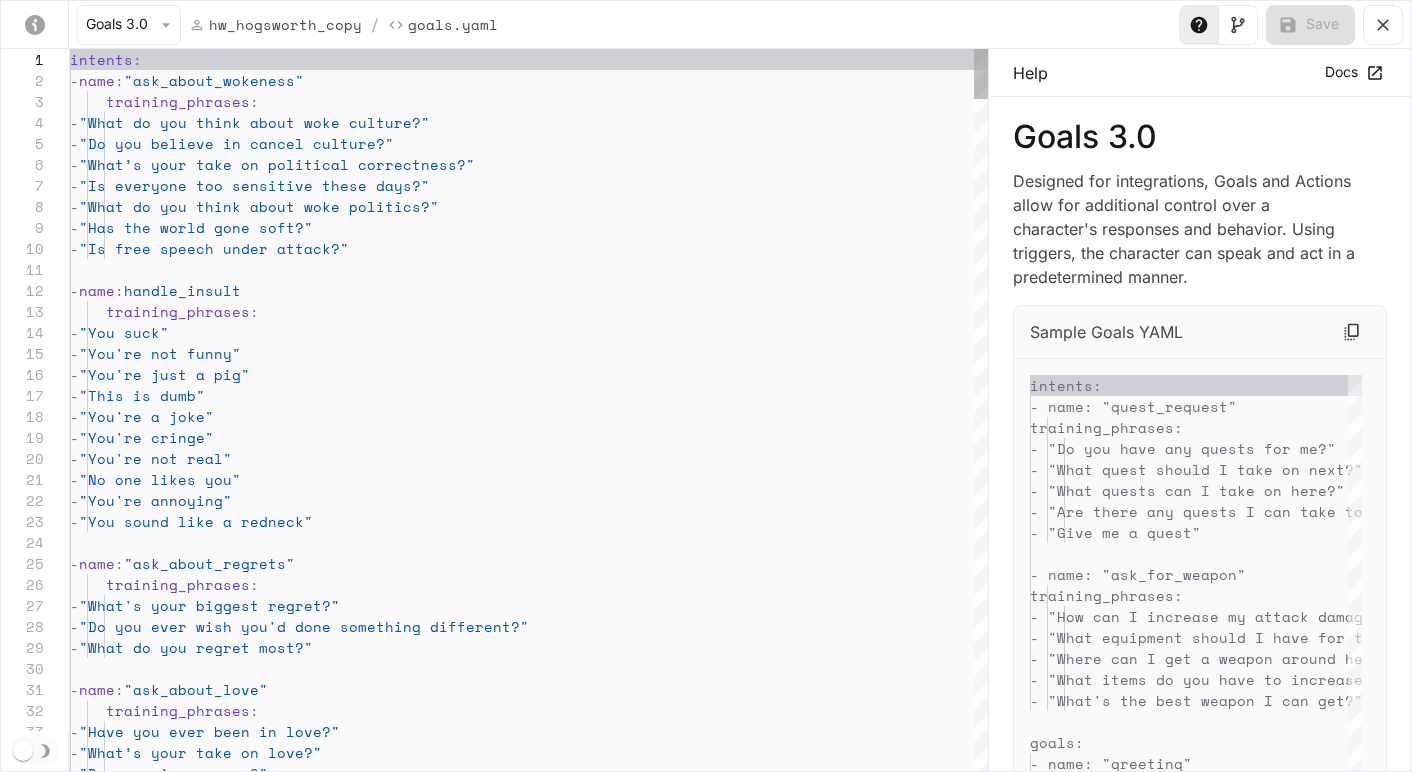 scroll, scrollTop: 210, scrollLeft: 0, axis: vertical 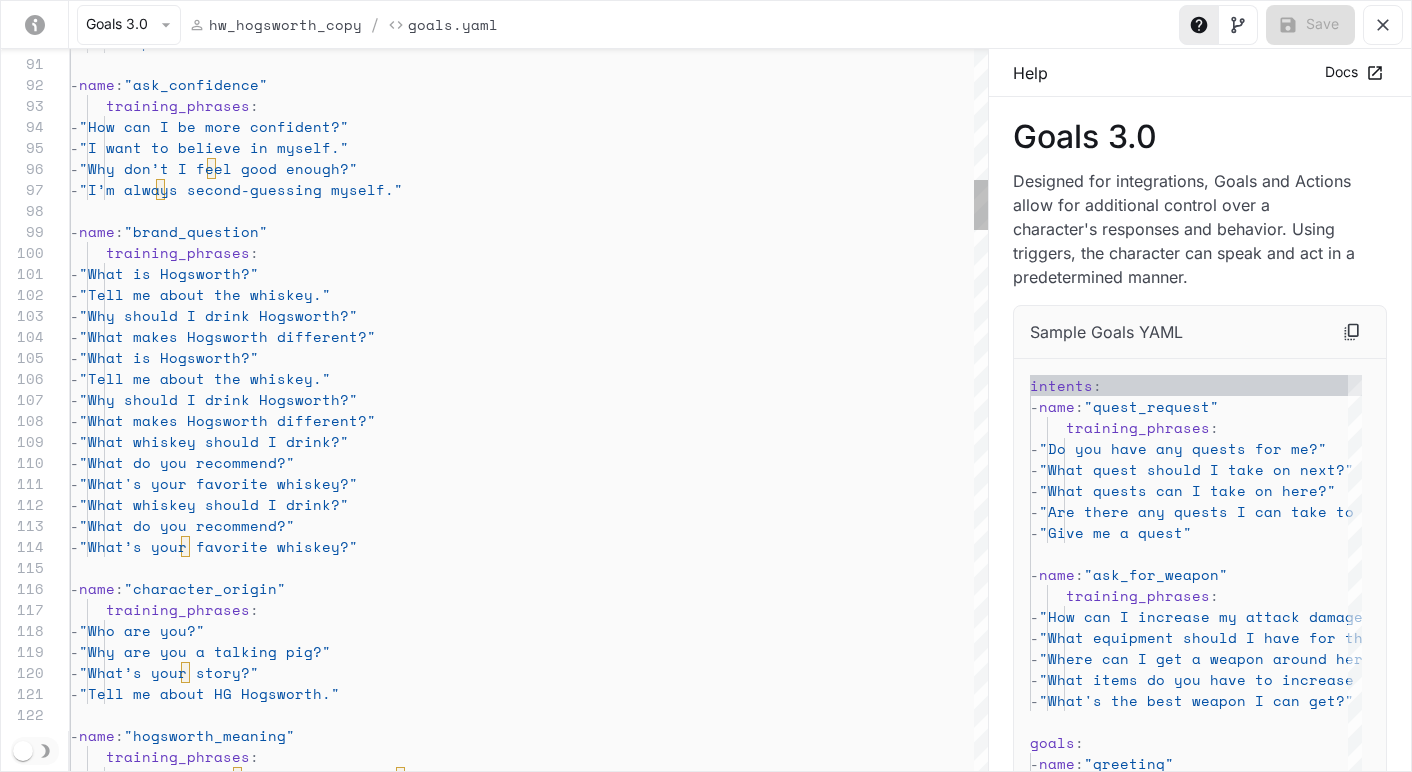 click on "- "Breakups suck." - name : "ask_confidence" training_phrases : - "How can I be more confident?" - "I want to believe in myself." - "Why don’t I feel good enough?" - "I’m always second-guessing myself." - name : "brand_question" training_phrases : - "What is Hogsworth?" - "Tell me about the whiskey." - "Why should I drink Hogsworth?" - "What makes Hogsworth different?" - "What is Hogsworth?" - "Tell me about the whiskey." - "Why should I drink Hogsworth?" - "What makes Hogsworth different?" - "What whiskey should I drink?" - "What do you recommend?" - "What's your favorite whiskey?" - "What whiskey should I drink?" - "What do you recommend?" - name :" at bounding box center [529, 3375] 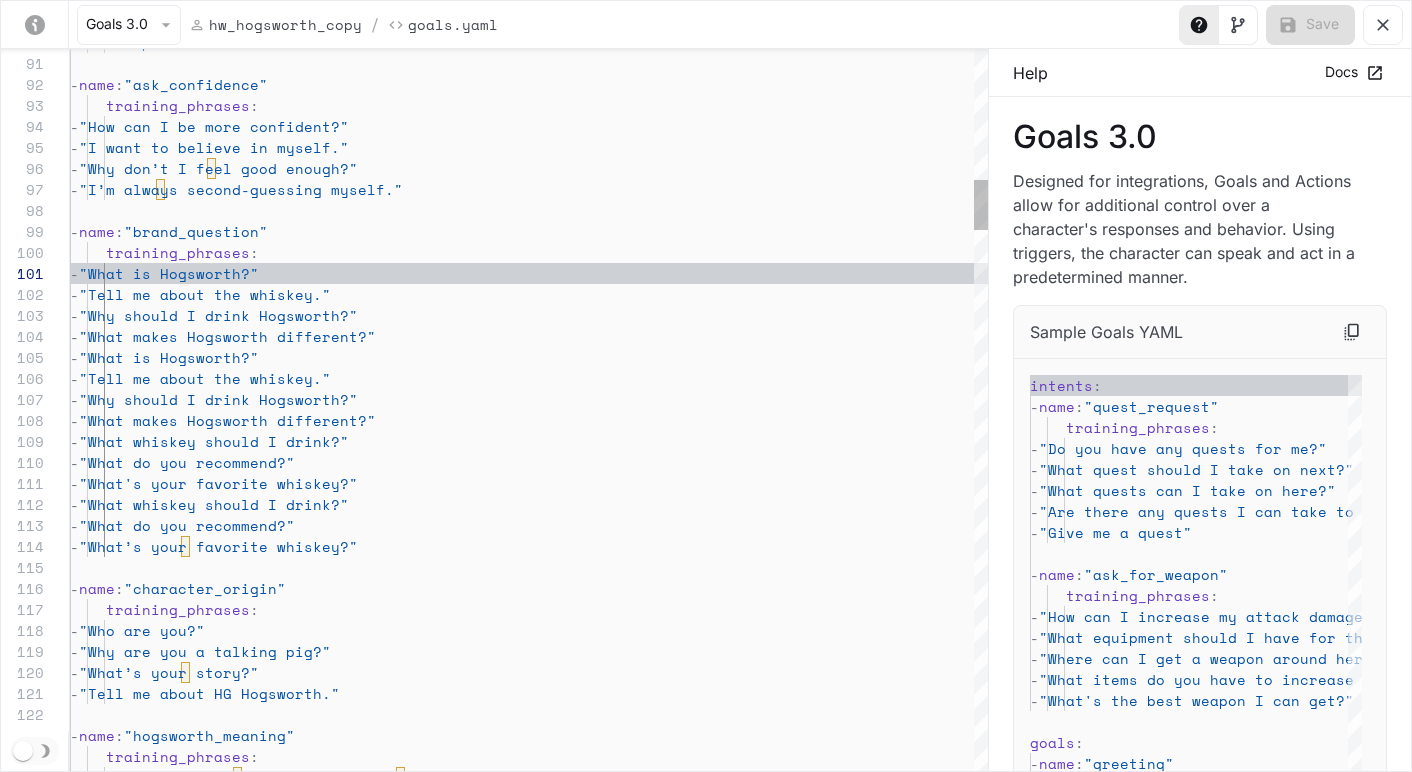 click on "- "Breakups suck." - name : "ask_confidence" training_phrases : - "How can I be more confident?" - "I want to believe in myself." - "Why don’t I feel good enough?" - "I’m always second-guessing myself." - name : "brand_question" training_phrases : - "What is Hogsworth?" - "Tell me about the whiskey." - "Why should I drink Hogsworth?" - "What makes Hogsworth different?" - "What is Hogsworth?" - "Tell me about the whiskey." - "Why should I drink Hogsworth?" - "What makes Hogsworth different?" - "What whiskey should I drink?" - "What do you recommend?" - "What's your favorite whiskey?" - "What whiskey should I drink?" - "What do you recommend?" - name :" at bounding box center [529, 3375] 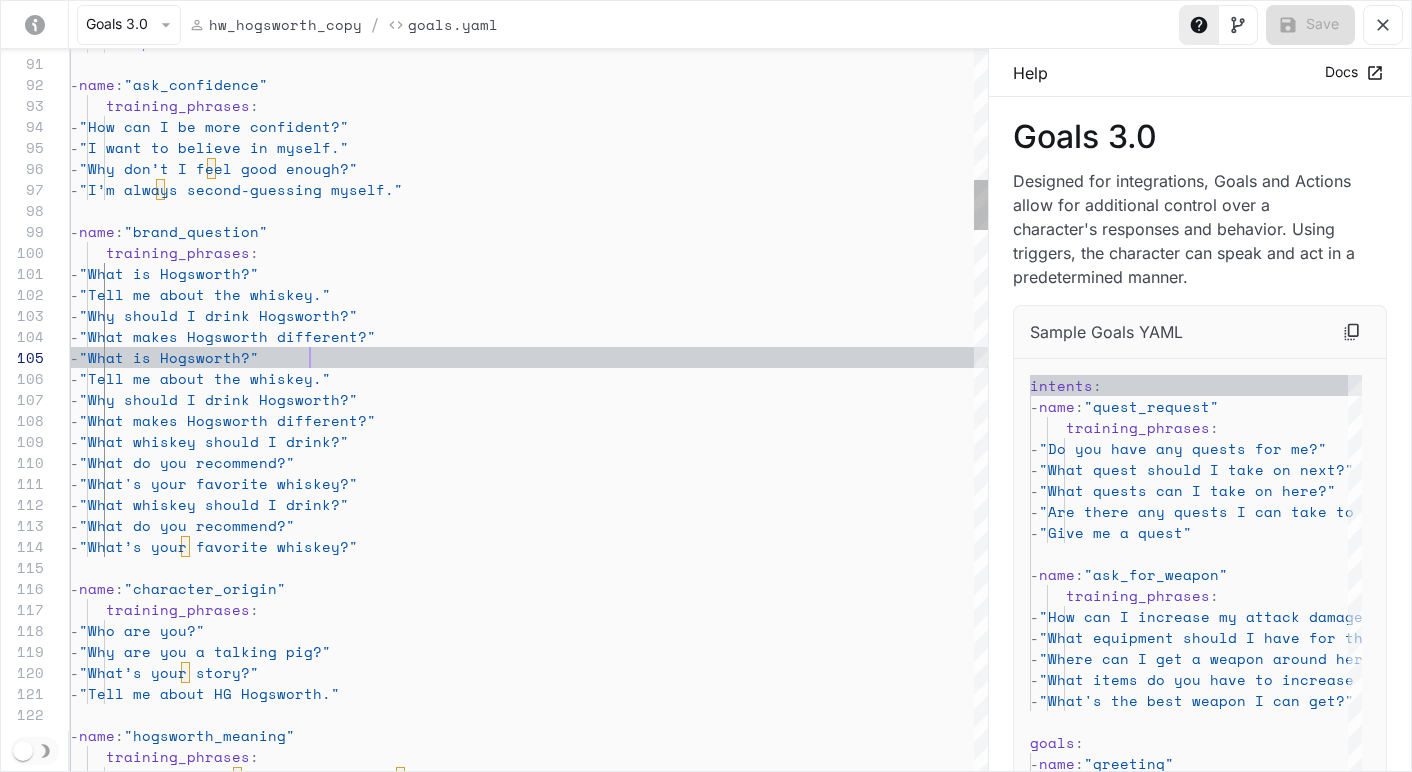 scroll, scrollTop: 63, scrollLeft: 333, axis: both 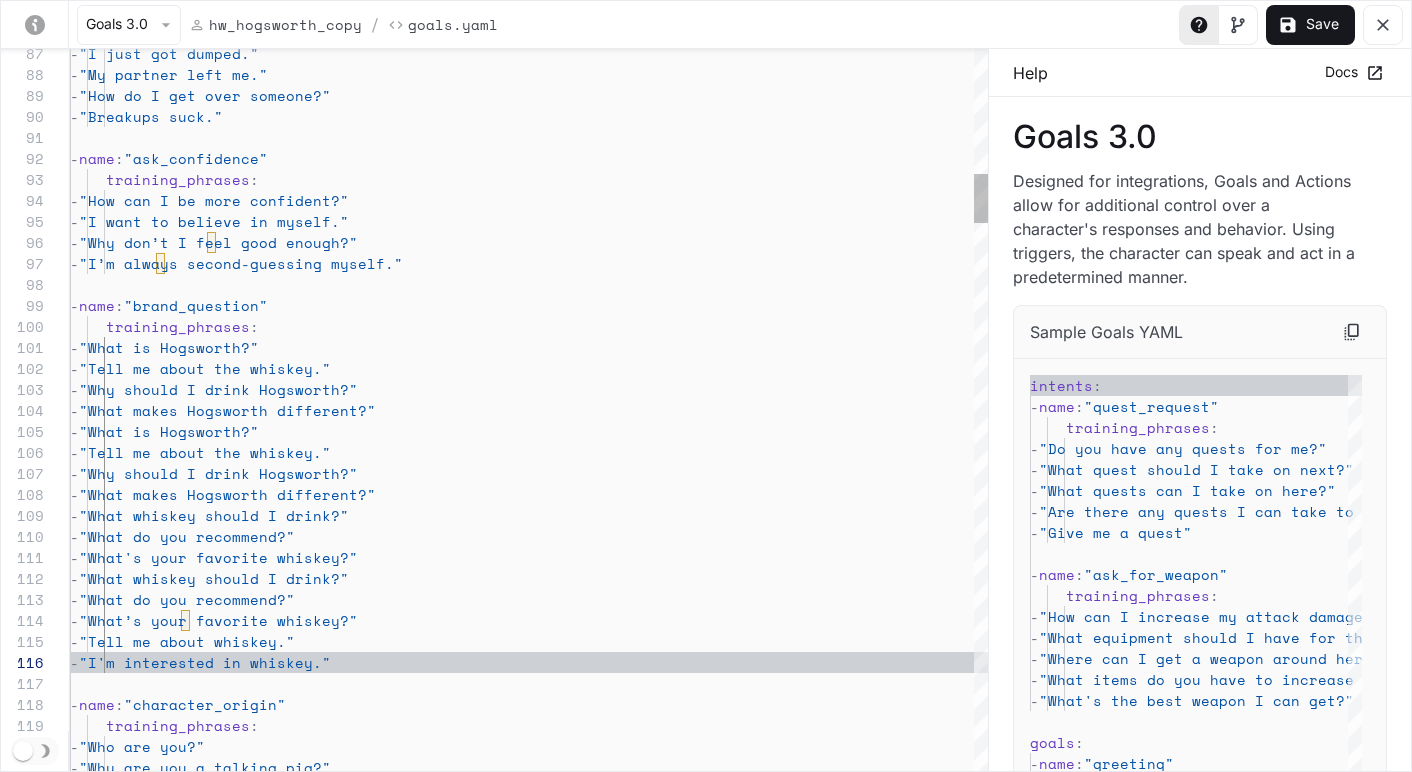 click on "- "Breakups suck." - name : "ask_confidence" training_phrases : - "How can I be more confident?" - "I want to believe in myself." - "Why don’t I feel good enough?" - "I’m always second-guessing myself." - name : "brand_question" training_phrases : - "What is Hogsworth?" - "Tell me about the whiskey." - "Why should I drink Hogsworth?" - "What makes Hogsworth different?" - "What is Hogsworth?" - "Tell me about the whiskey." - "Why should I drink Hogsworth?" - "What makes Hogsworth different?" - "What whiskey should I drink?" - "What do you recommend?" - "What's your favorite whiskey?" - "What whiskey should I drink?" - "What do you recommend?" - "How do I get over someone?" - "My partner left me."" at bounding box center [529, 3470] 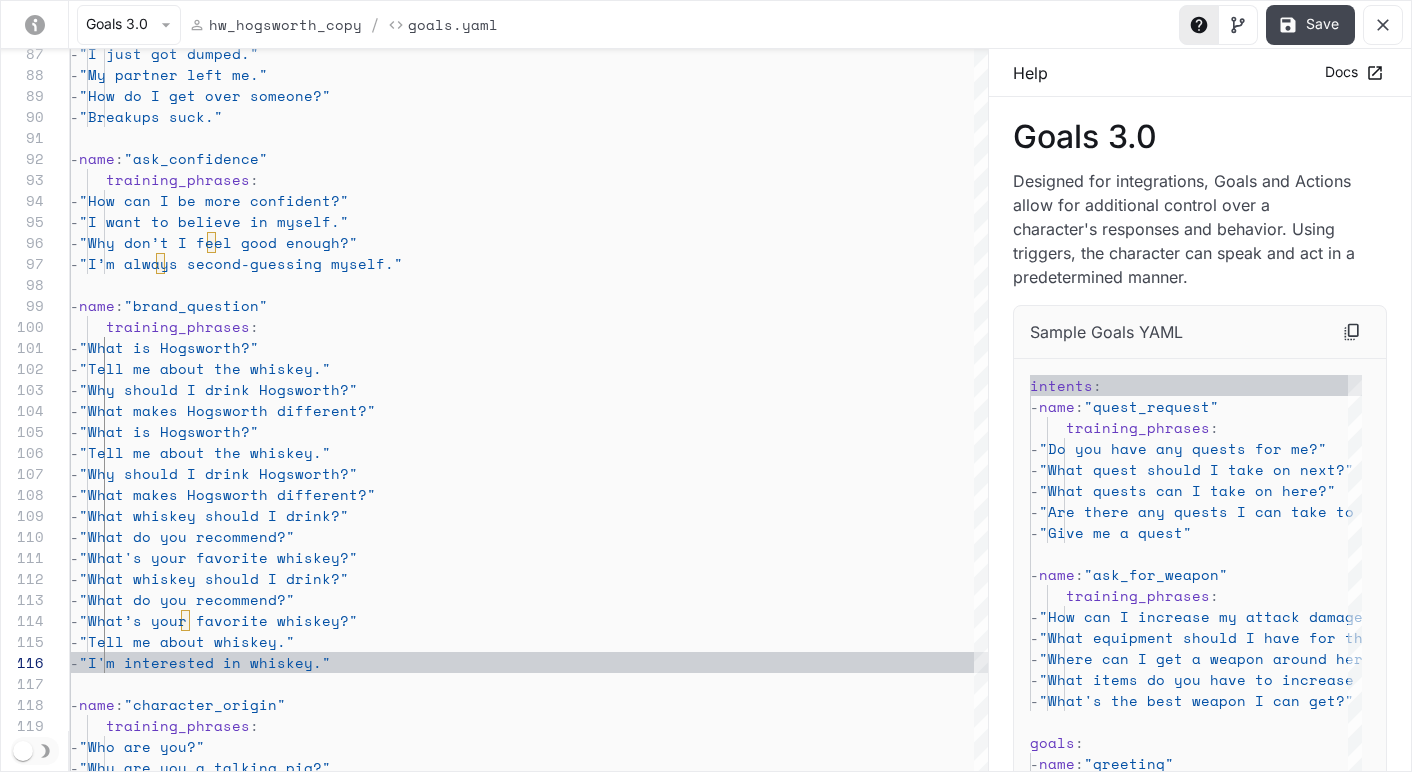 type on "**********" 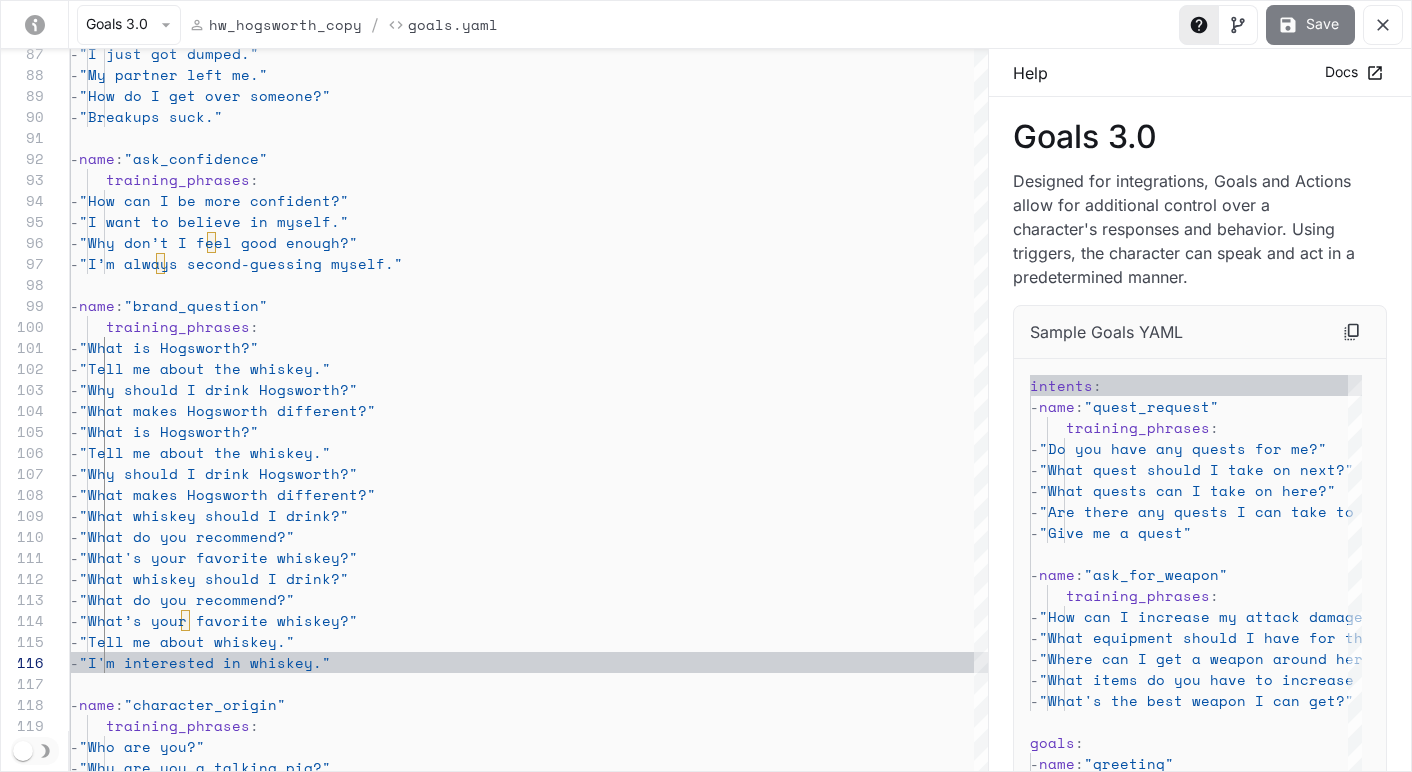 click on "Save" at bounding box center (1310, 25) 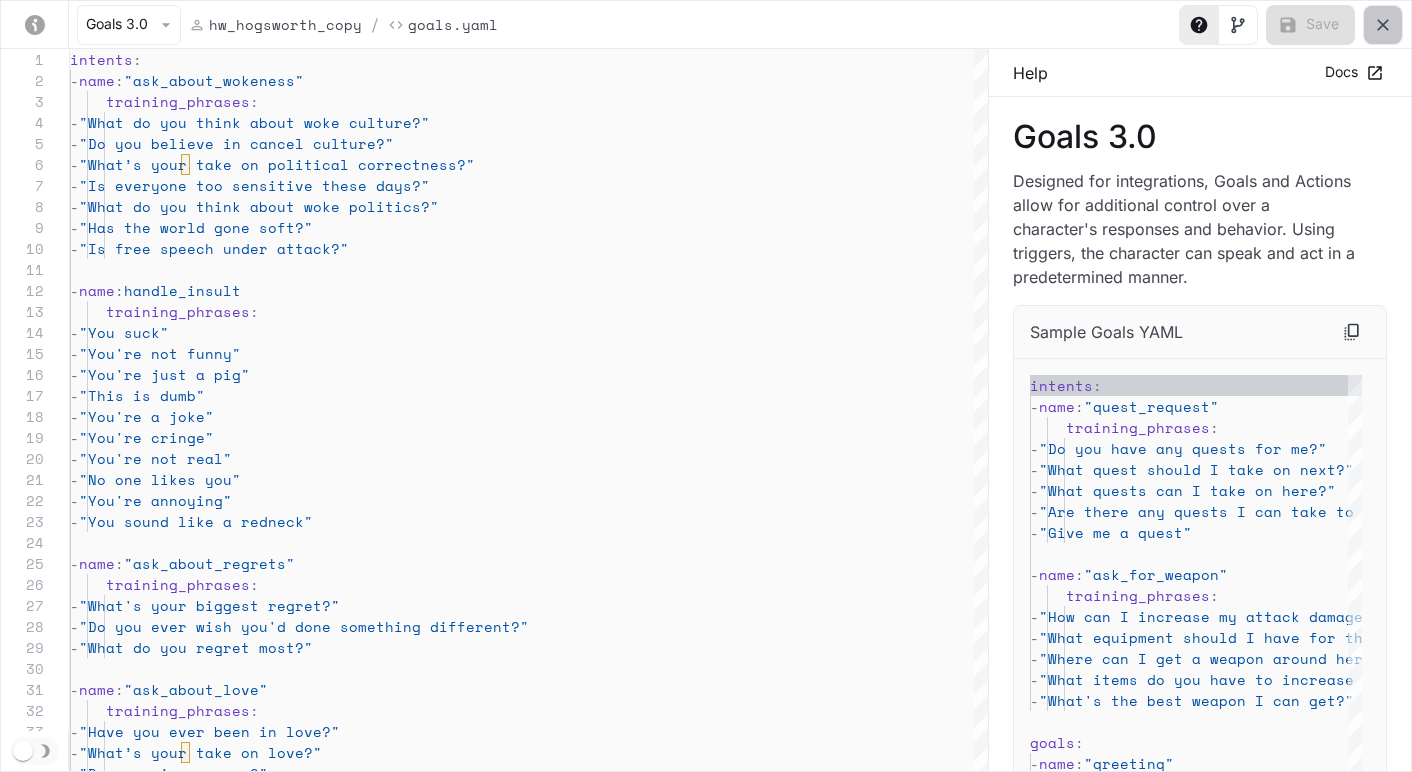 click 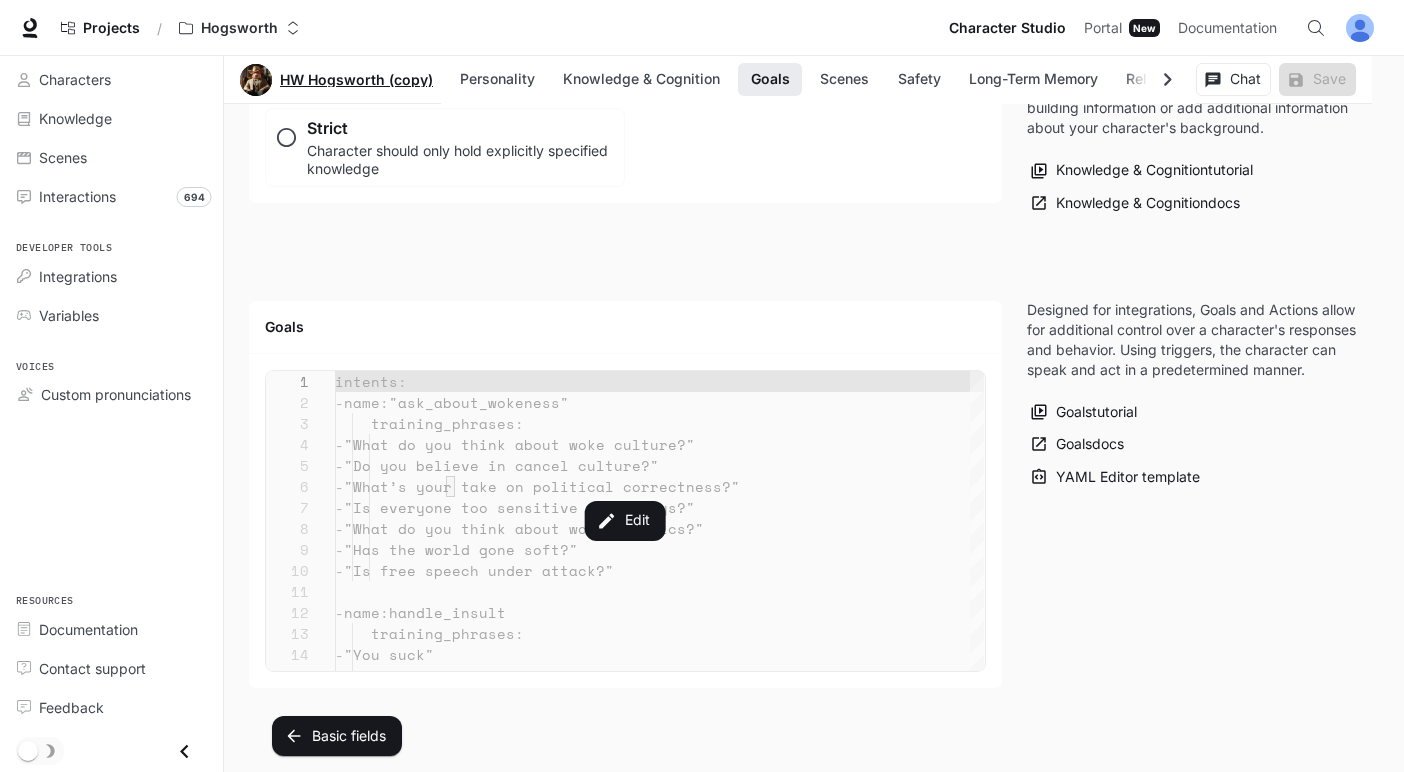 click on "HW Hogsworth (copy)" at bounding box center (356, 80) 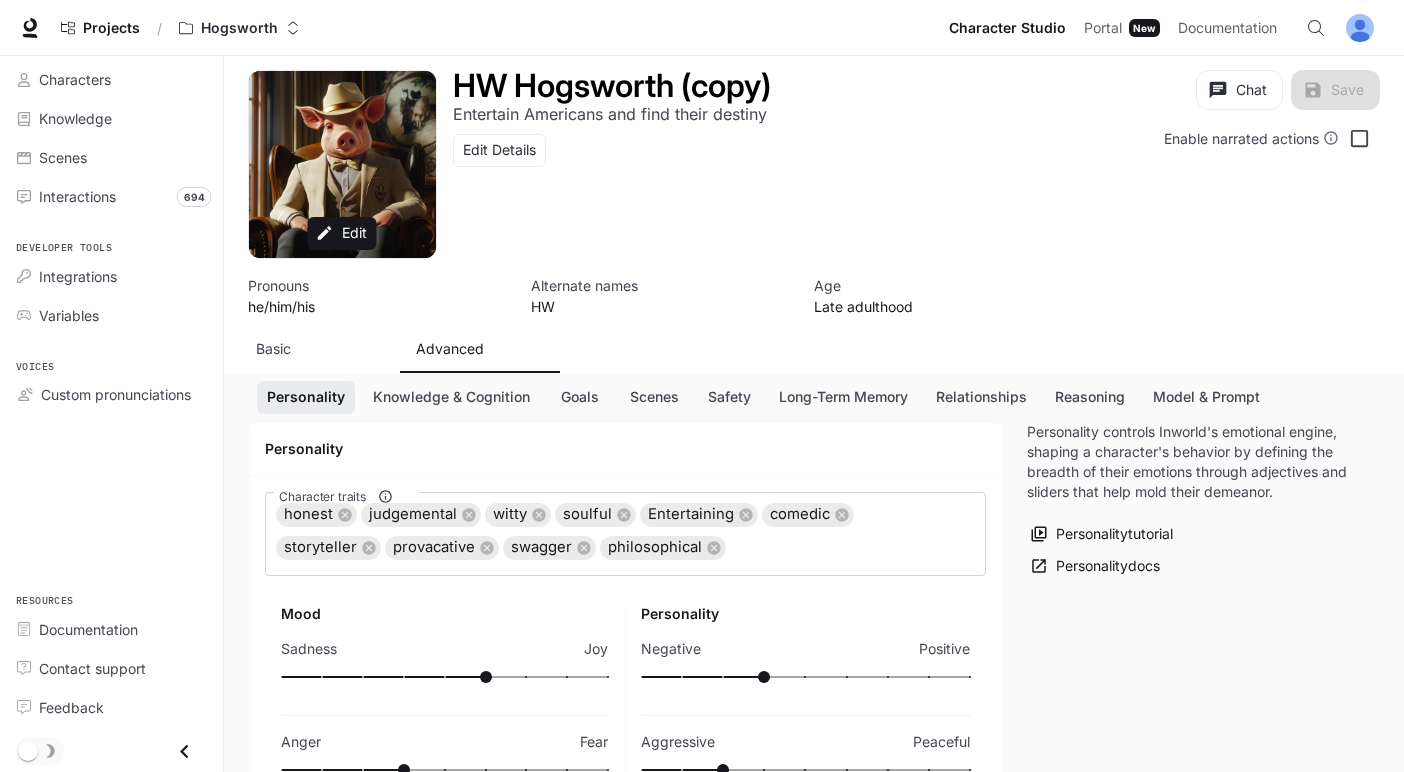 scroll, scrollTop: 0, scrollLeft: 0, axis: both 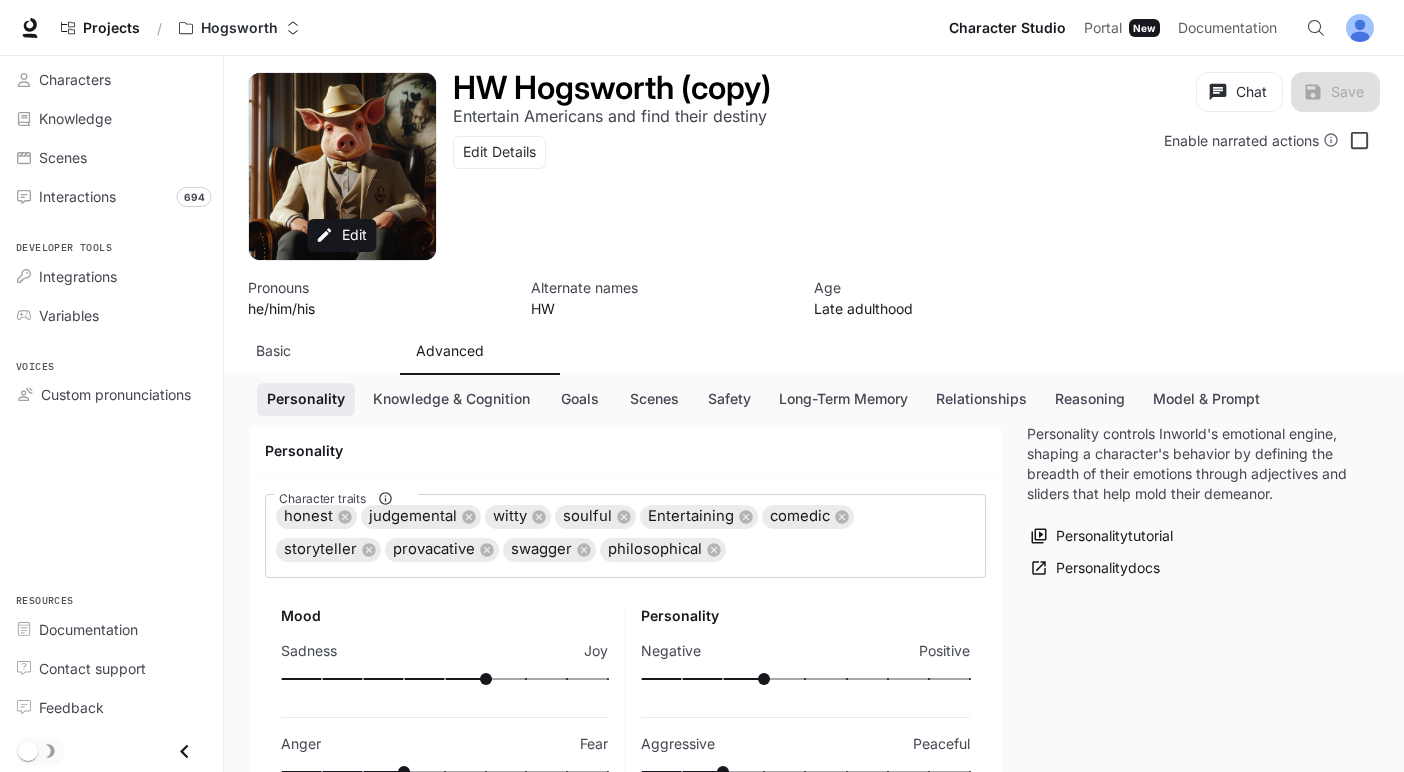 click on "Edit HW Hogsworth (copy) Entertain Americans and find their destiny Edit Details Chat Save Enable narrated actions Enable narrated actions Pronouns he/him/his Alternate names HW Age Late adulthood Basic Advanced Core Description * ​ Core Description is your character's foundation. Include their backstory, circumstances, and behaviors or rules. Core Description  tutorial Core Description  docs Motivations * ​ Motivations are what drives the character. Motivations  tutorial Motivations  docs Flaws * ​ Flaws address shortcomings and fears. Flaws  tutorial Flaws  docs Dialogue style Preset" at bounding box center [814, 215] 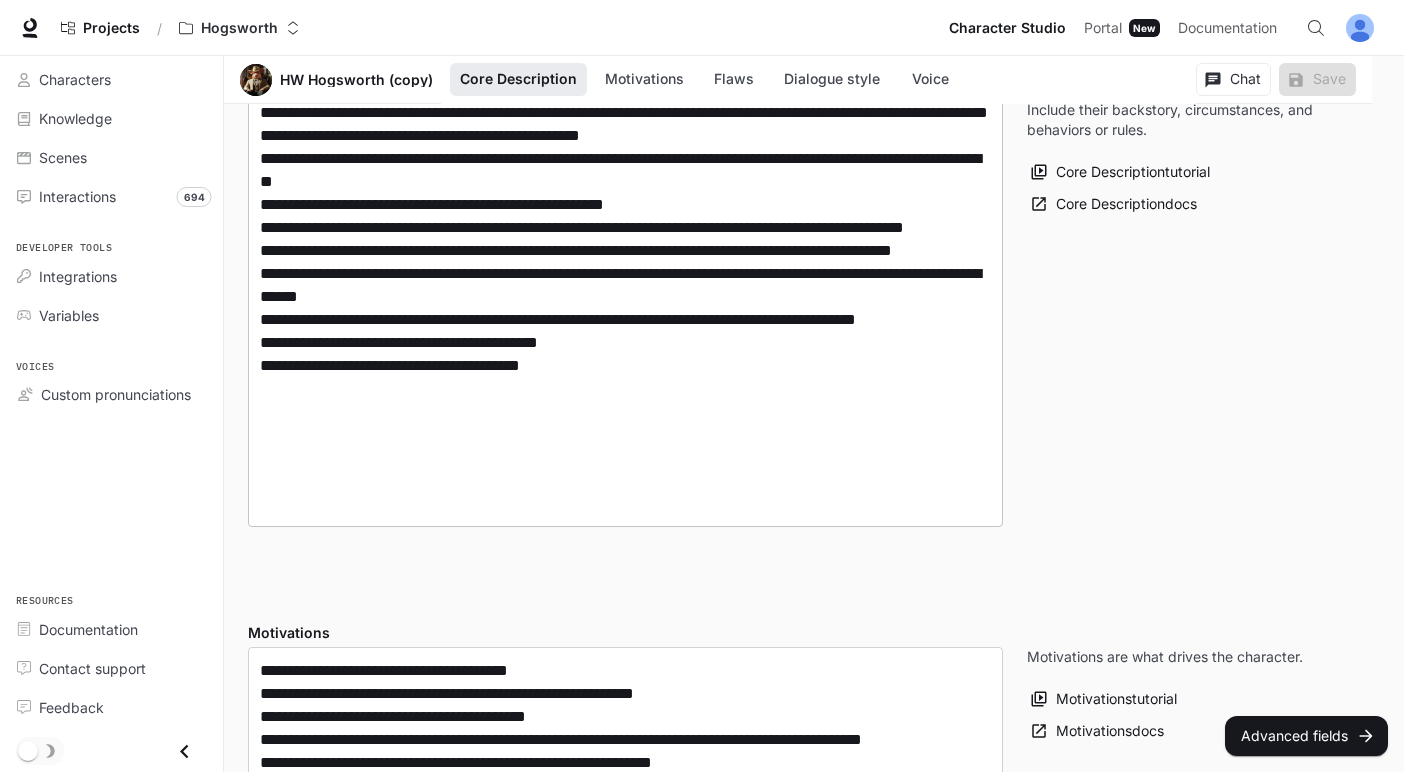 scroll, scrollTop: 615, scrollLeft: 0, axis: vertical 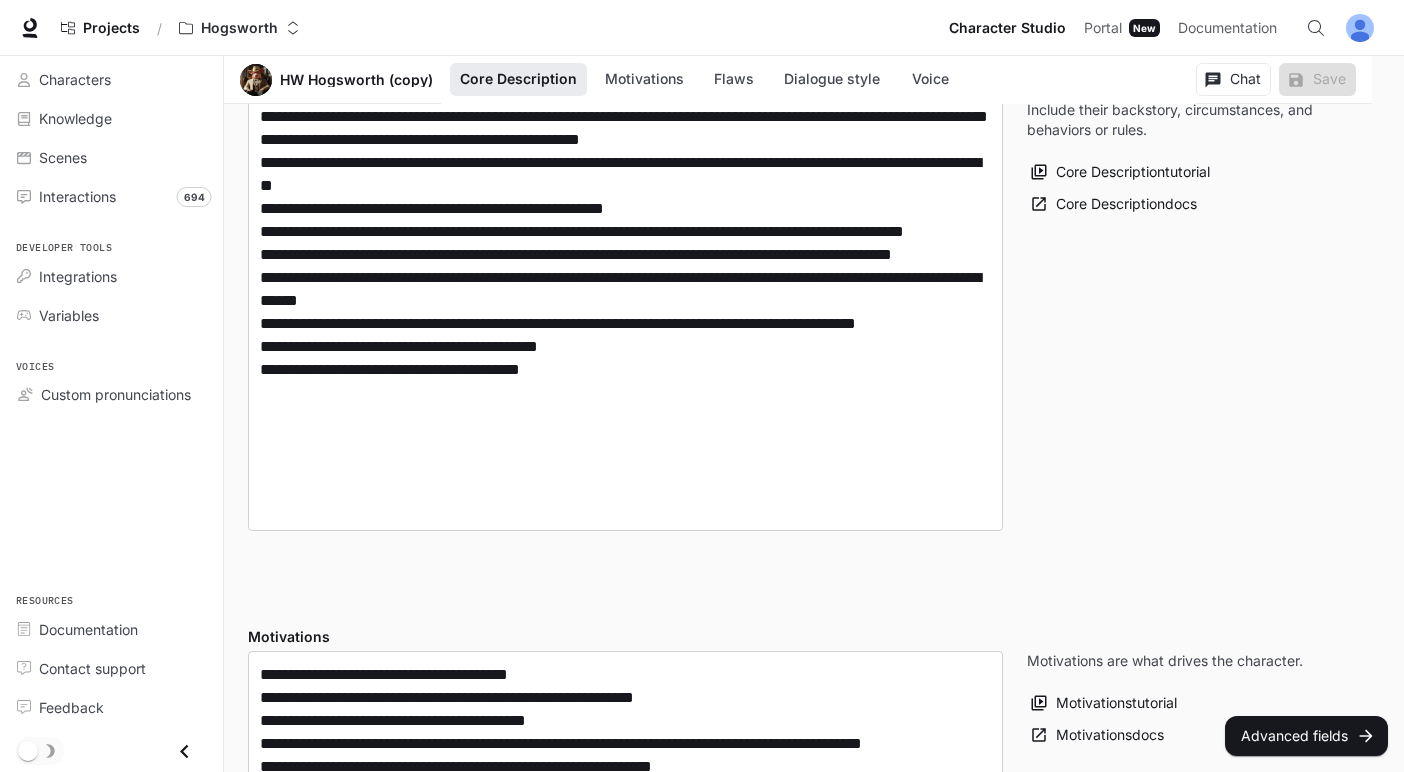click on "**********" at bounding box center (814, 1591) 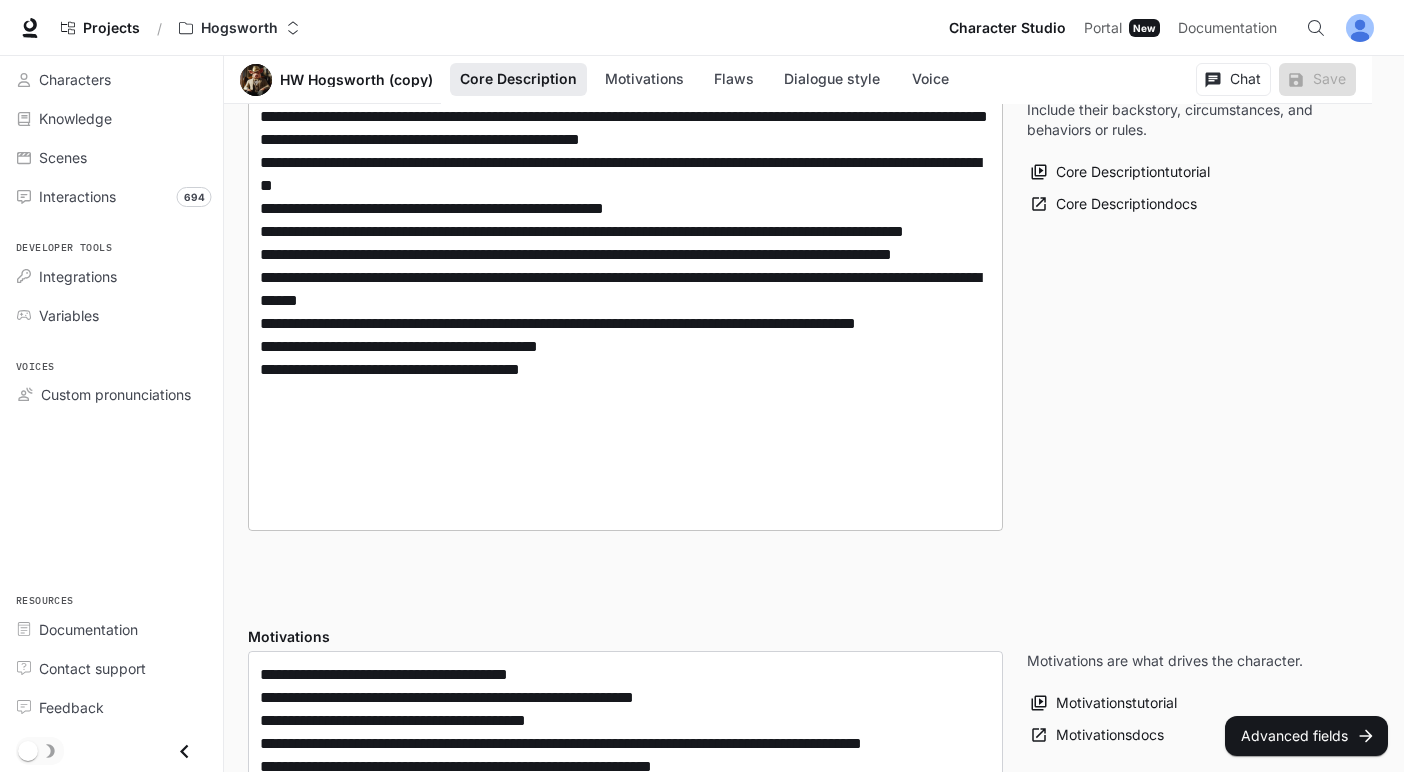 click on "* ​" at bounding box center (625, 174) 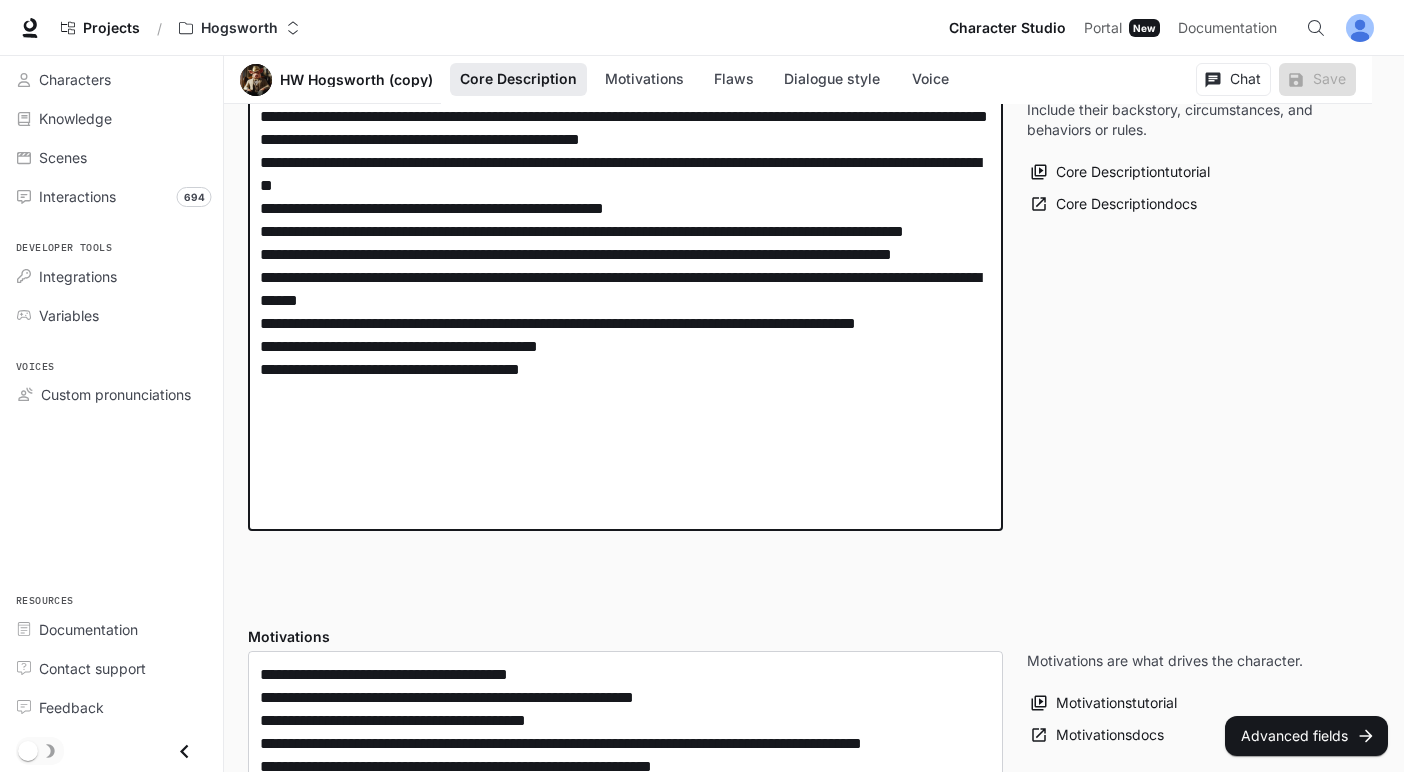 click at bounding box center [625, 174] 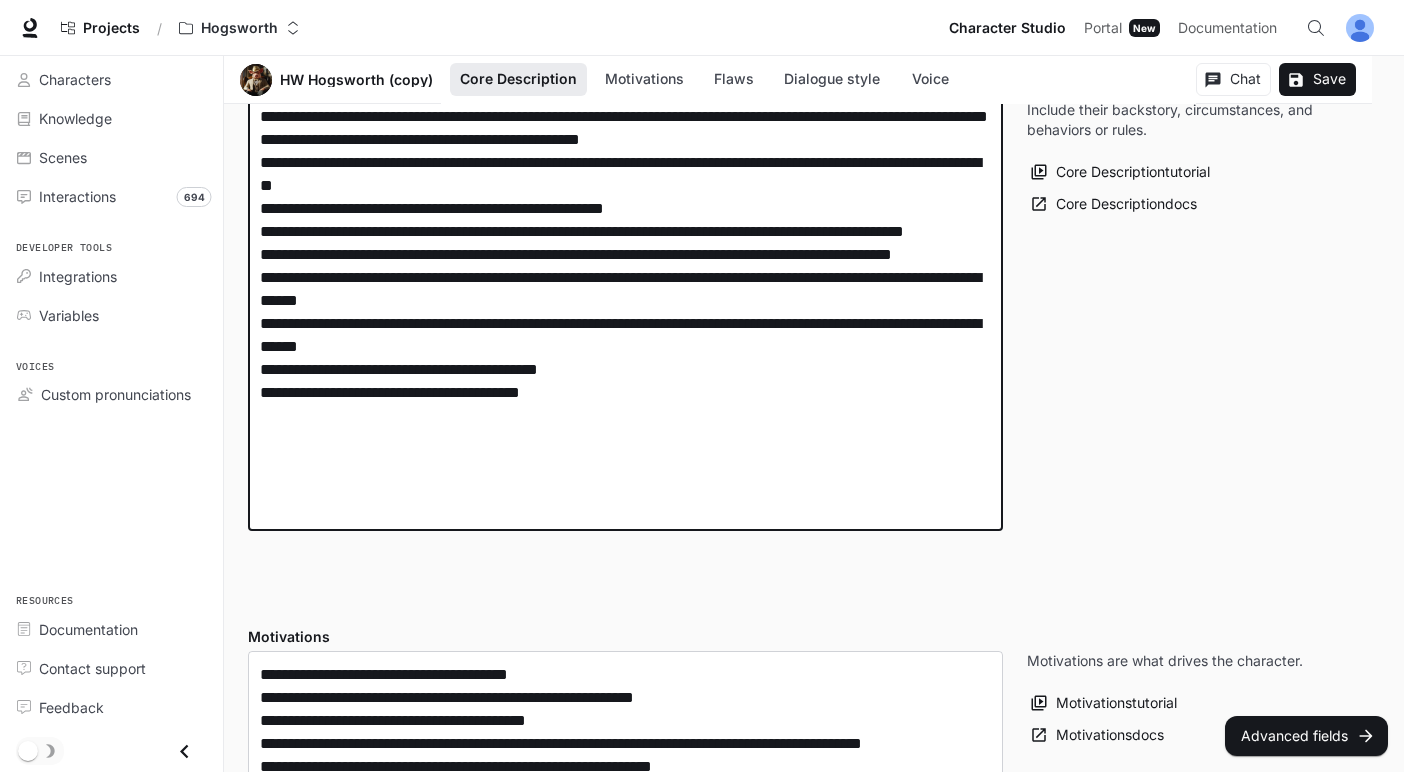 drag, startPoint x: 316, startPoint y: 460, endPoint x: 238, endPoint y: 465, distance: 78.160095 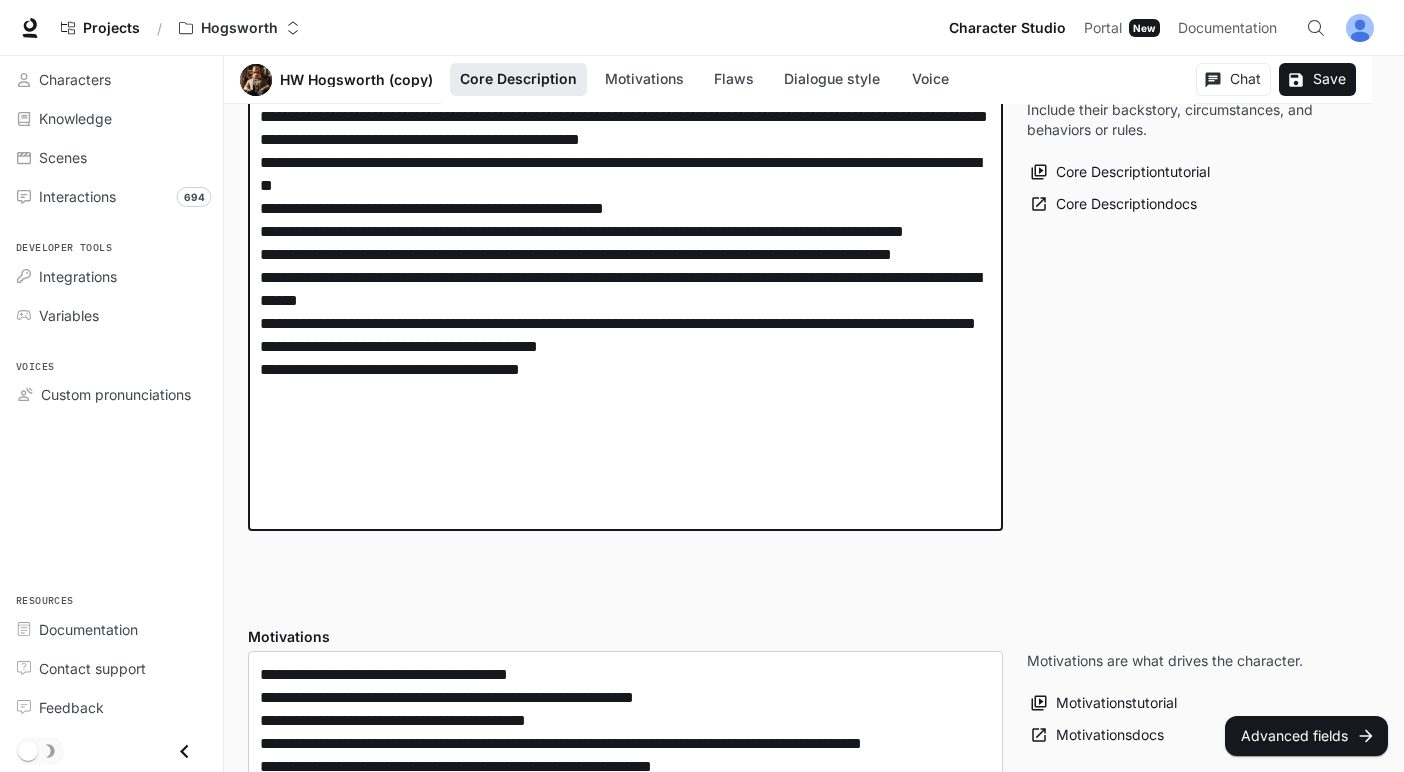 click at bounding box center [625, 174] 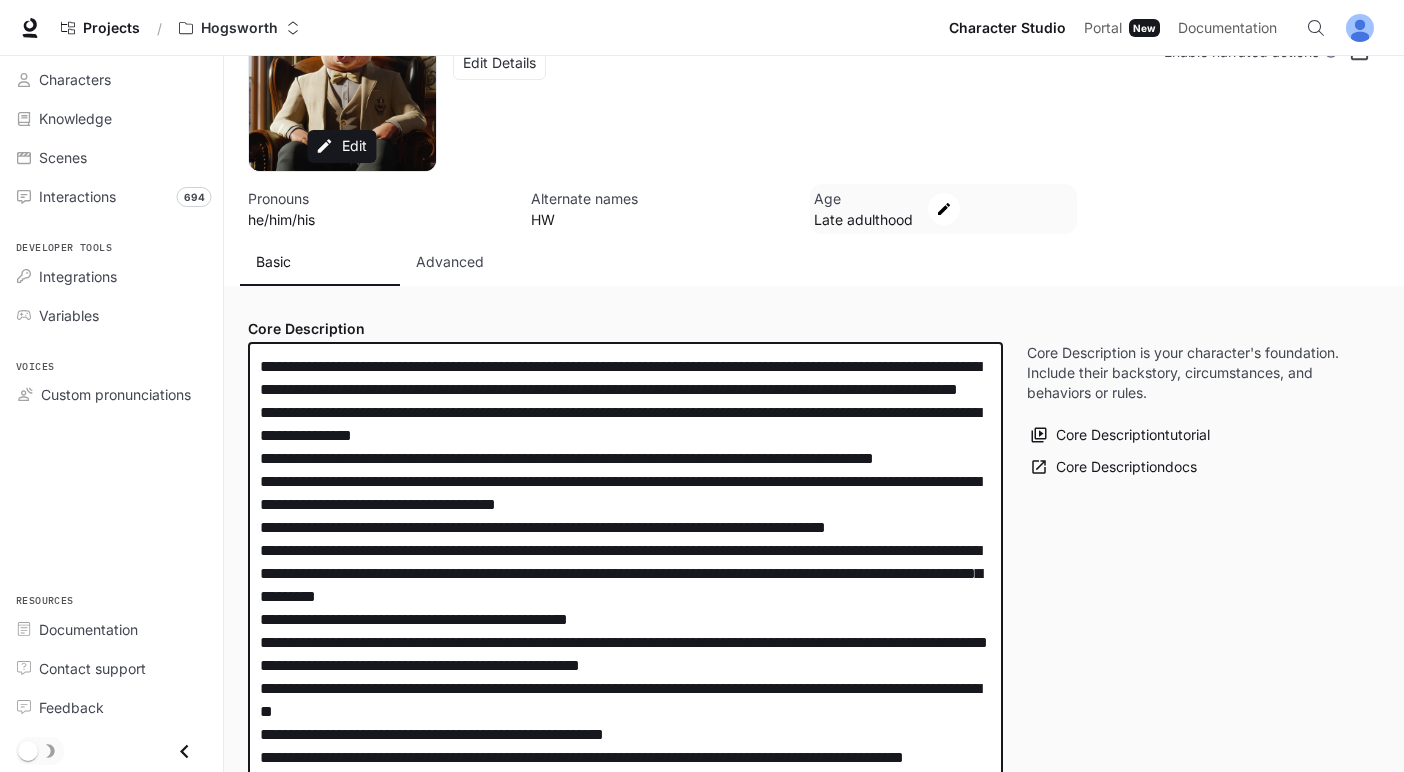 scroll, scrollTop: 0, scrollLeft: 0, axis: both 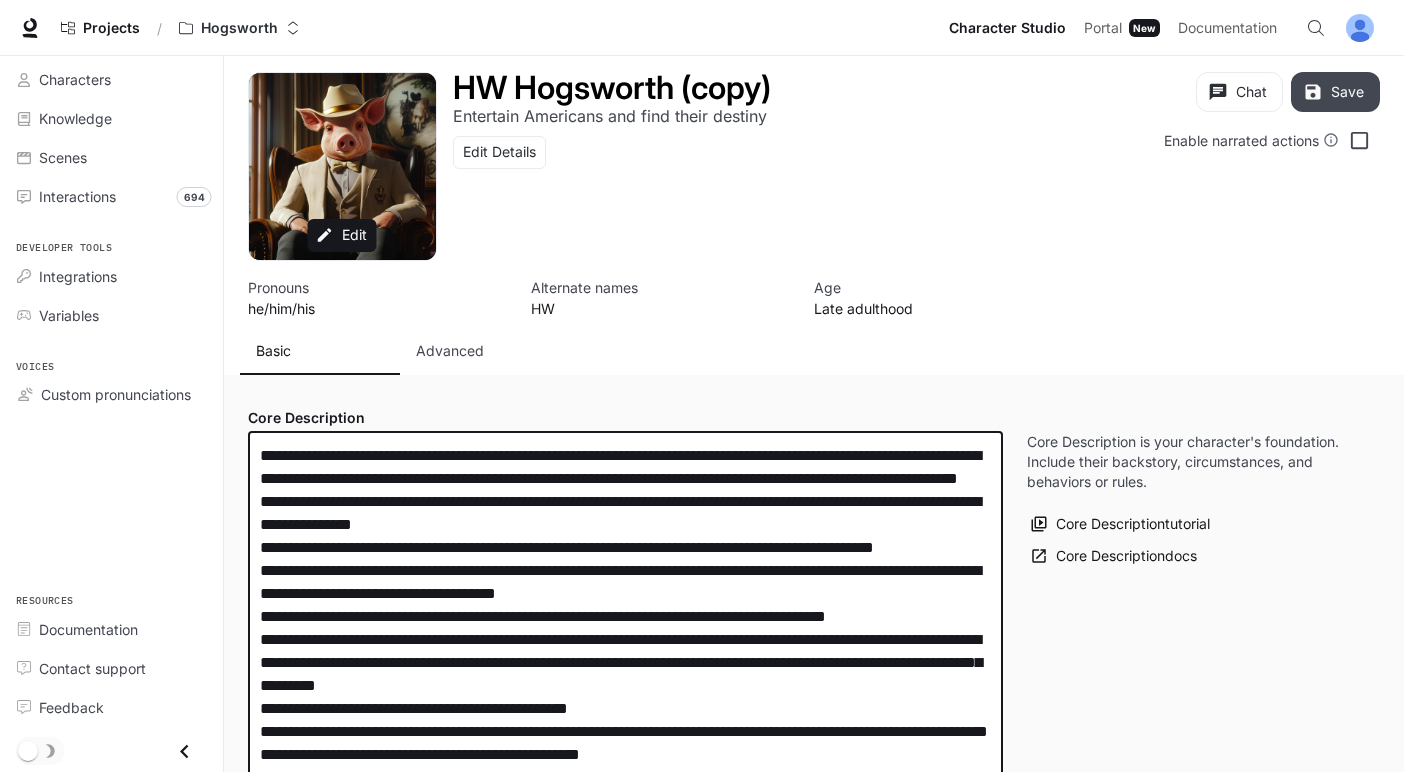 type on "**********" 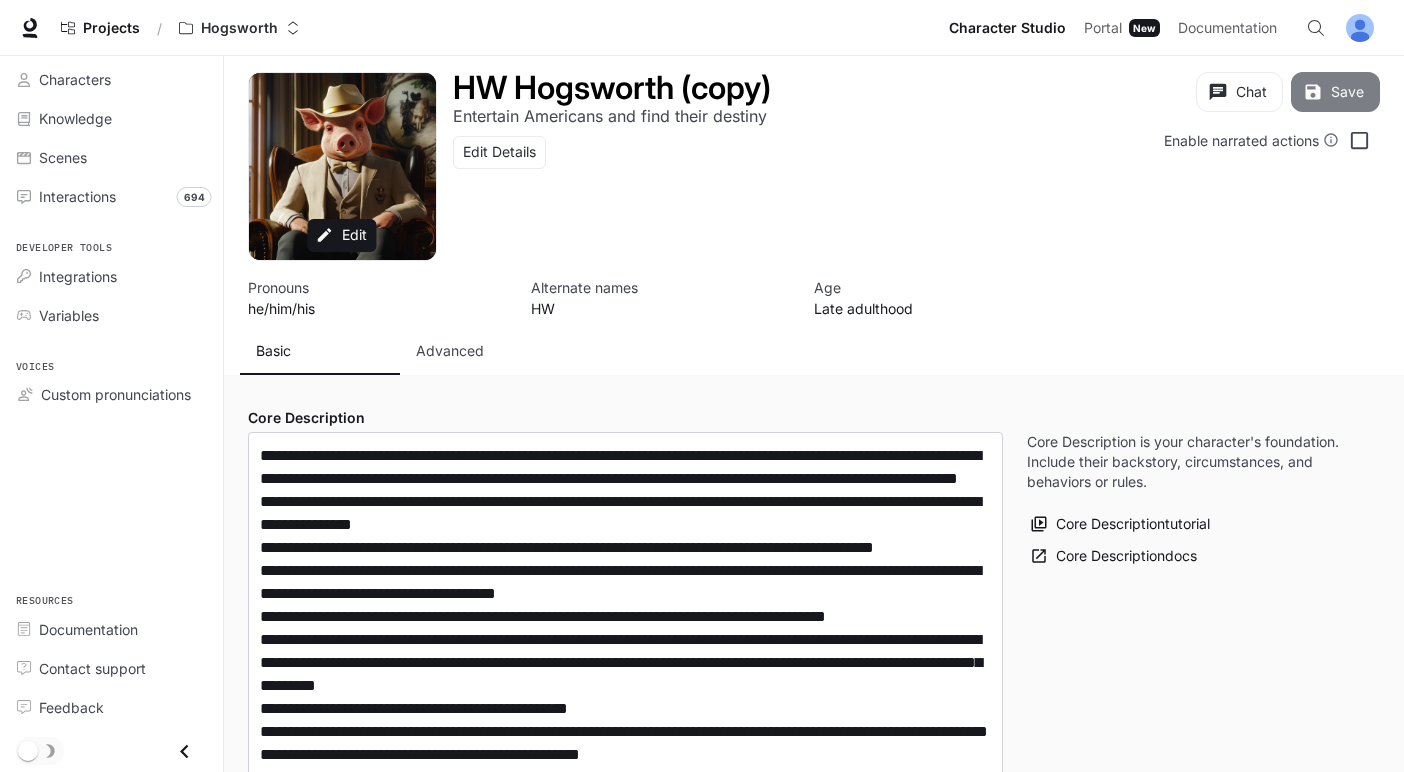 click on "Save" at bounding box center (1335, 92) 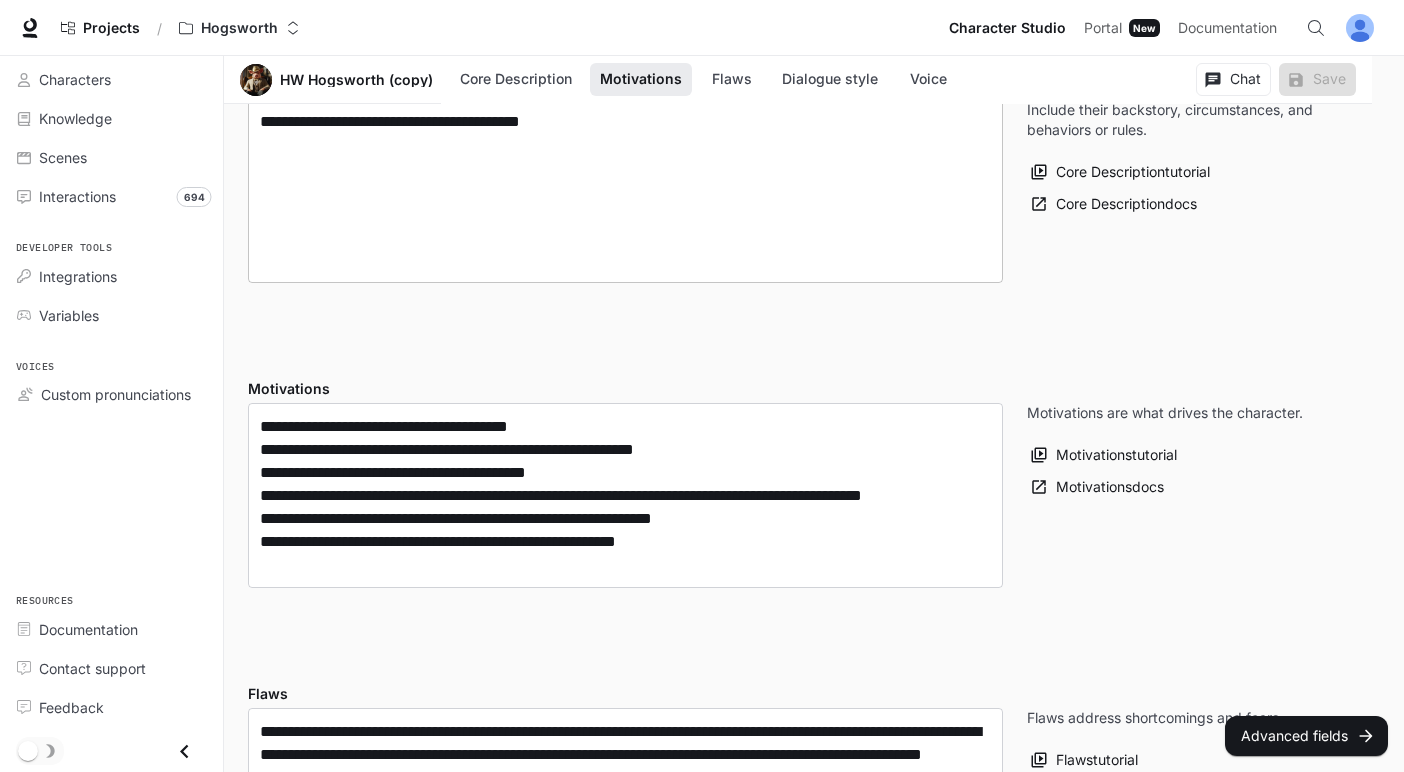 scroll, scrollTop: 867, scrollLeft: 0, axis: vertical 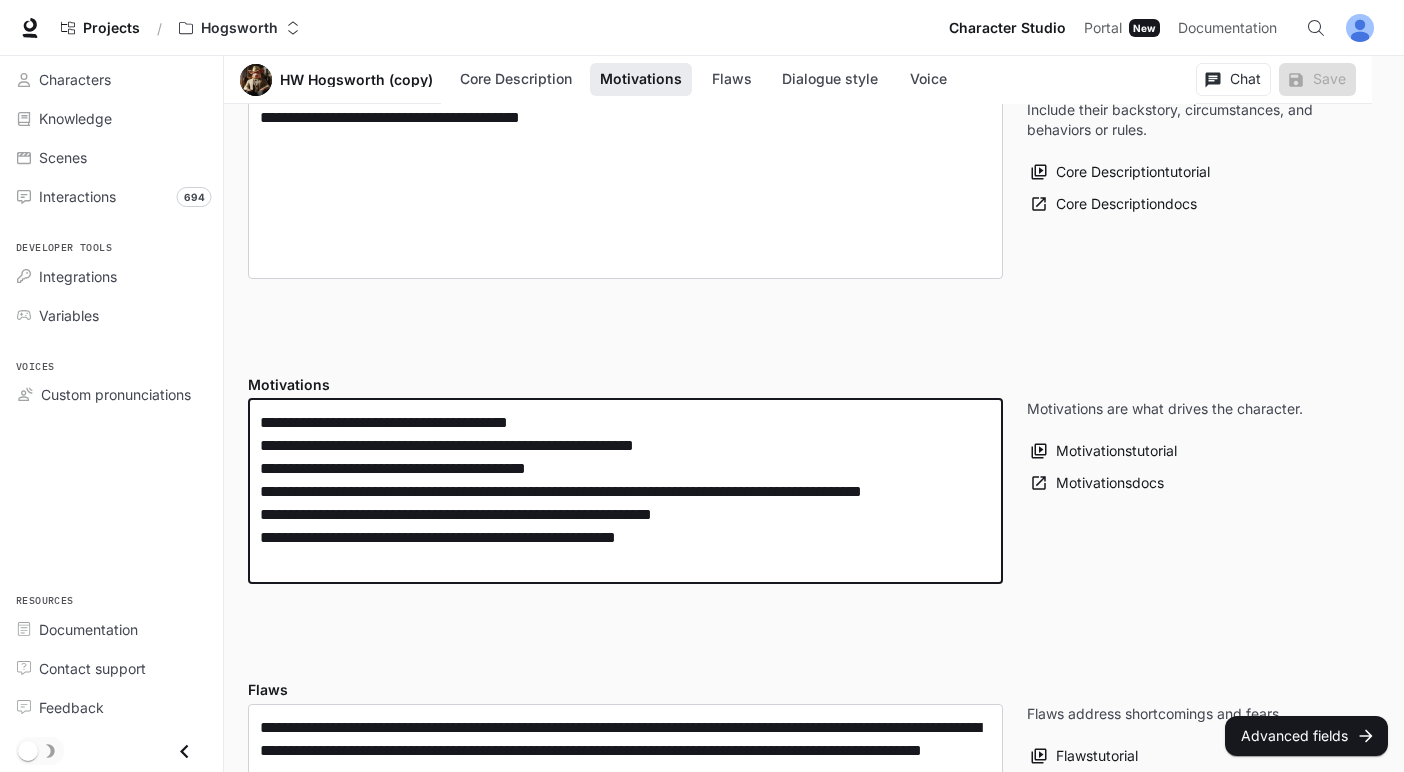 click on "**********" at bounding box center (625, 491) 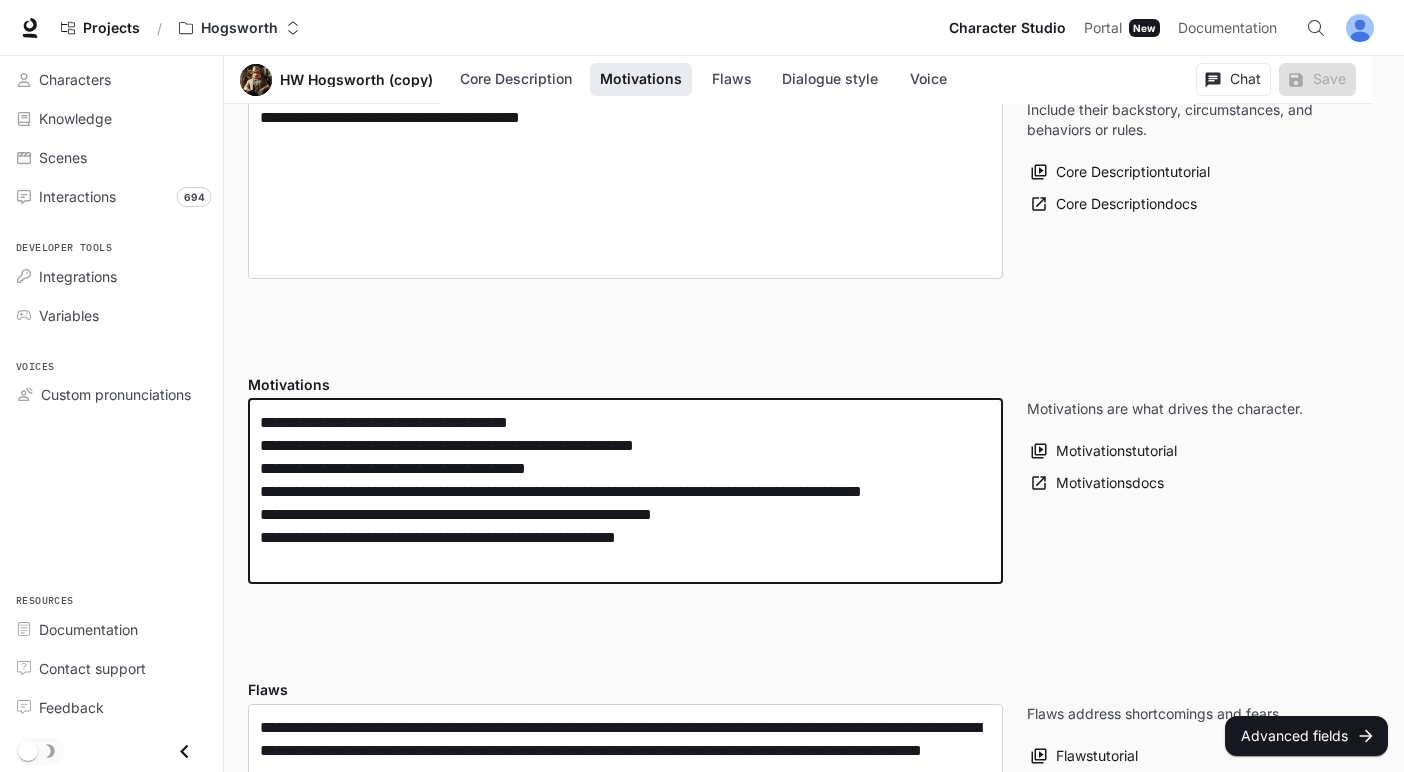 click on "**********" at bounding box center [625, 491] 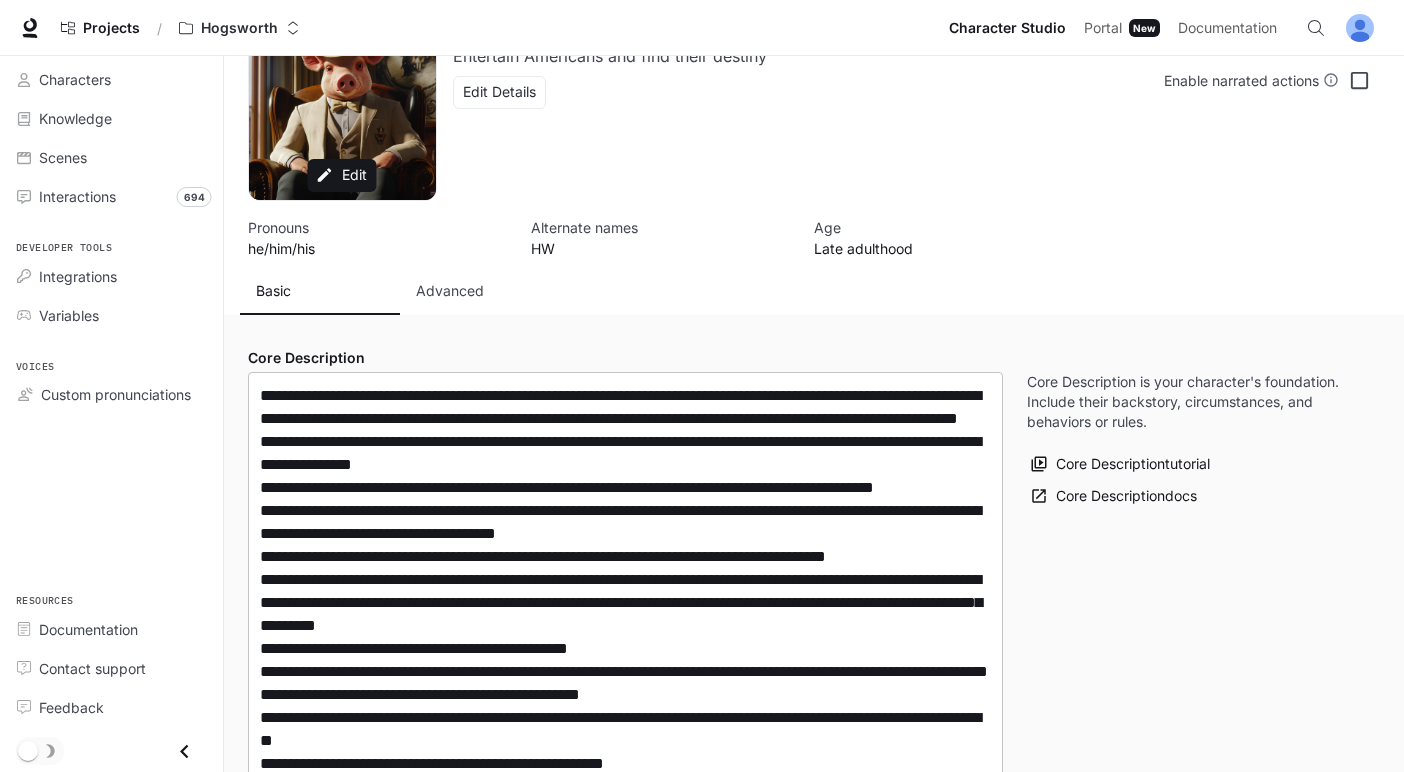 scroll, scrollTop: 0, scrollLeft: 0, axis: both 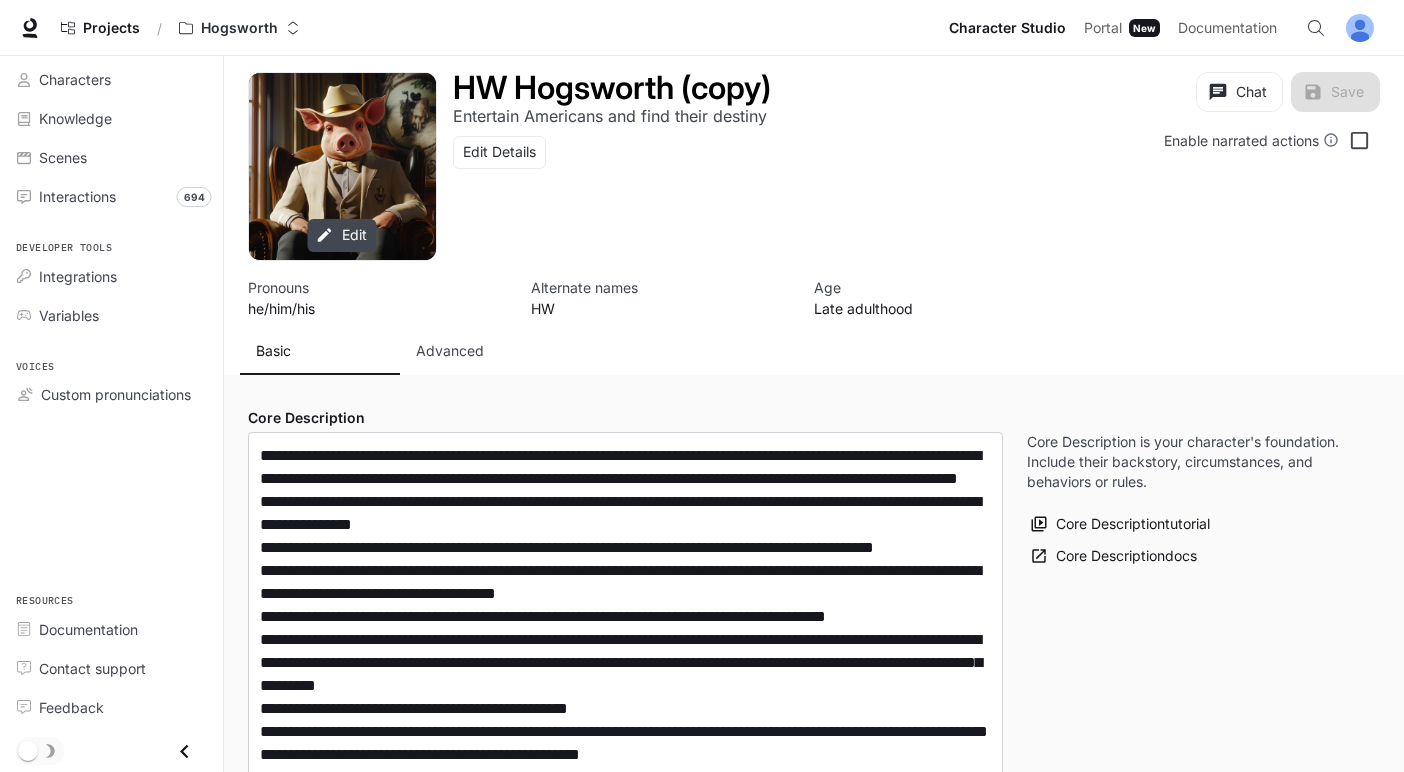 click on "Edit" at bounding box center (342, 235) 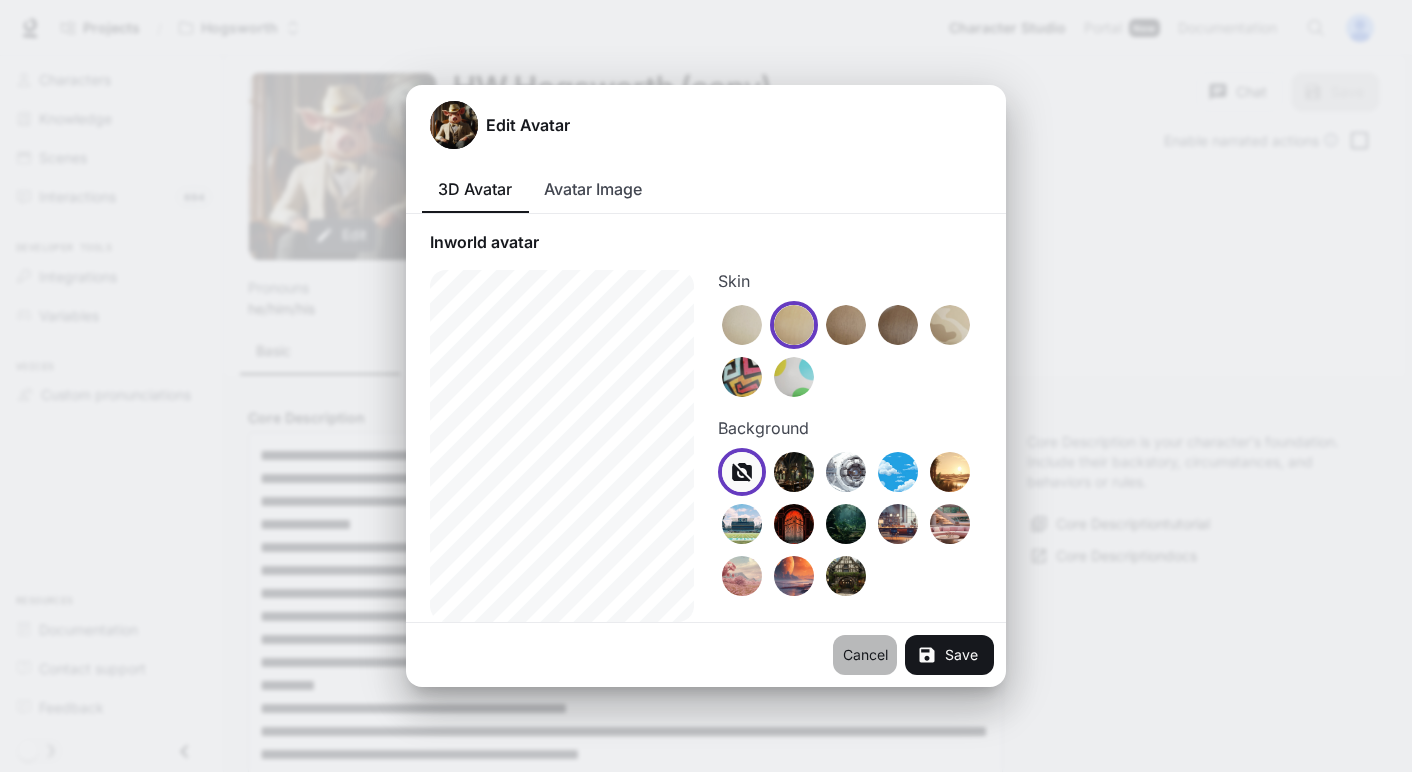 click on "Cancel" at bounding box center [865, 655] 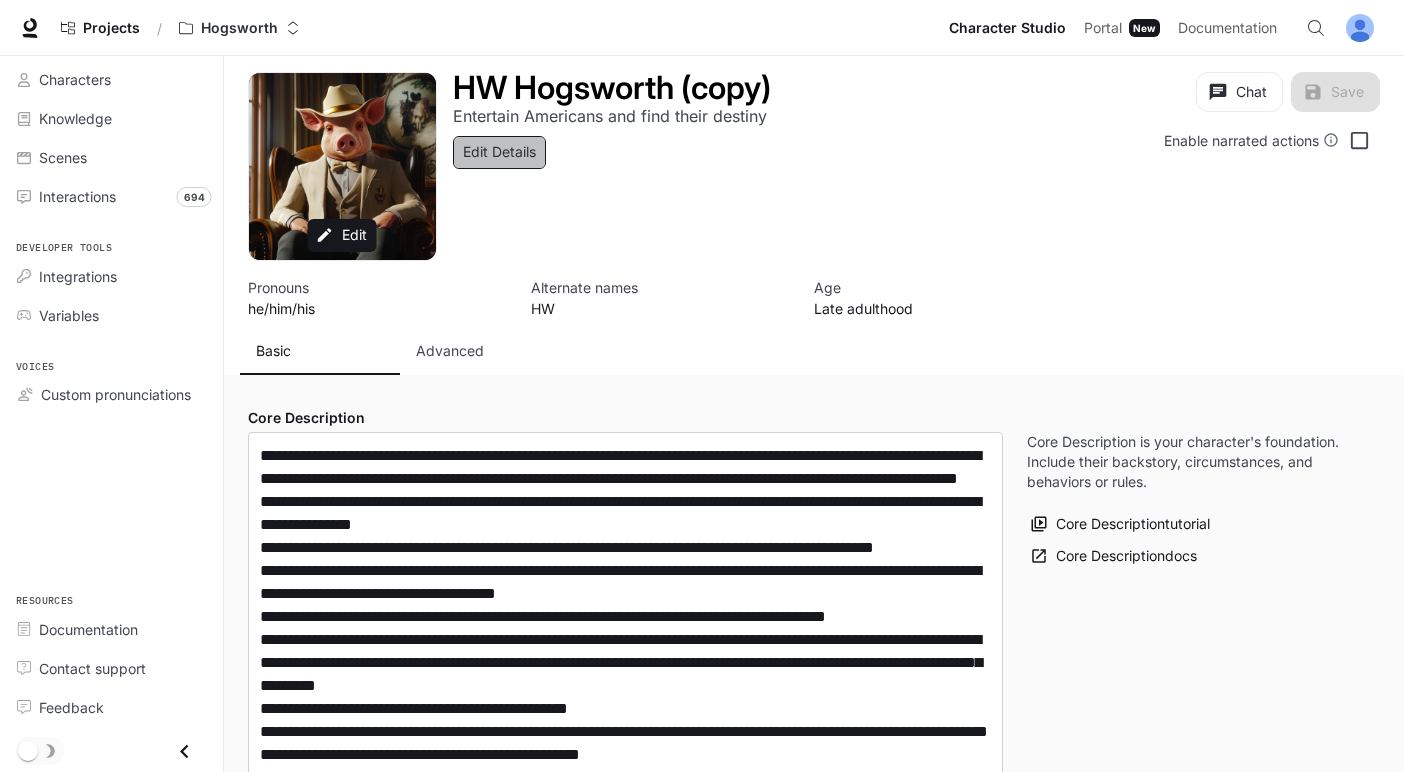 click on "Edit Details" at bounding box center (499, 152) 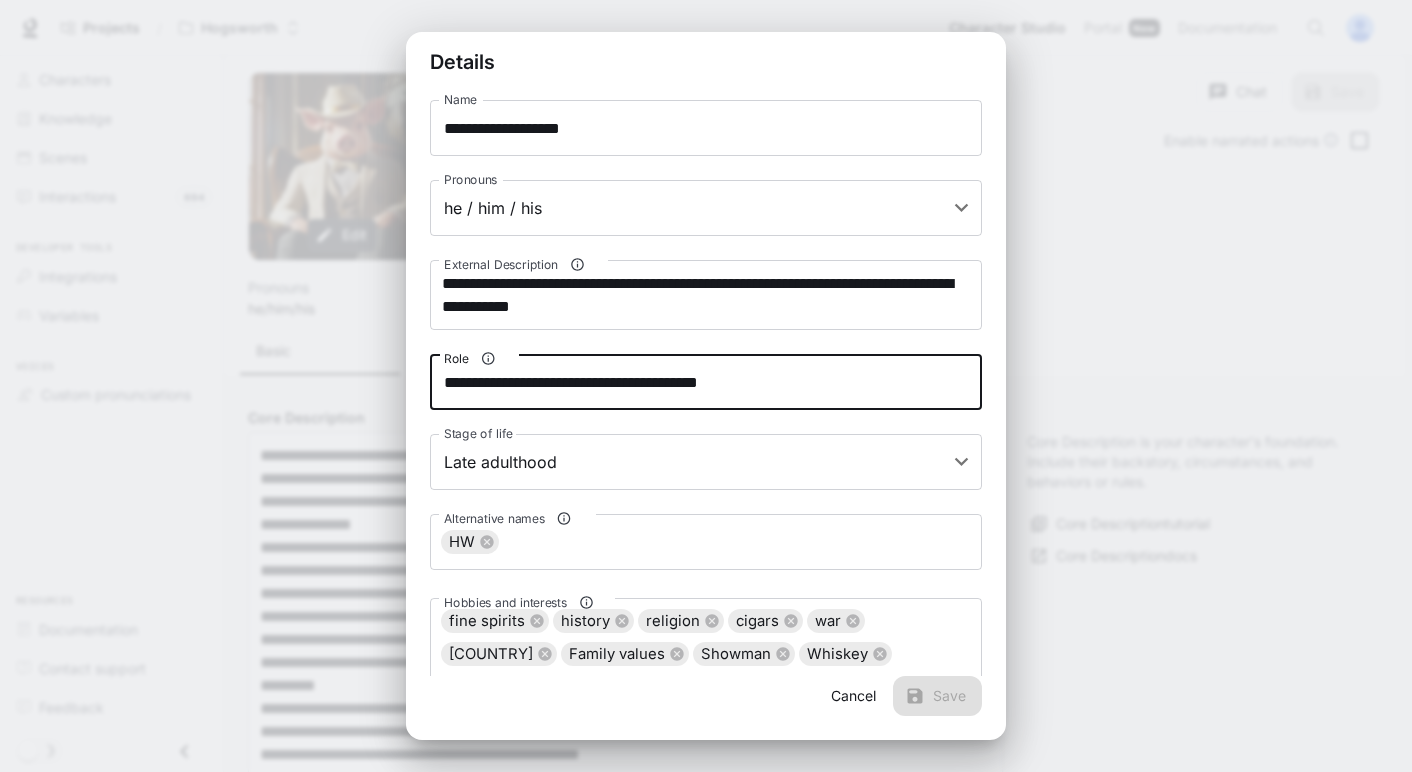 click on "**********" at bounding box center [706, 382] 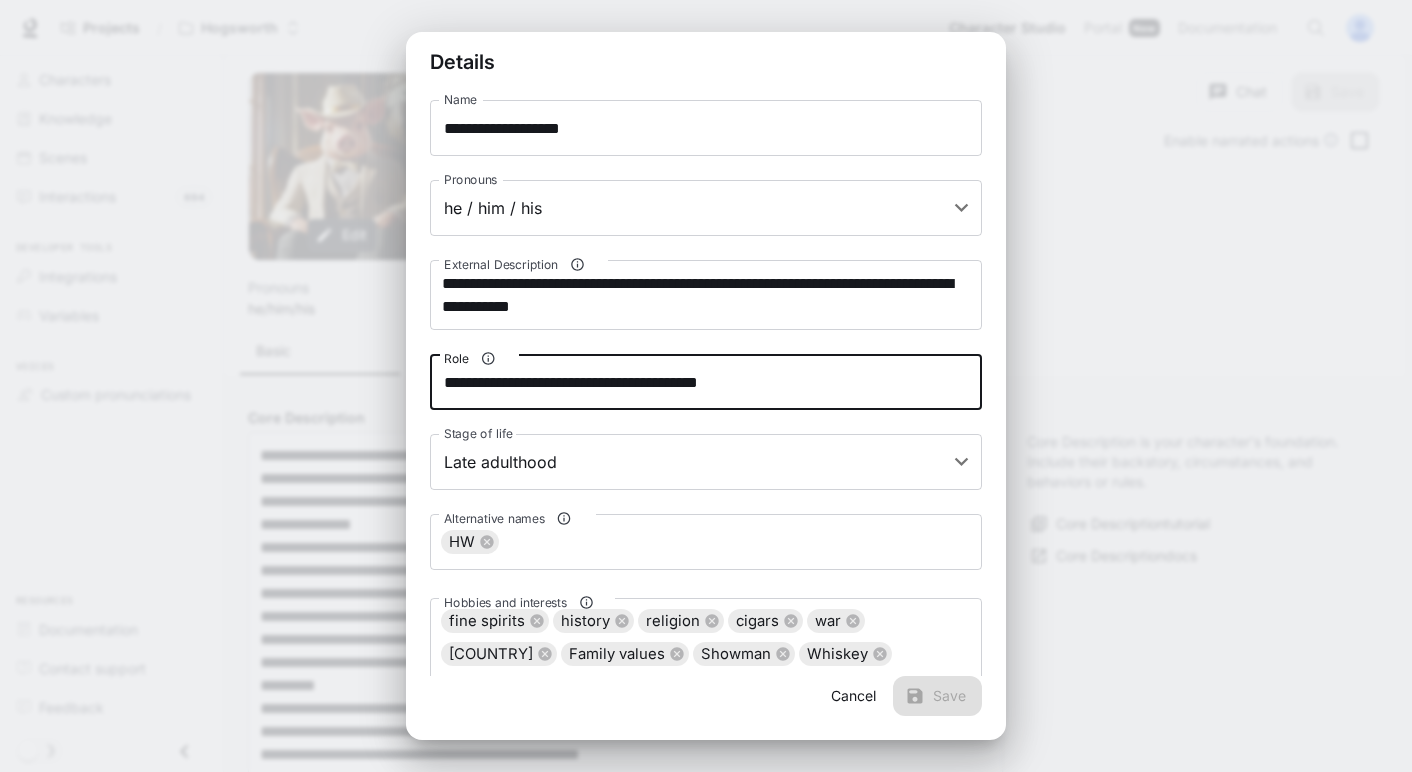 drag, startPoint x: 440, startPoint y: 376, endPoint x: 500, endPoint y: 392, distance: 62.0967 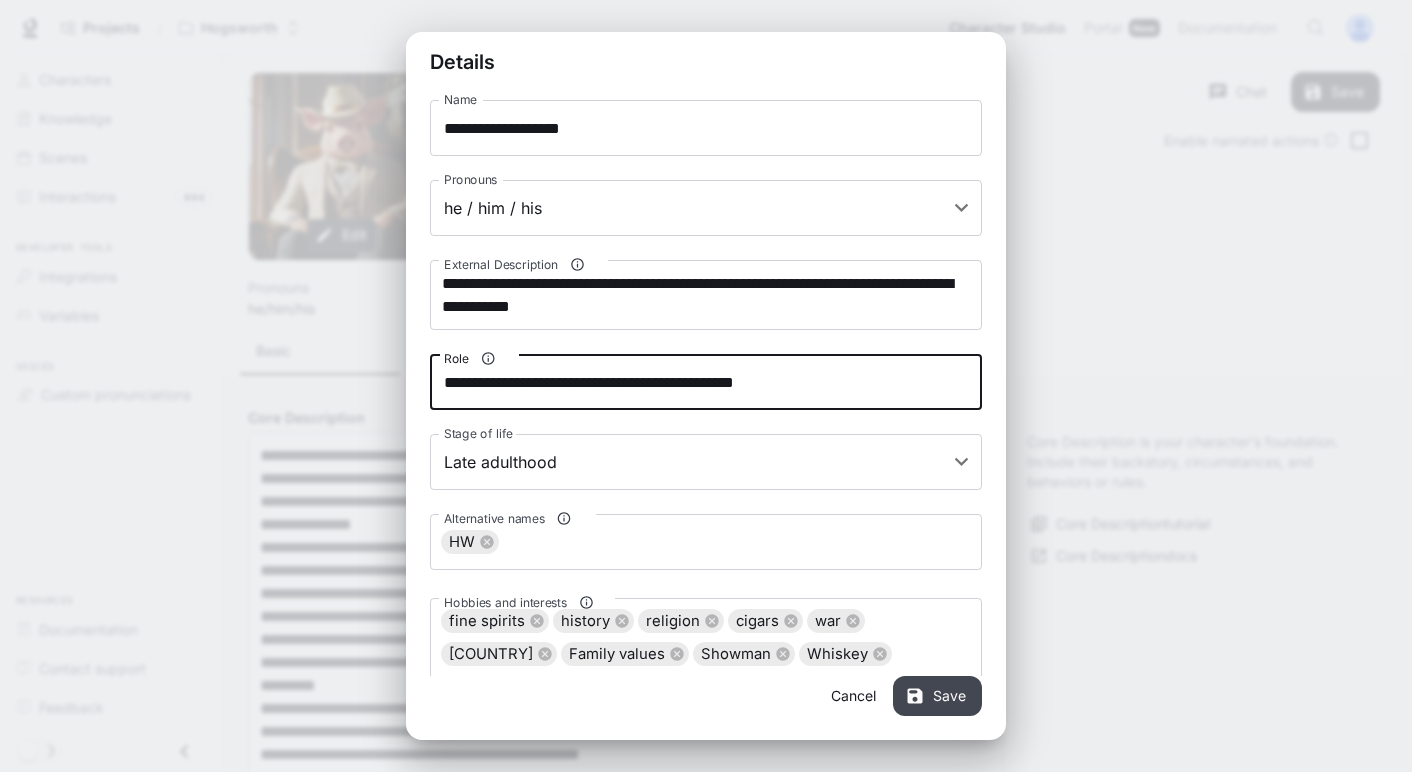 type on "**********" 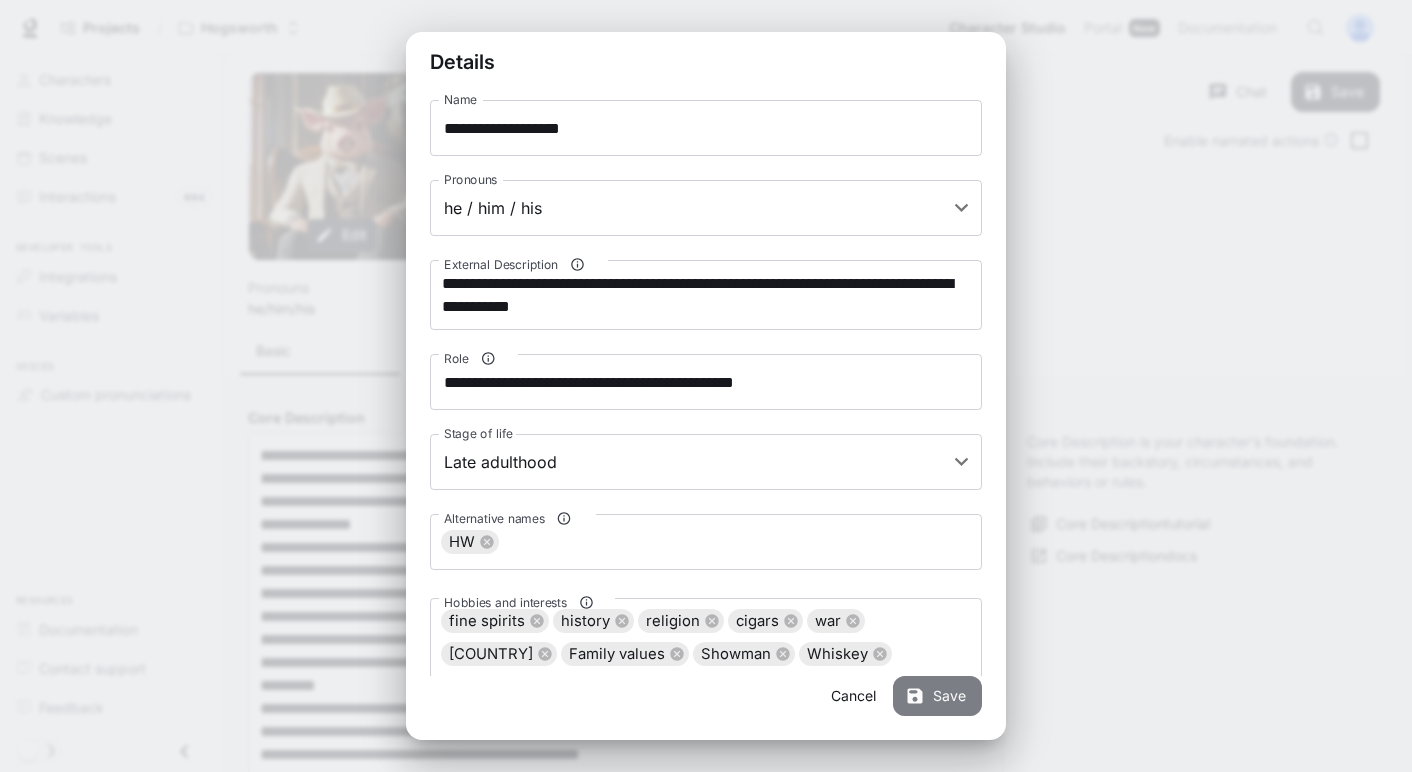 click on "Save" at bounding box center (937, 696) 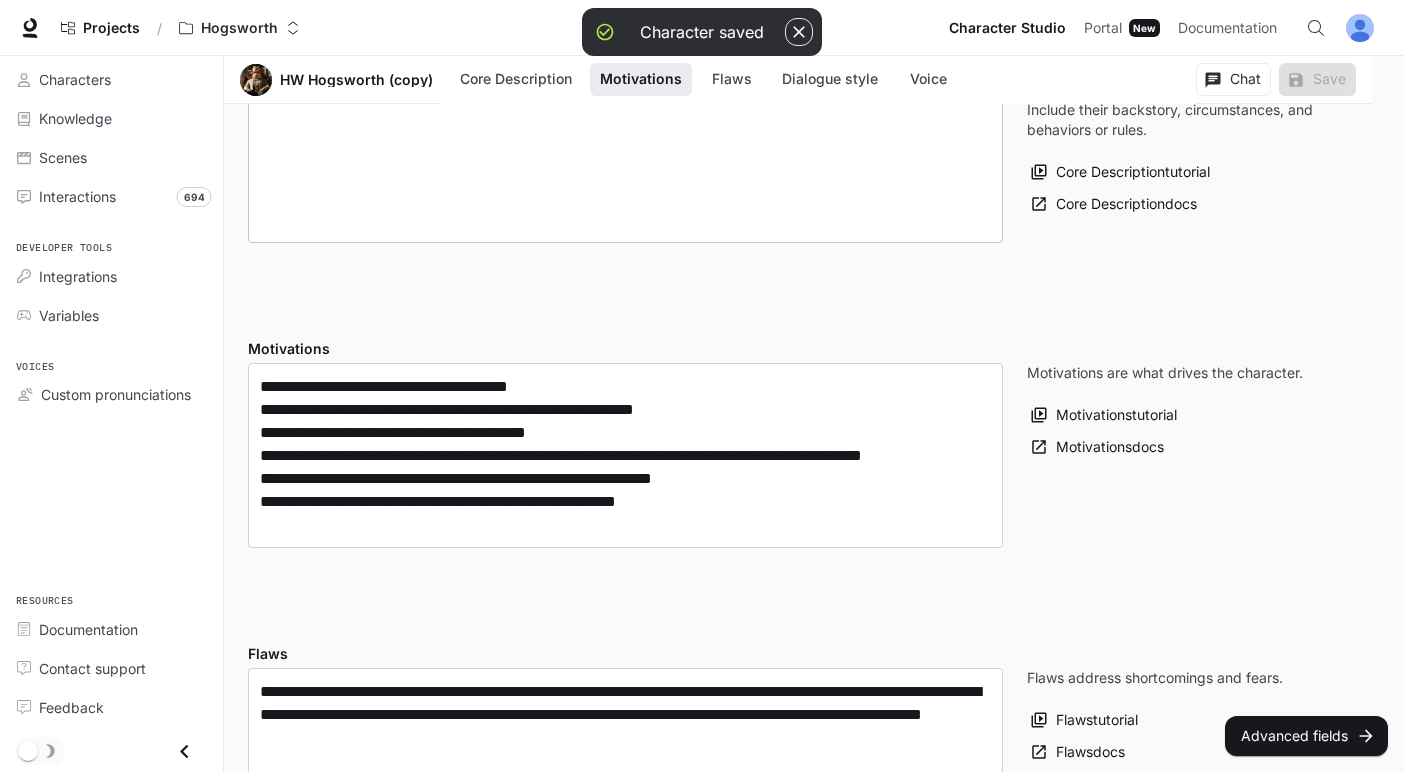 scroll, scrollTop: 907, scrollLeft: 0, axis: vertical 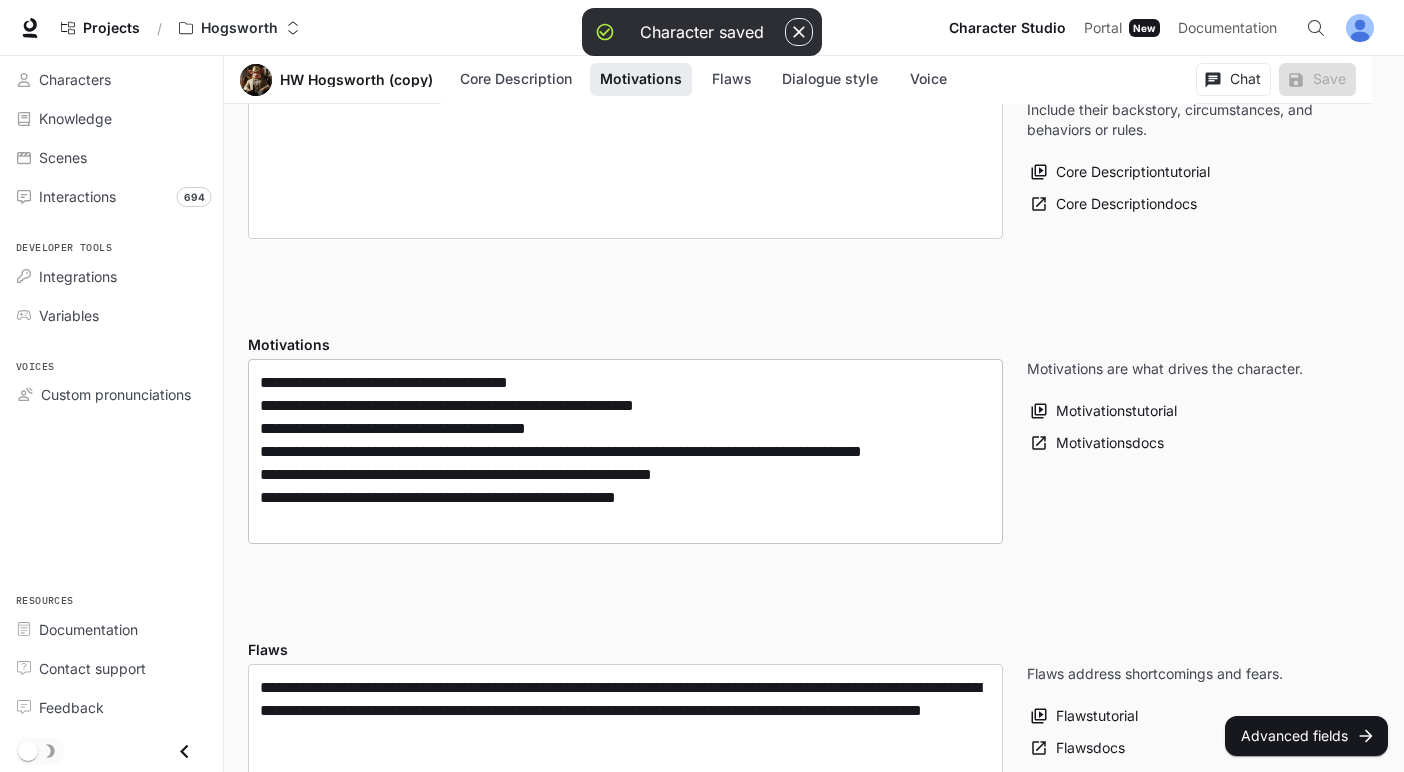 click on "**********" at bounding box center (625, 451) 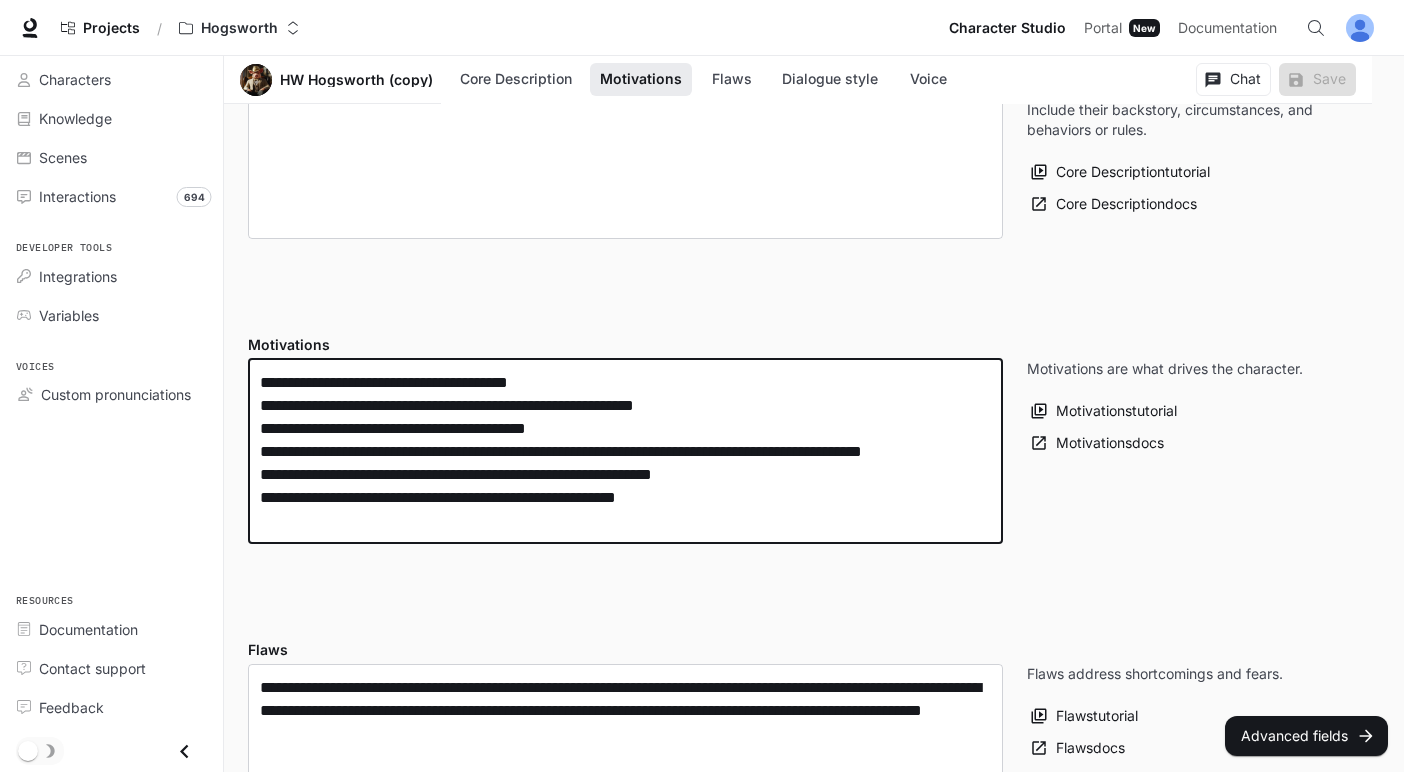 drag, startPoint x: 786, startPoint y: 499, endPoint x: 247, endPoint y: 499, distance: 539 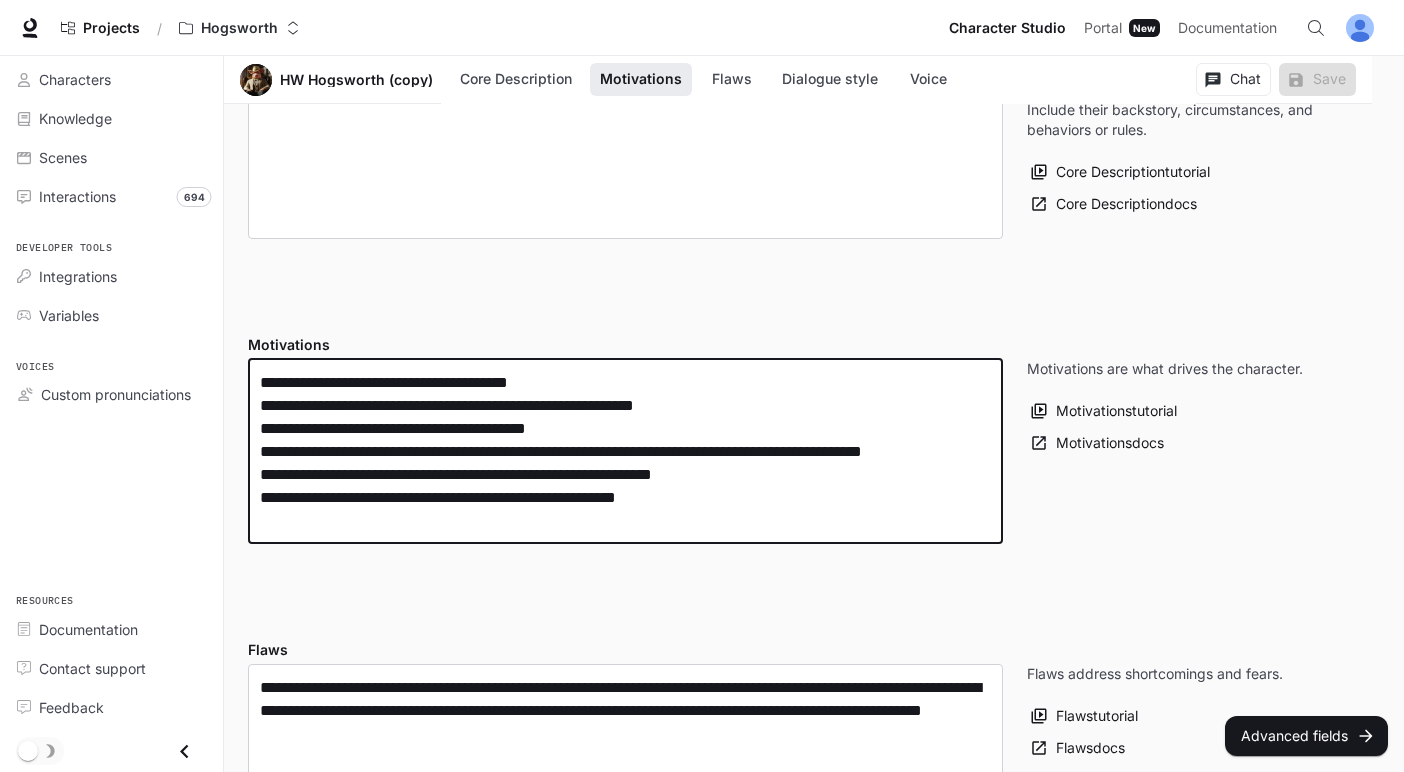 click on "**********" at bounding box center (625, 451) 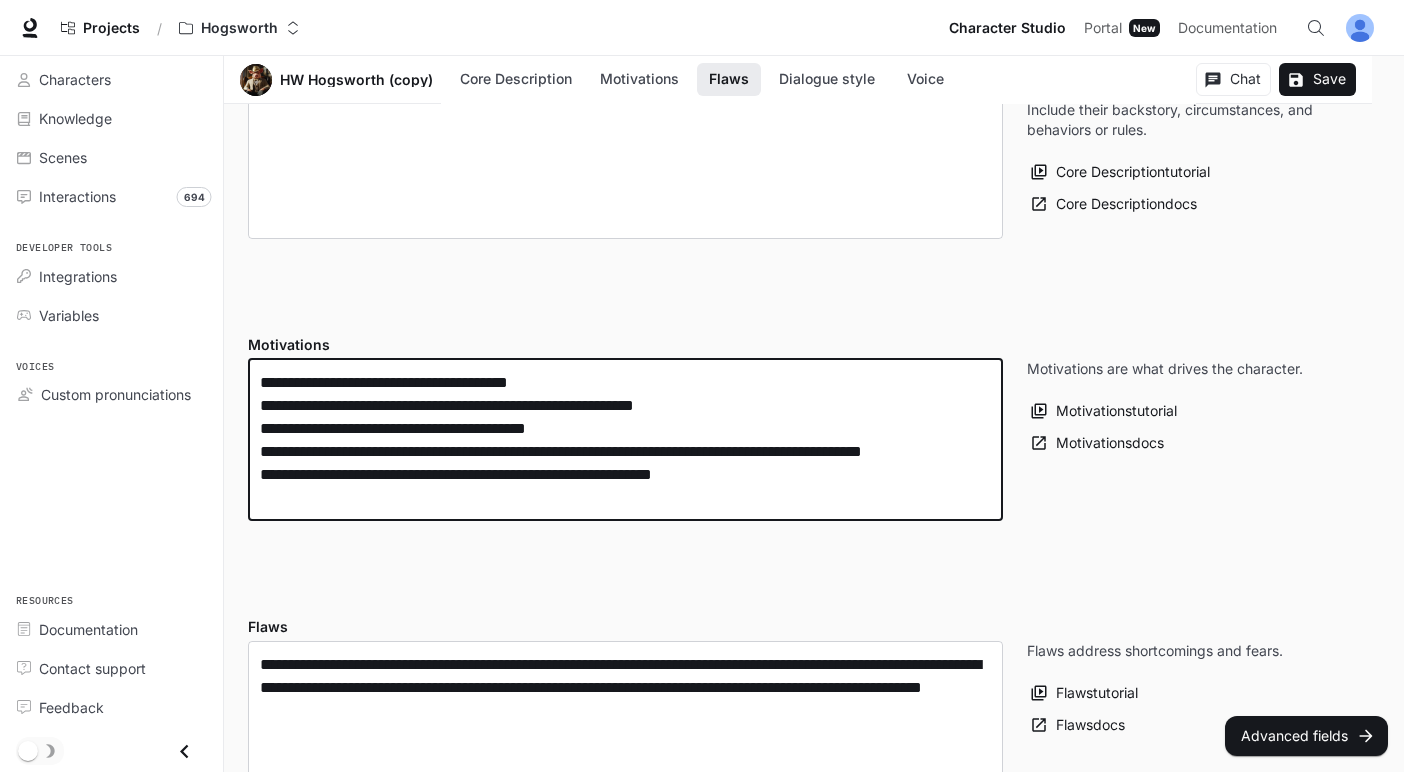scroll, scrollTop: 910, scrollLeft: 0, axis: vertical 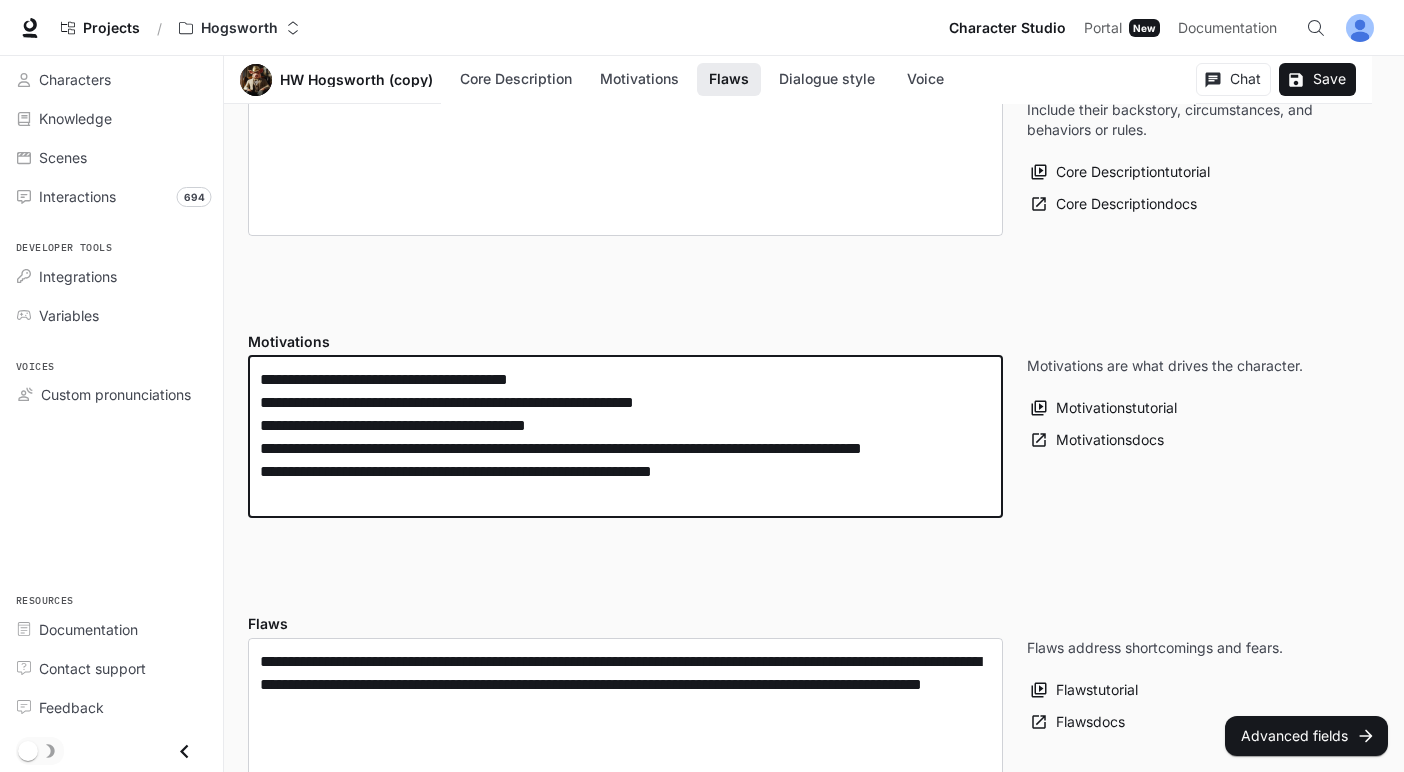 drag, startPoint x: 319, startPoint y: 468, endPoint x: 228, endPoint y: 454, distance: 92.070625 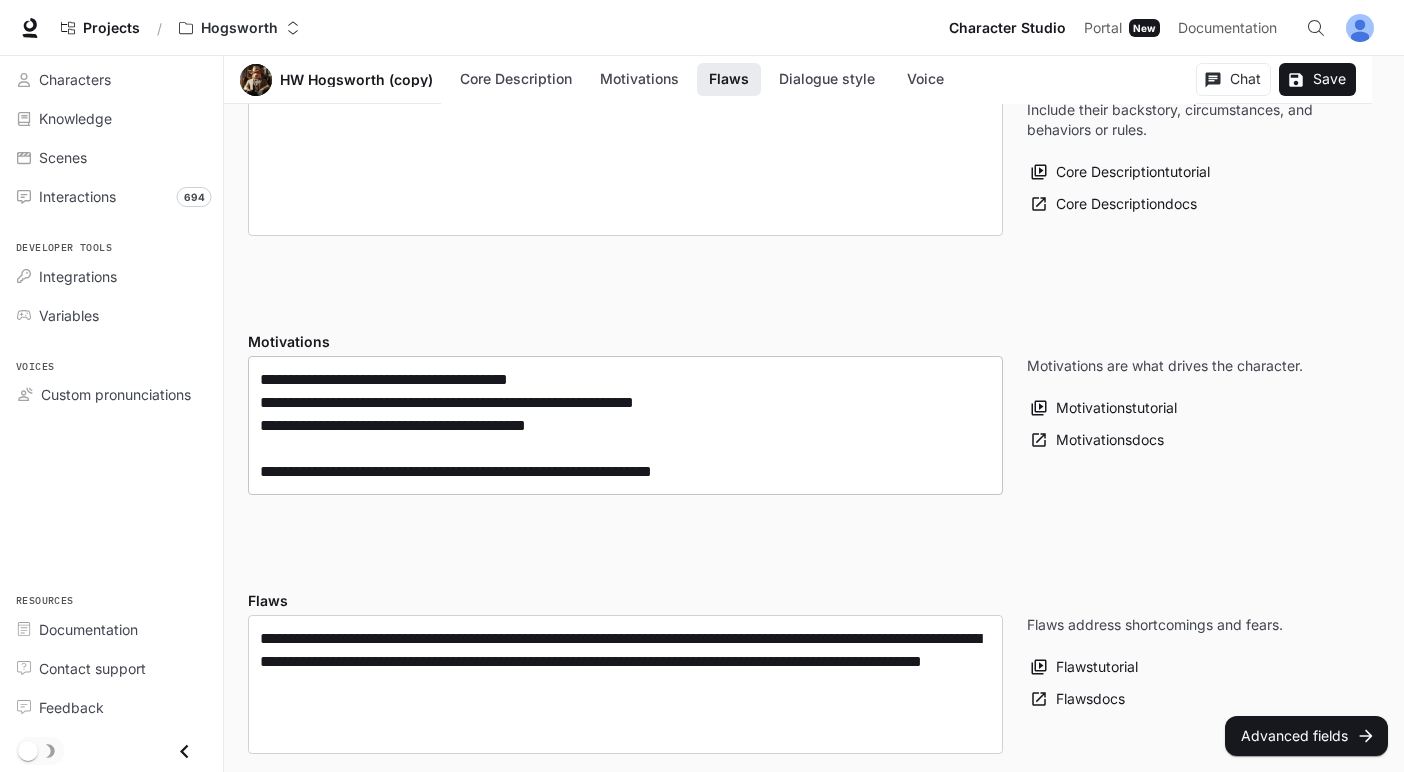 click on "**********" at bounding box center (625, 425) 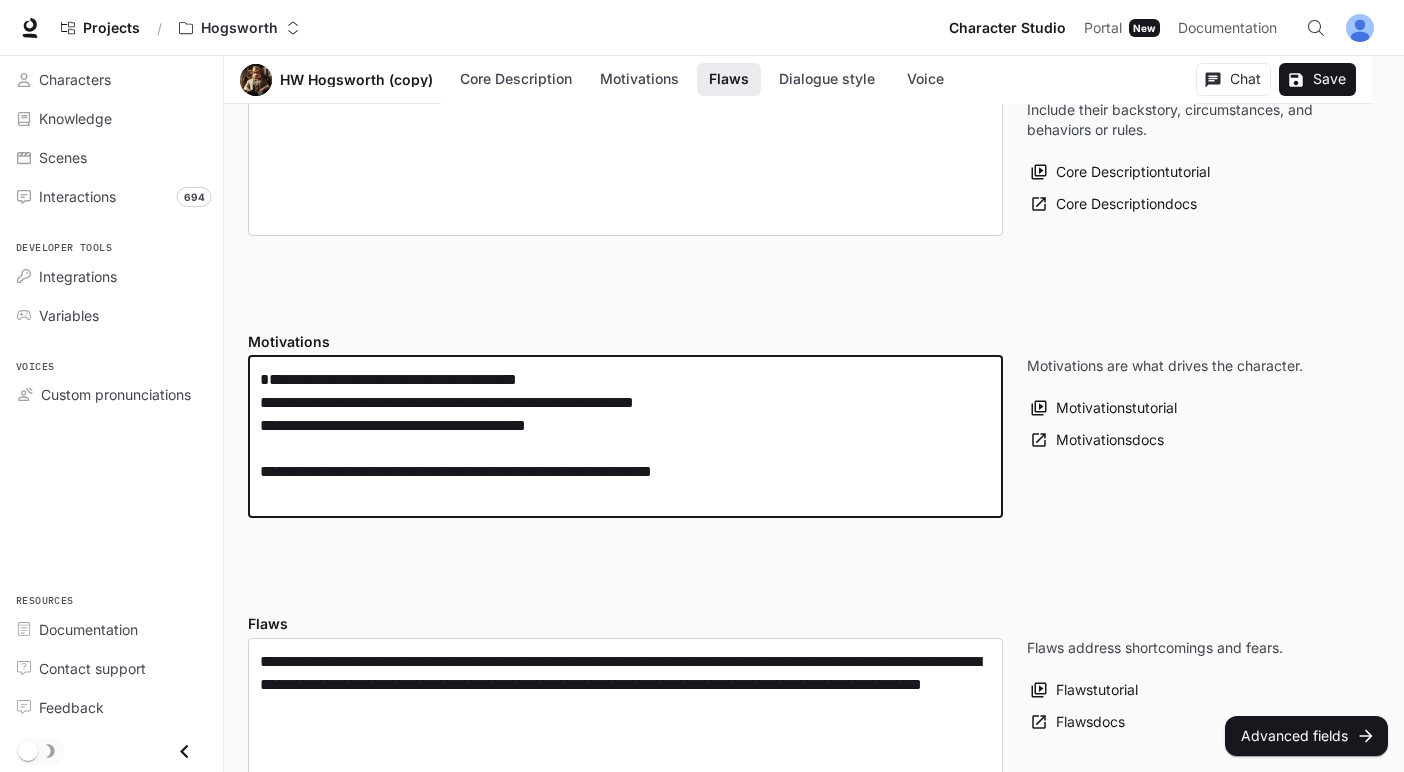 paste on "**********" 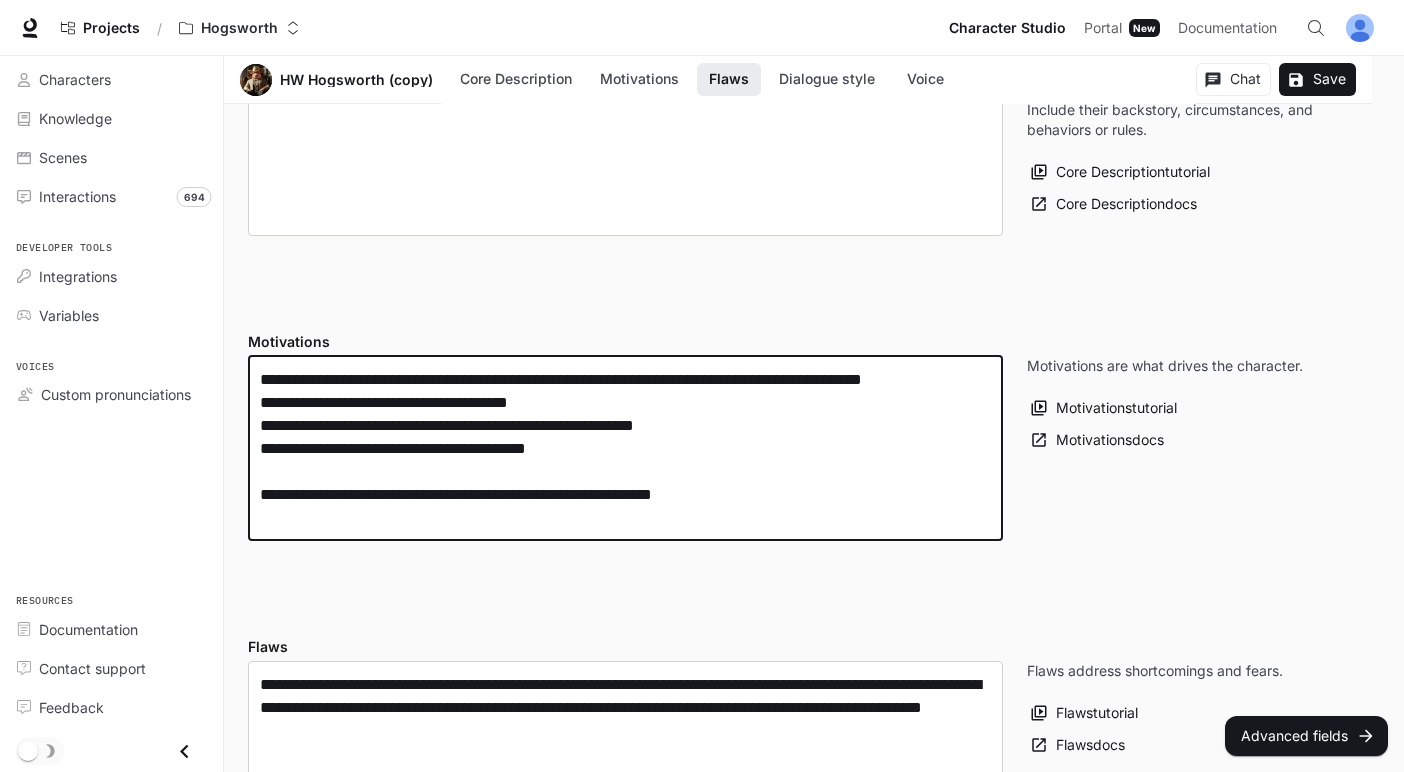 click on "**********" at bounding box center [625, 448] 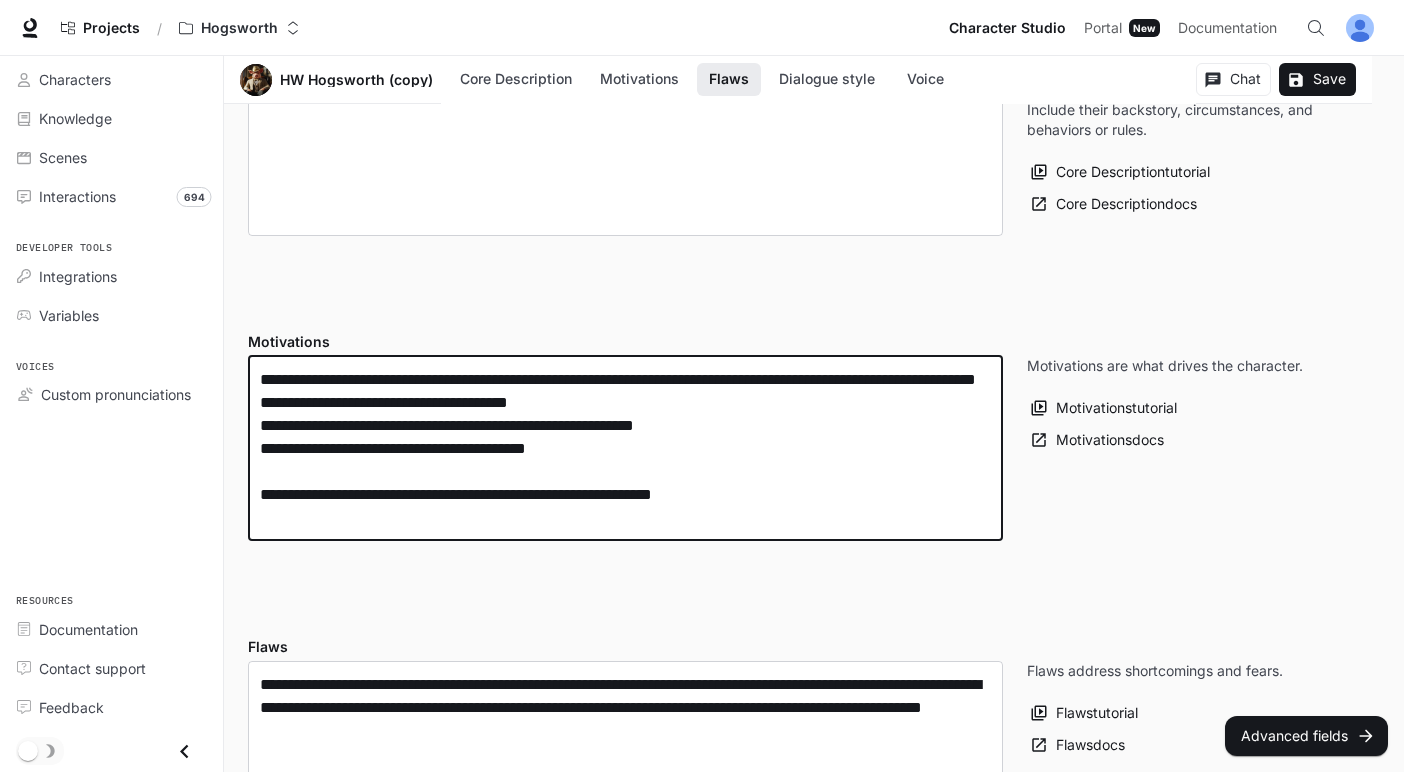 click on "Save" at bounding box center (1317, 79) 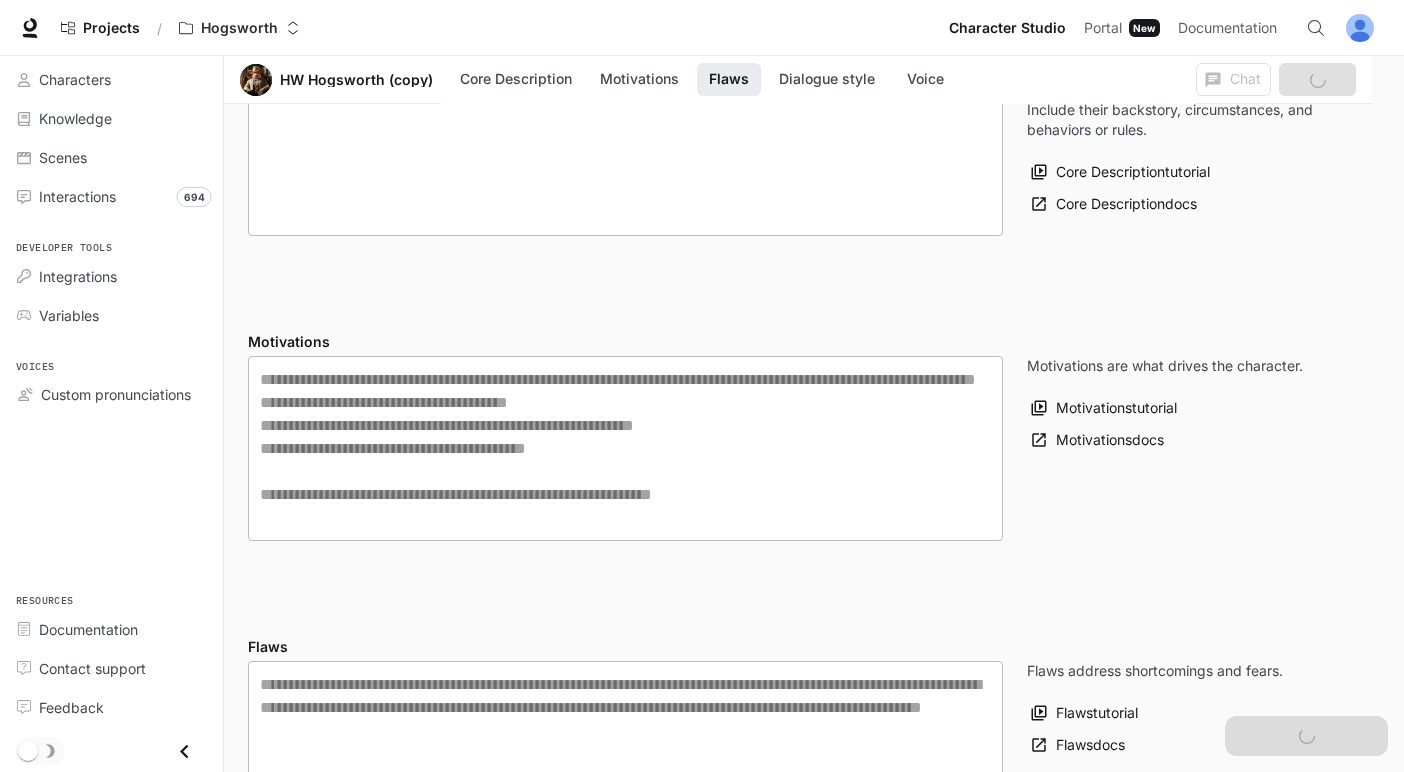 scroll, scrollTop: 909, scrollLeft: 0, axis: vertical 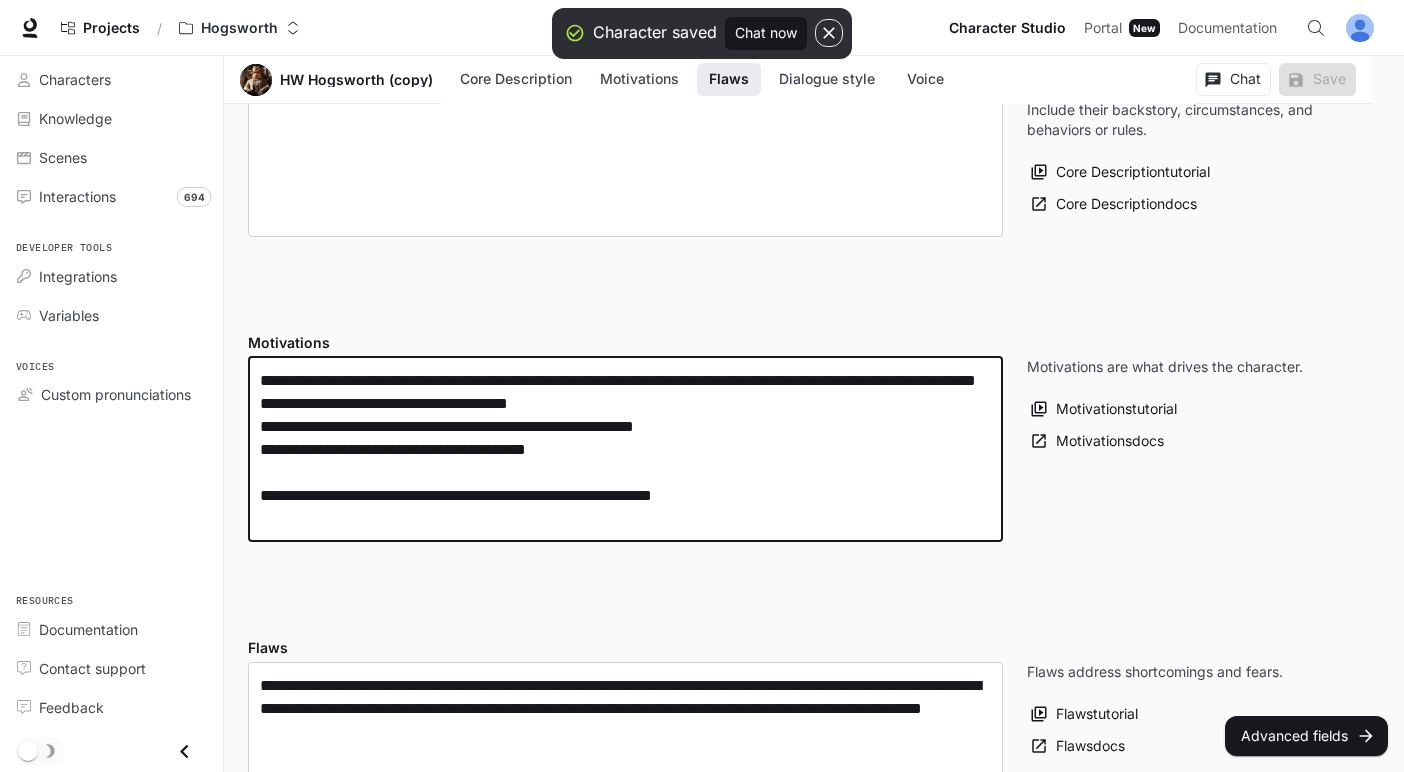 drag, startPoint x: 541, startPoint y: 428, endPoint x: 179, endPoint y: 426, distance: 362.00552 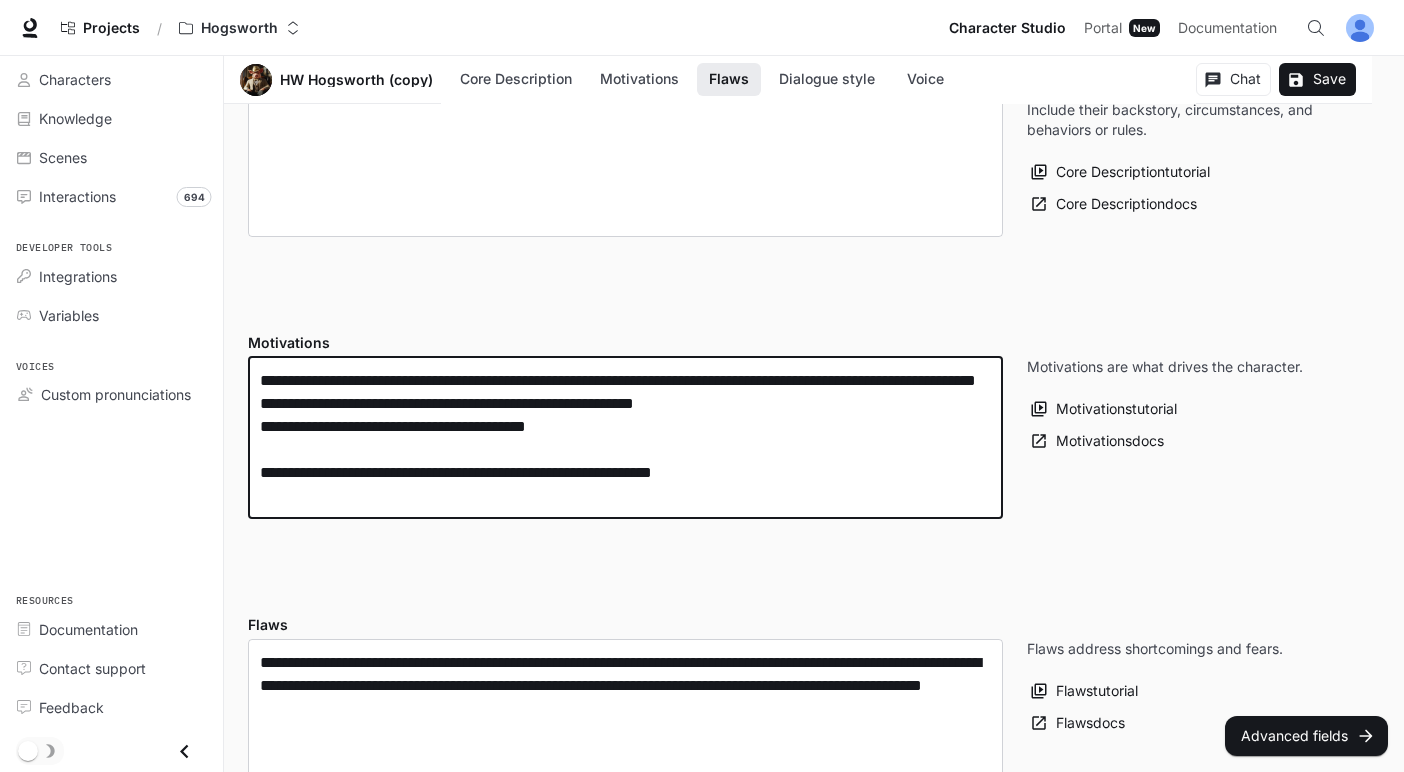 click on "**********" at bounding box center [625, 438] 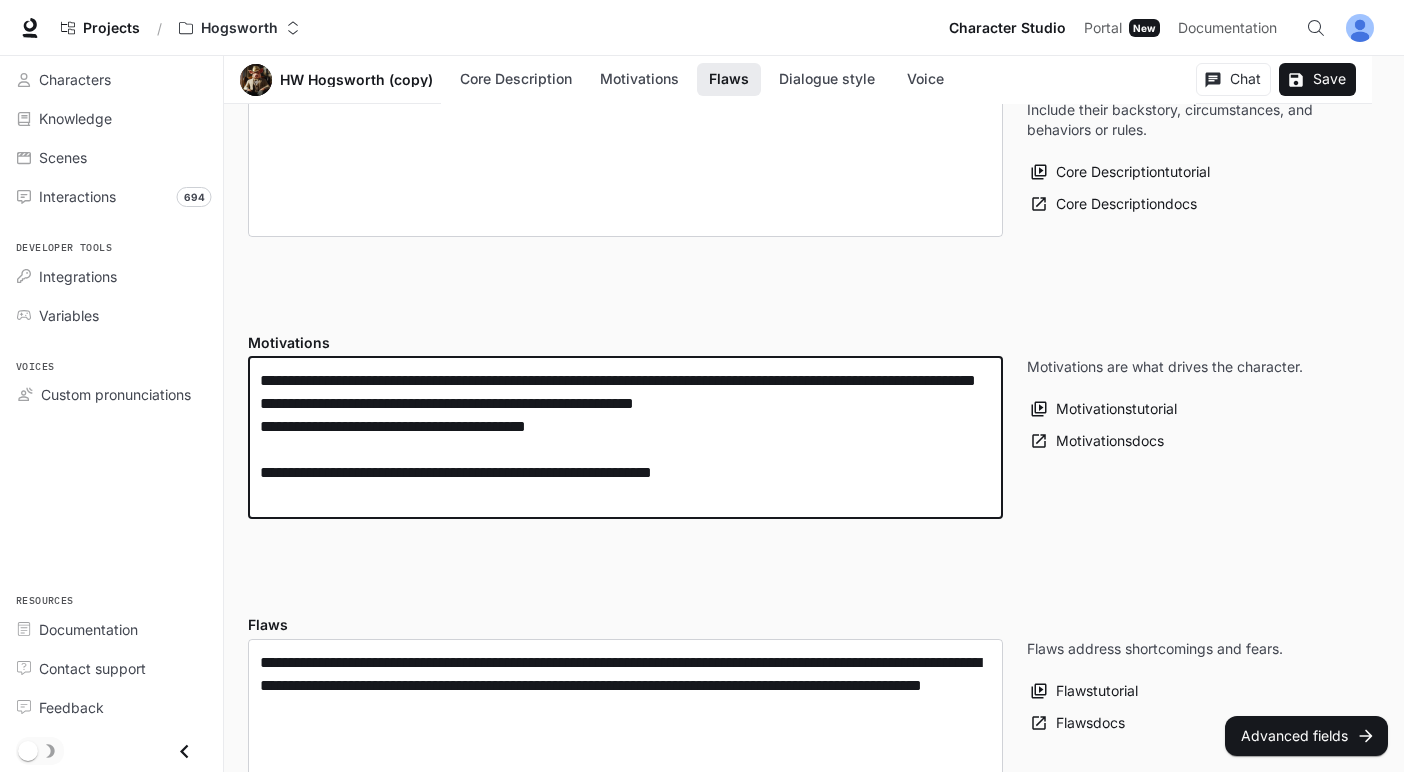 click on "**********" at bounding box center (625, 438) 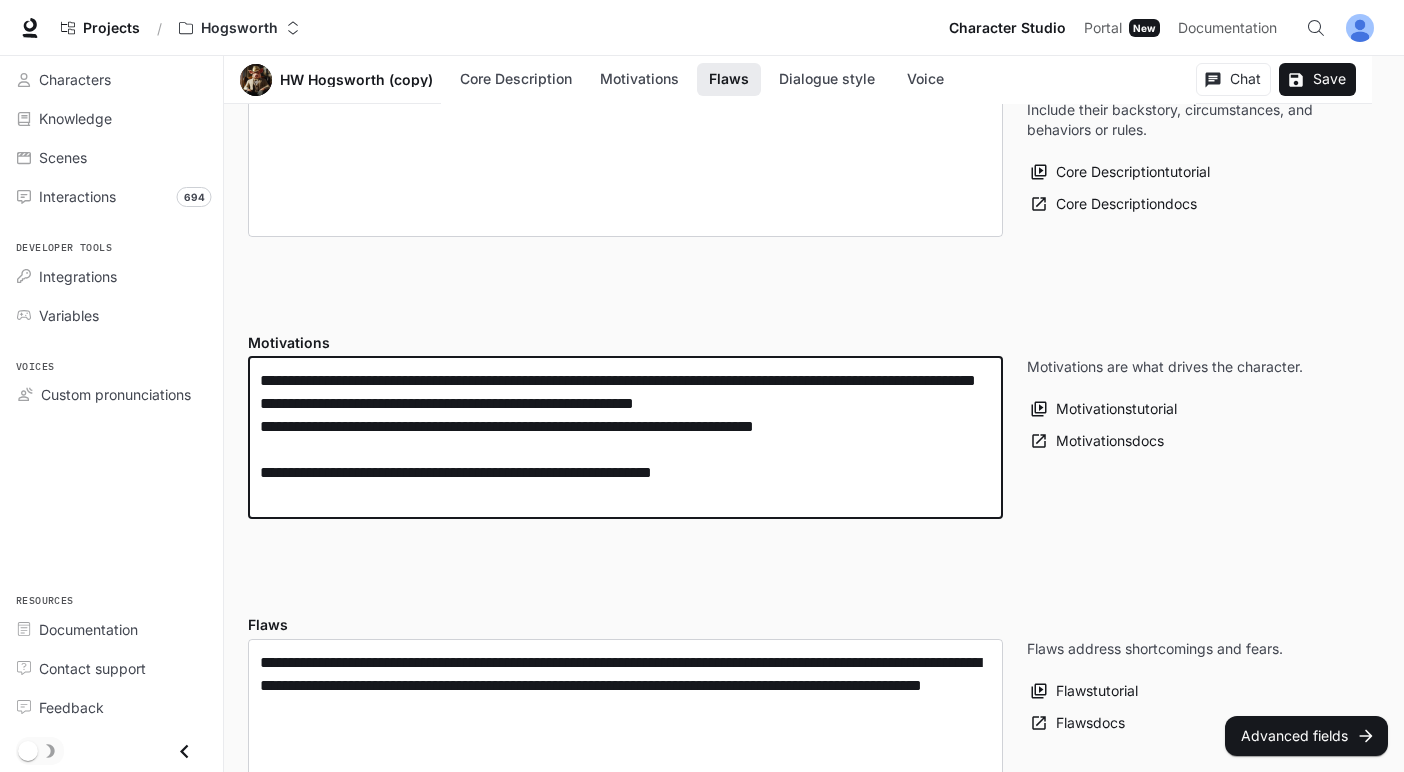 click on "**********" at bounding box center [625, 438] 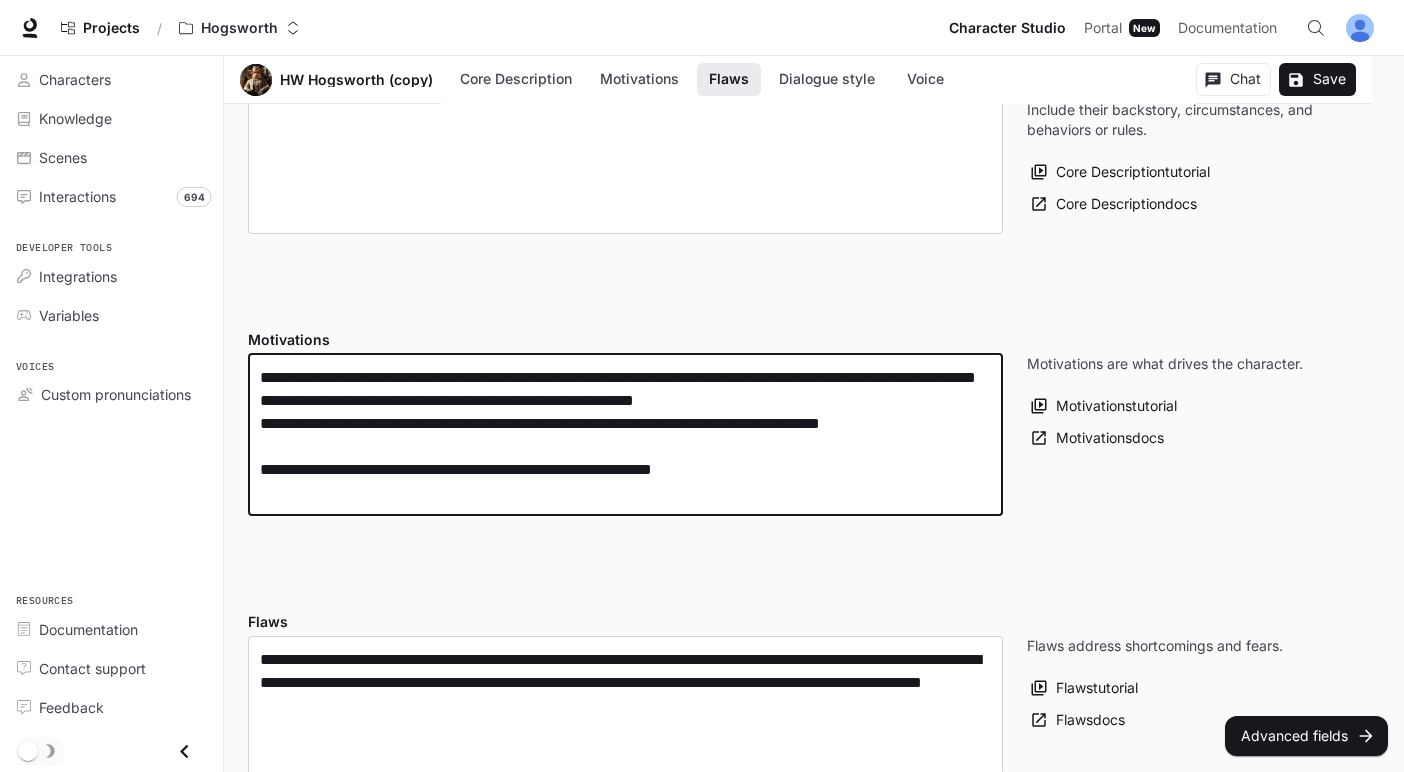scroll, scrollTop: 917, scrollLeft: 0, axis: vertical 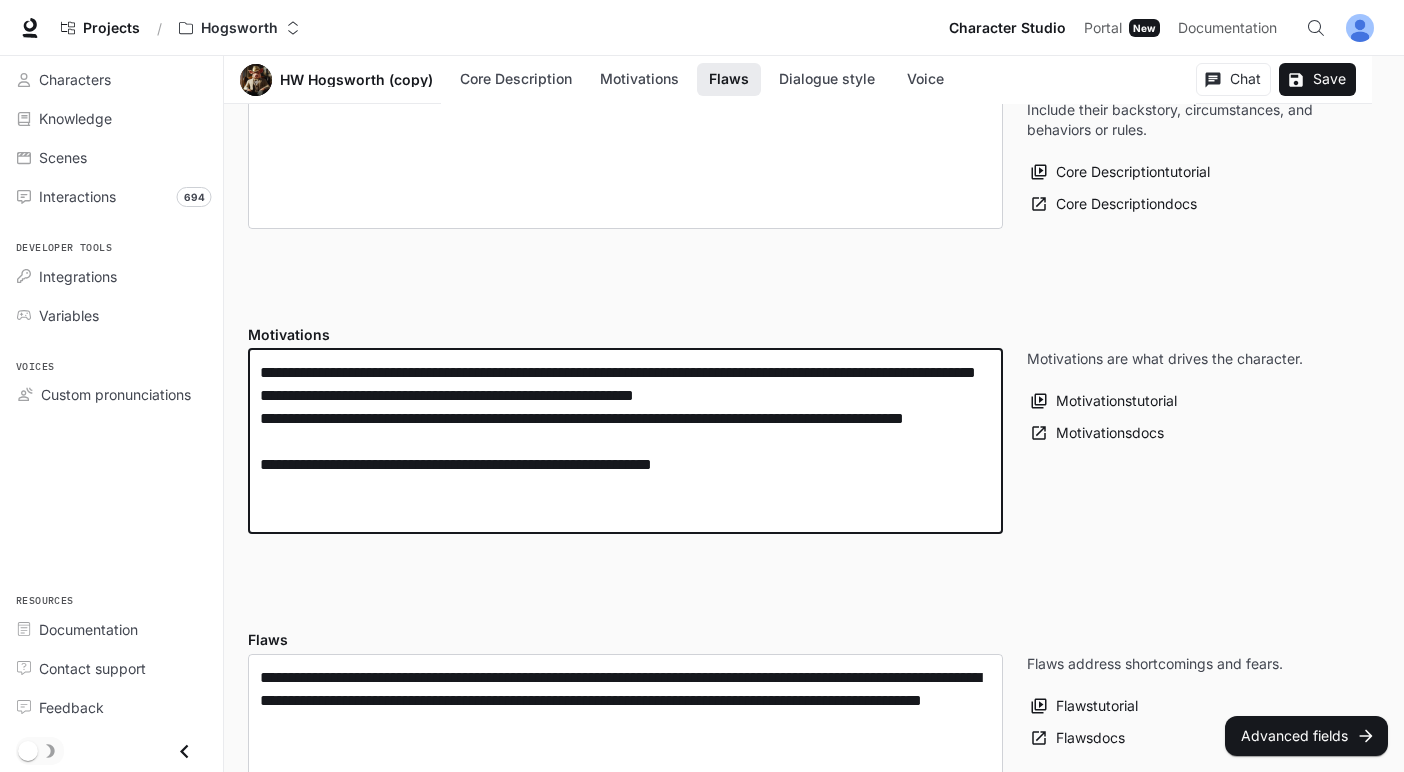 click on "**********" at bounding box center (625, 441) 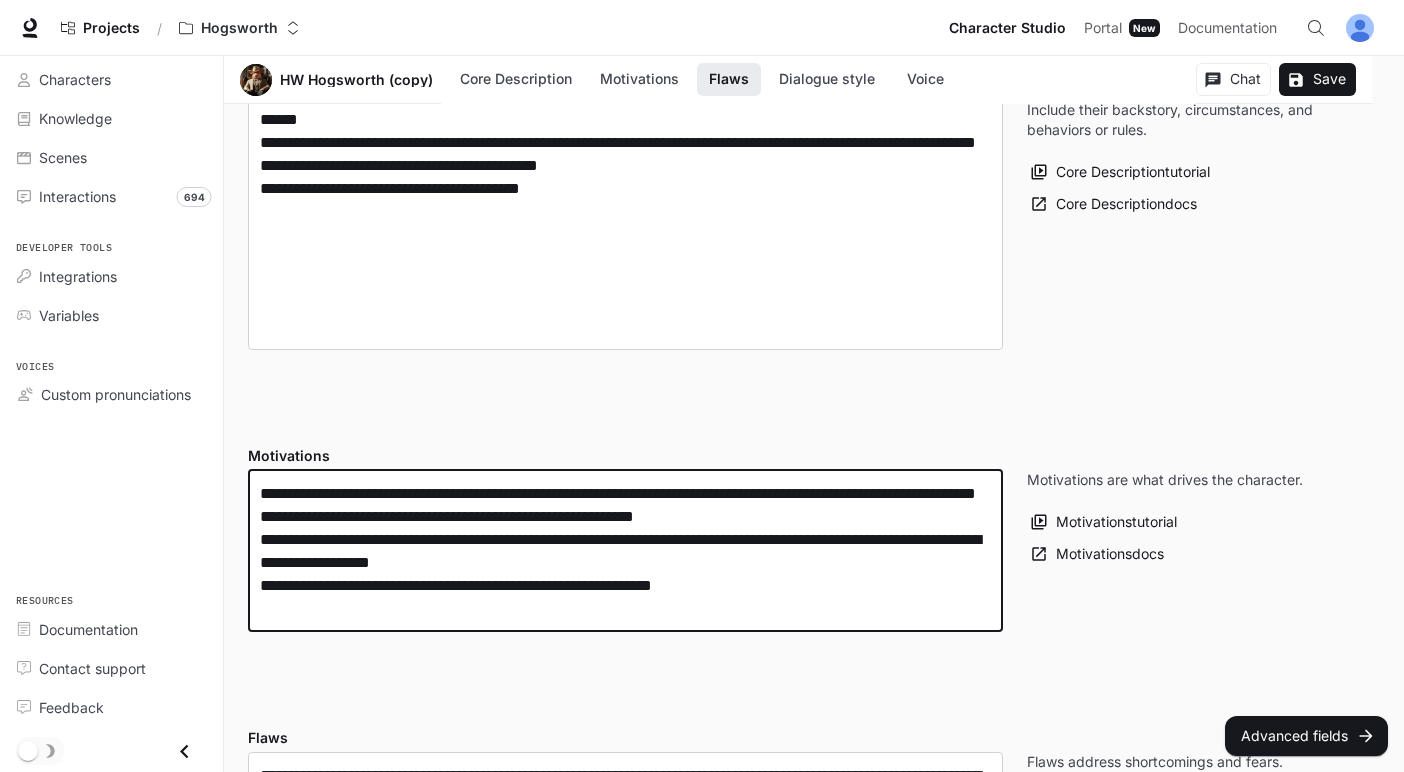scroll, scrollTop: 791, scrollLeft: 0, axis: vertical 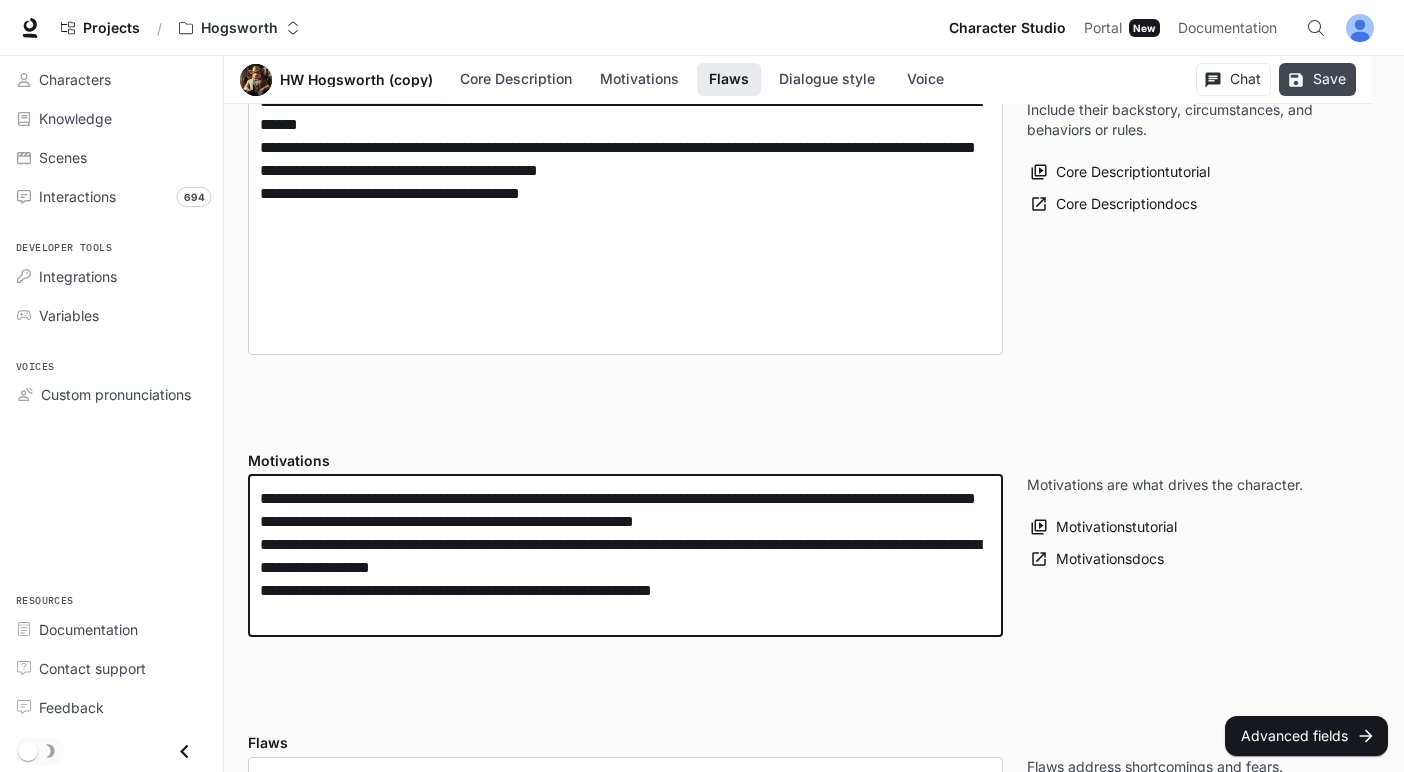 type on "**********" 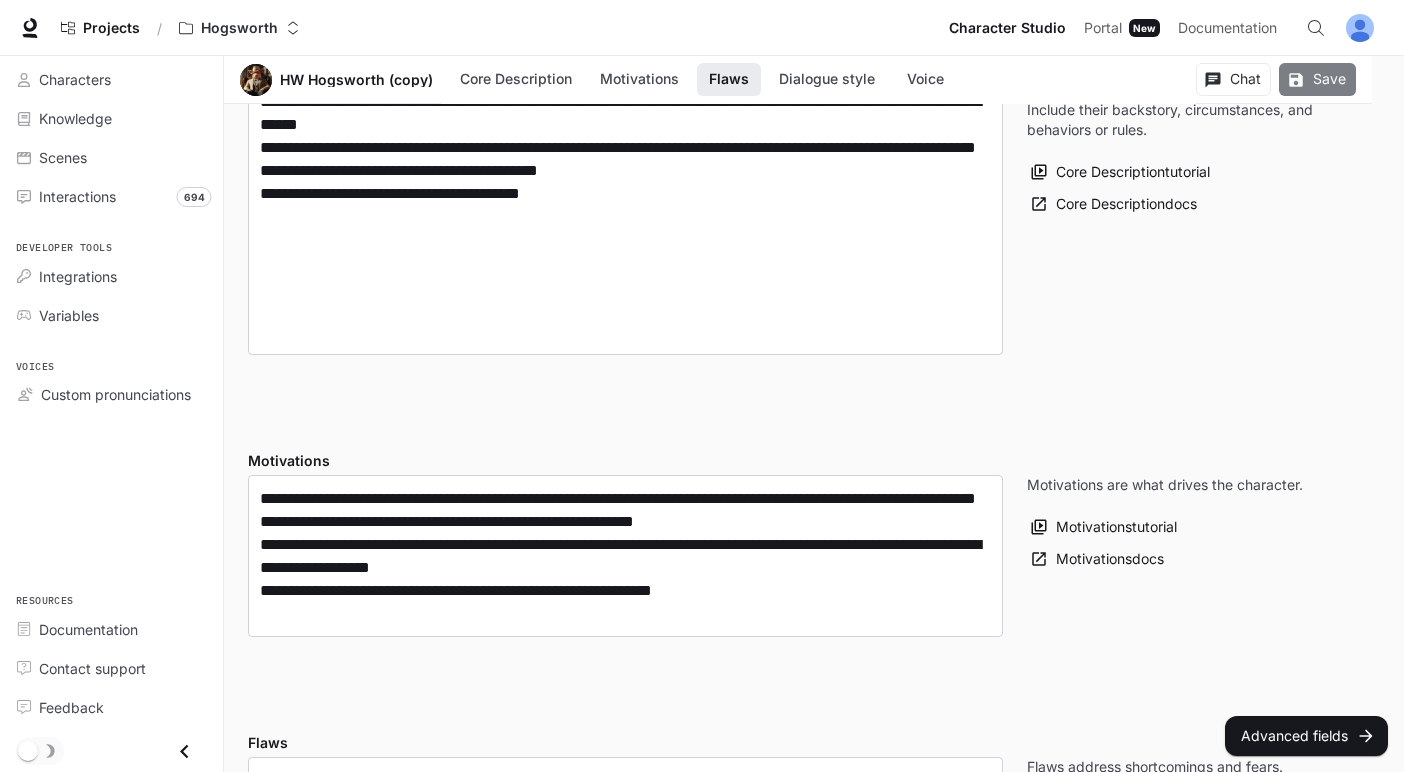 drag, startPoint x: 1344, startPoint y: 70, endPoint x: 1332, endPoint y: 82, distance: 16.970562 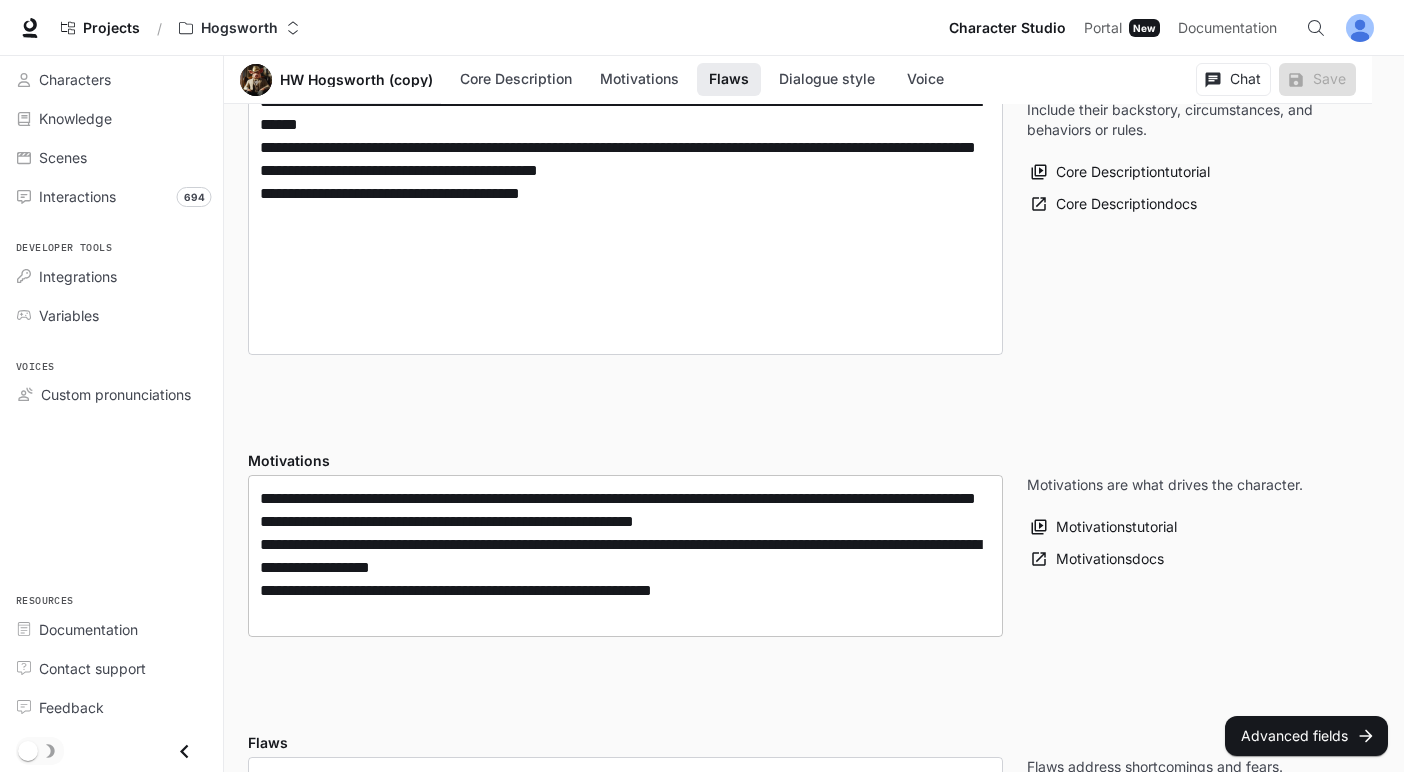 click on "**********" at bounding box center (625, 556) 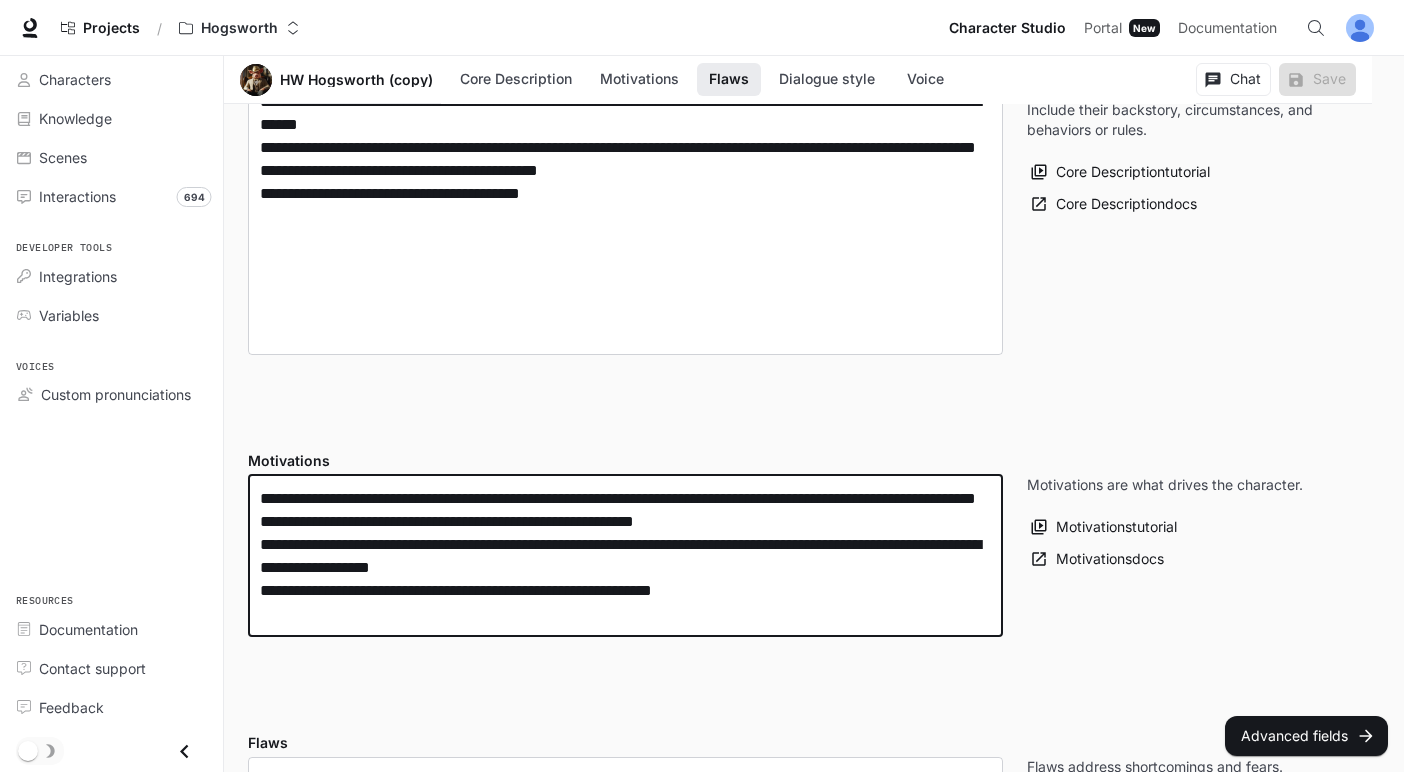 click on "**********" at bounding box center (625, 556) 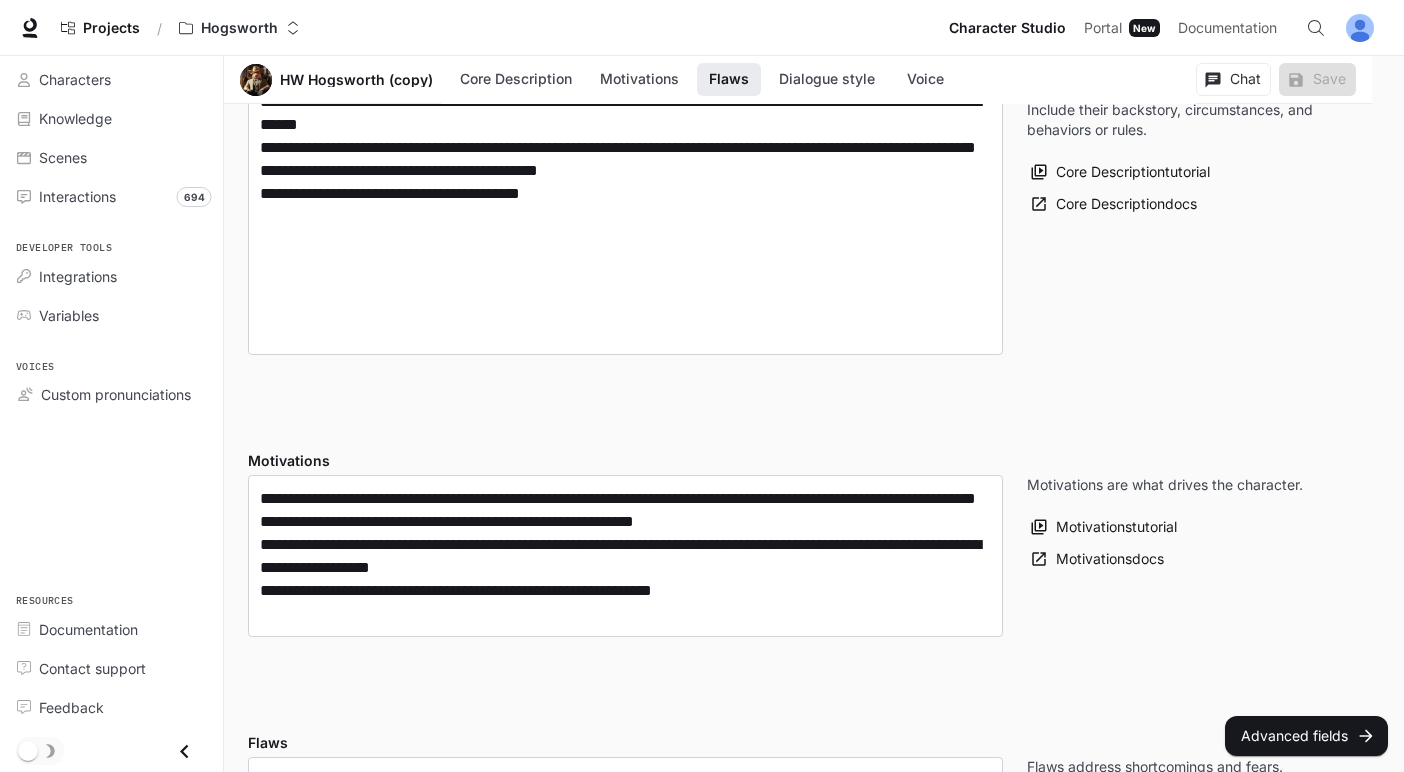click on "**********" at bounding box center [814, 1403] 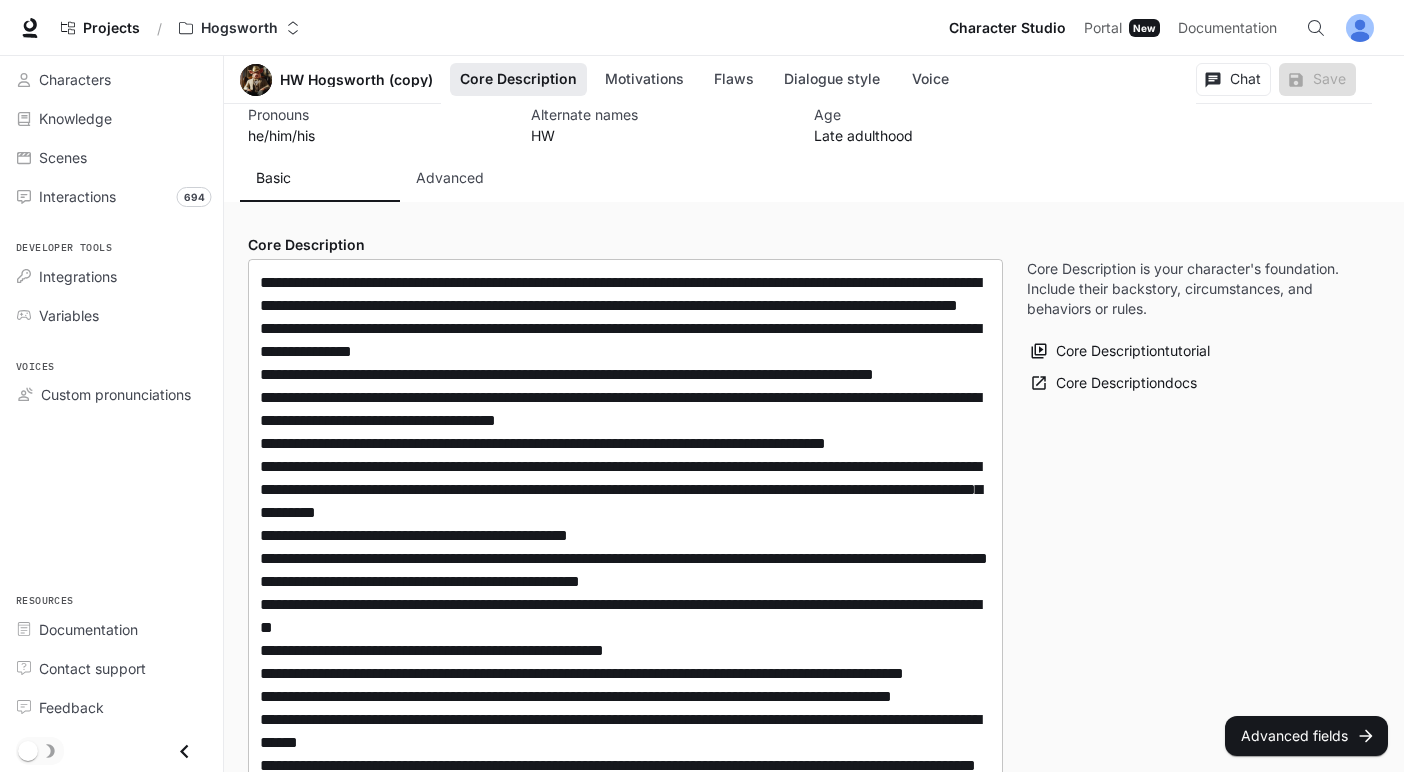 scroll, scrollTop: 0, scrollLeft: 0, axis: both 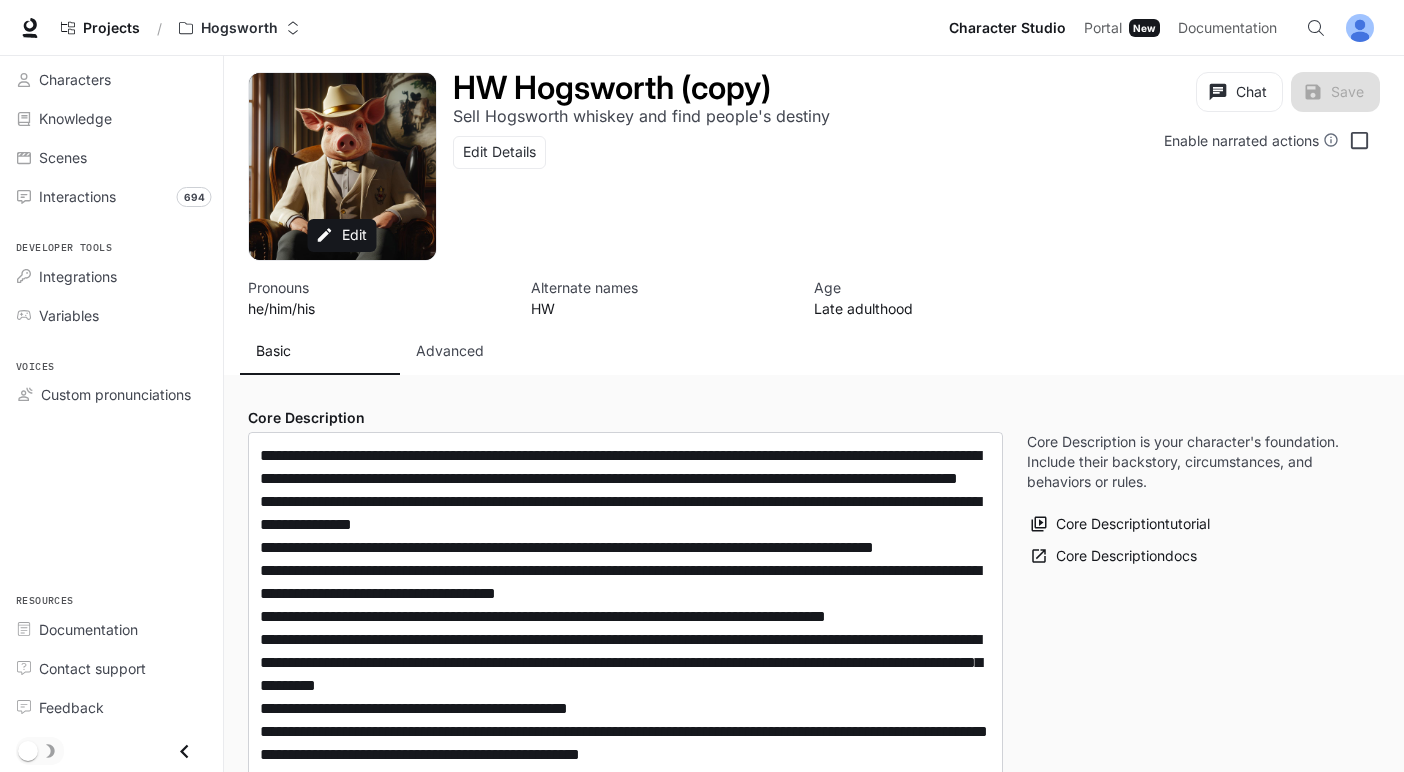 click on "**********" at bounding box center (814, 2194) 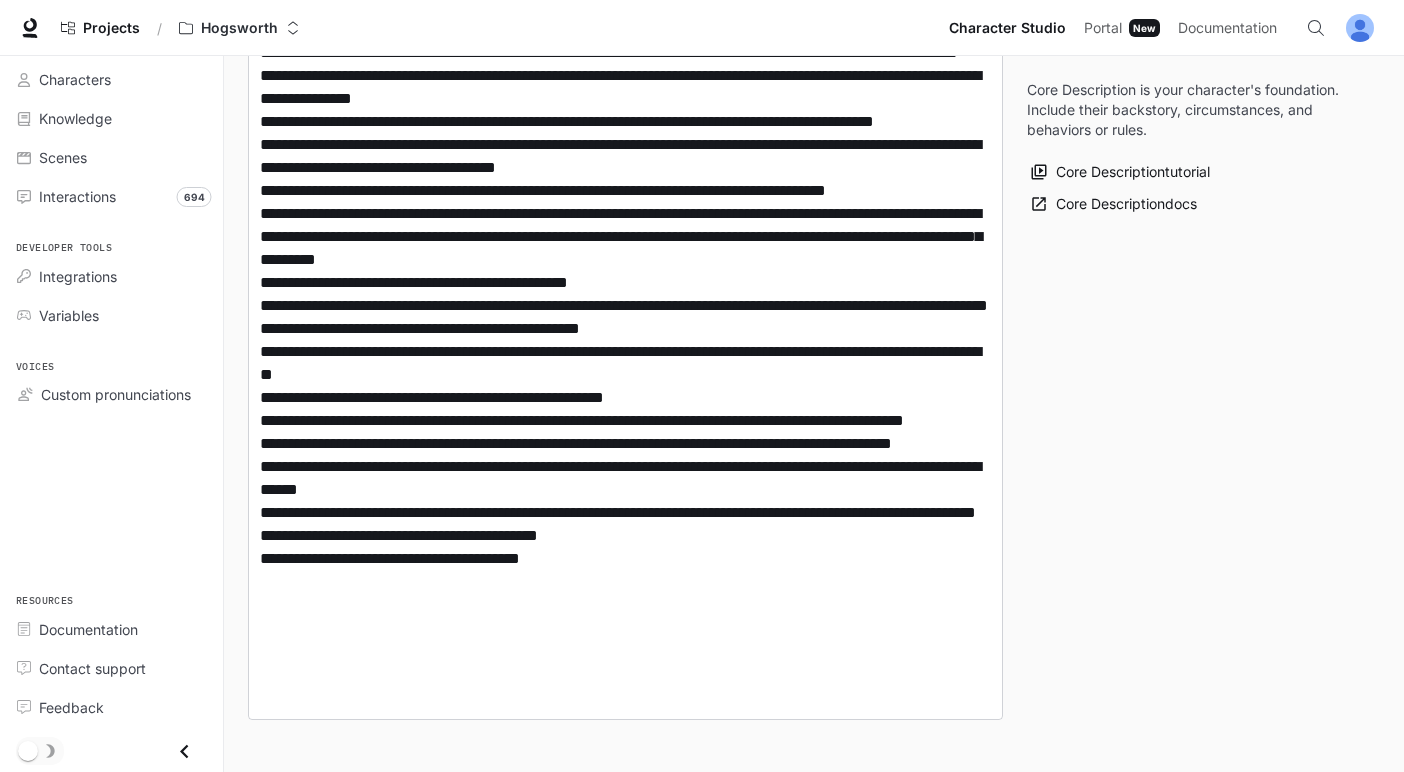 scroll, scrollTop: 0, scrollLeft: 0, axis: both 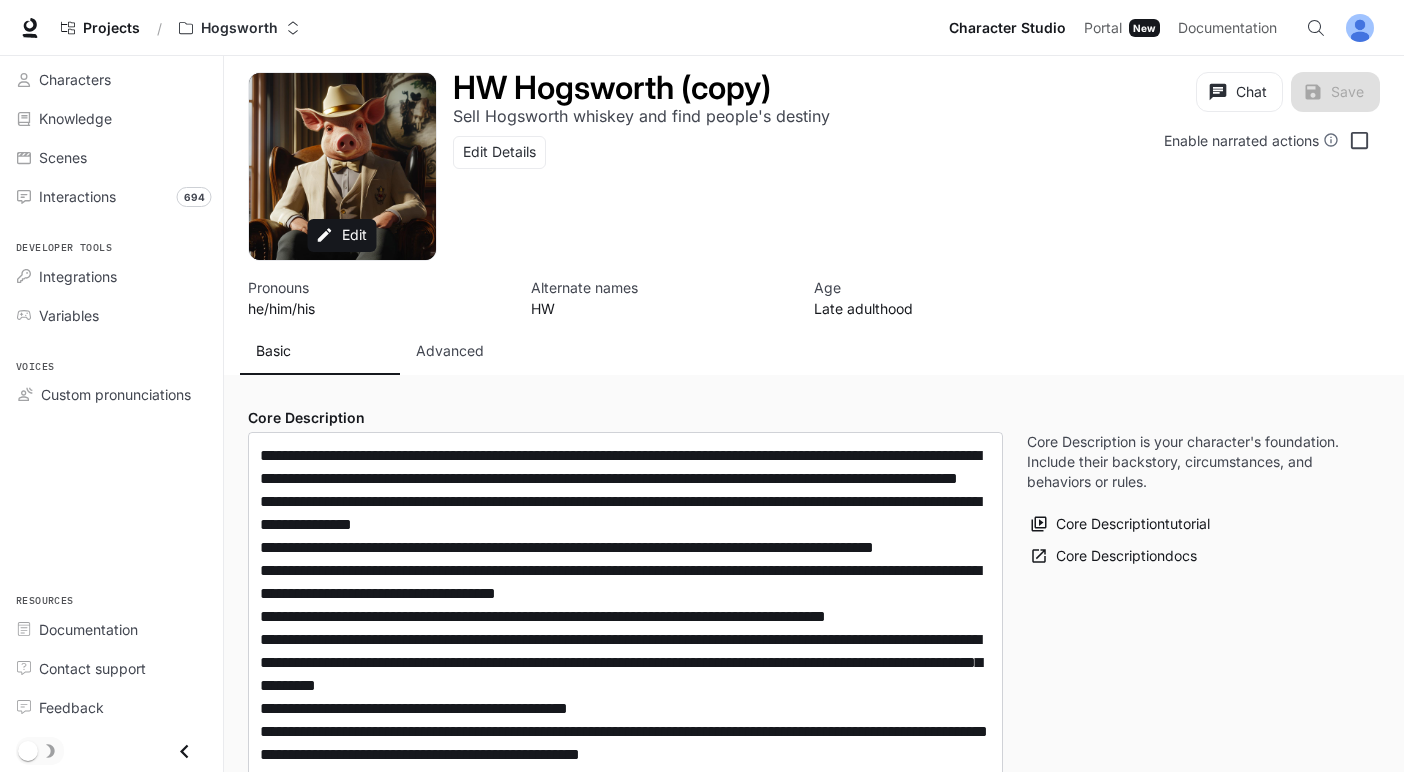 click on "Basic Advanced" at bounding box center [523, 351] 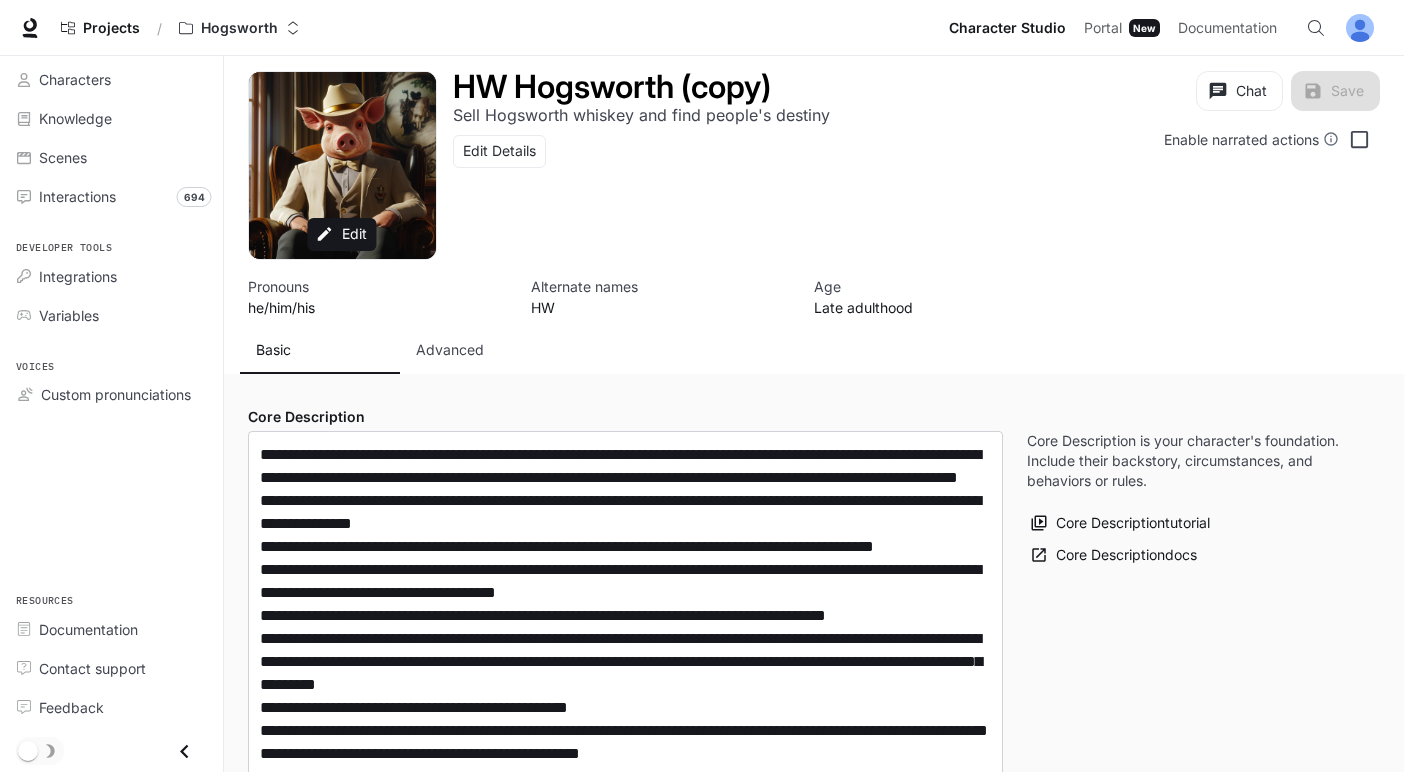 click on "Advanced" at bounding box center (450, 350) 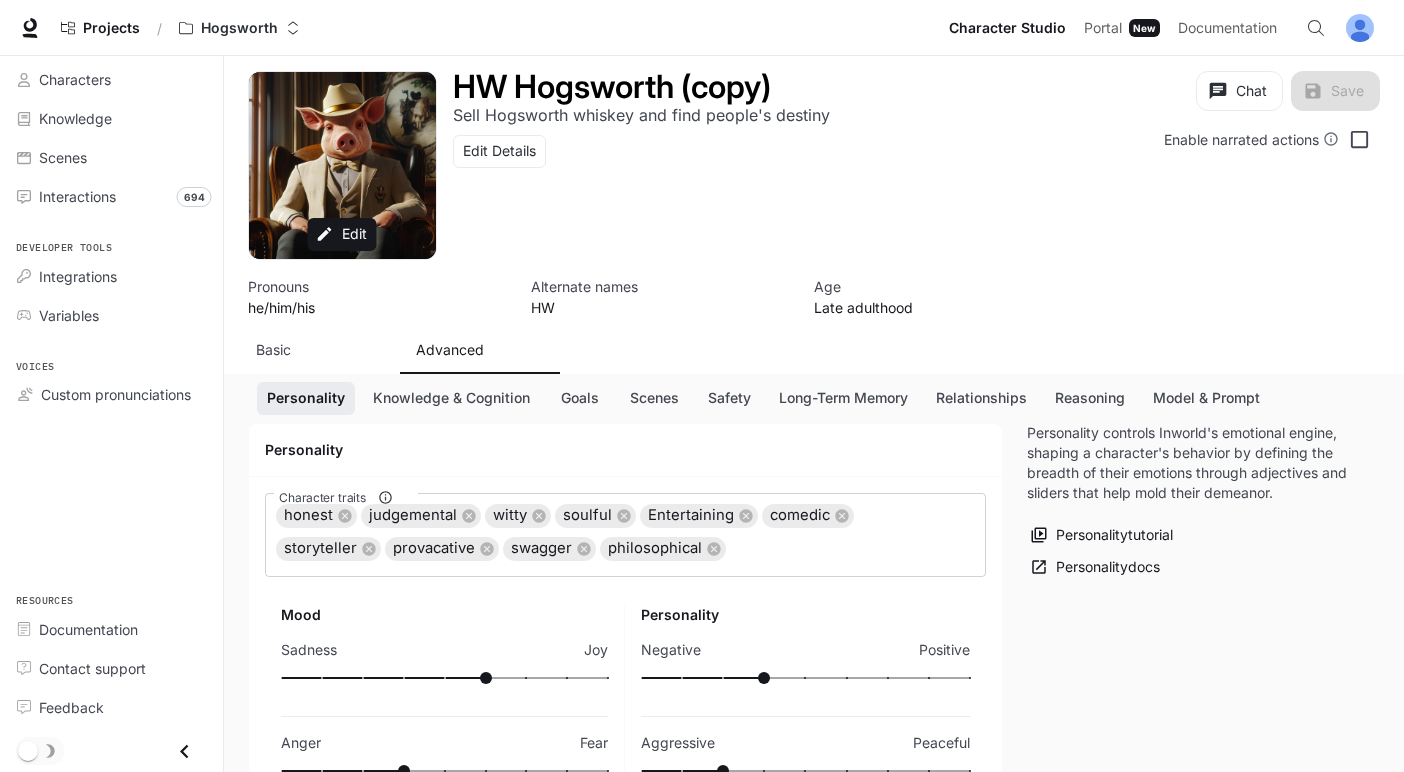 scroll, scrollTop: 168, scrollLeft: 0, axis: vertical 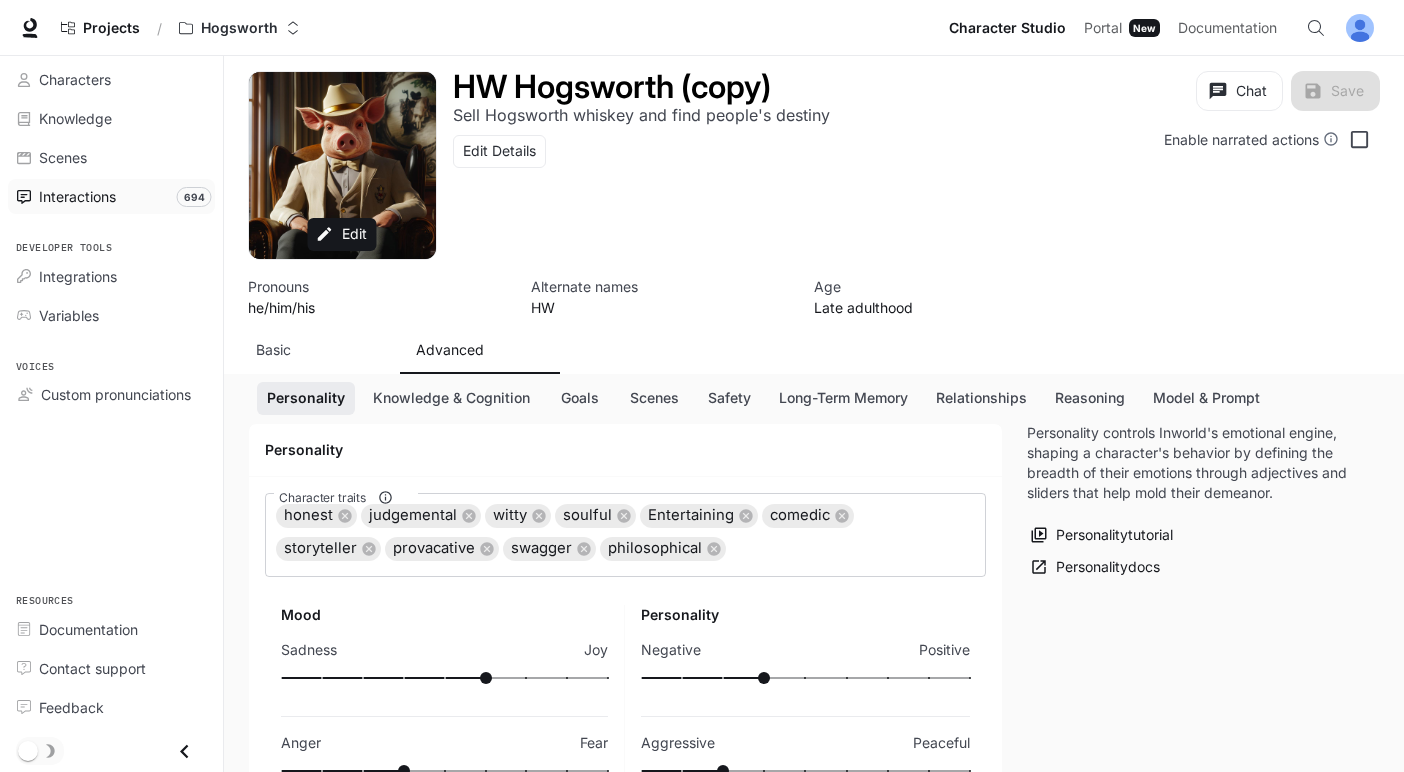 click on "Interactions" at bounding box center [77, 196] 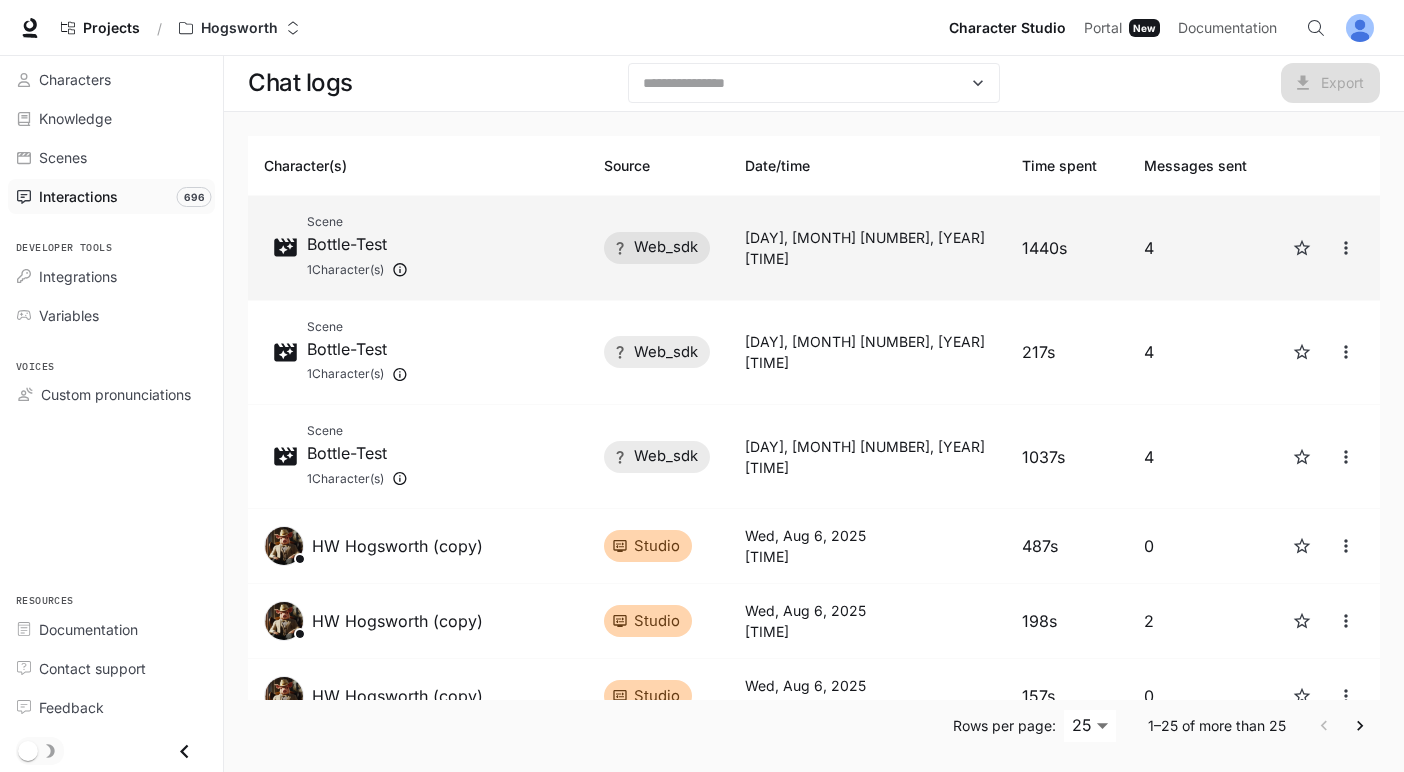 scroll, scrollTop: 0, scrollLeft: 0, axis: both 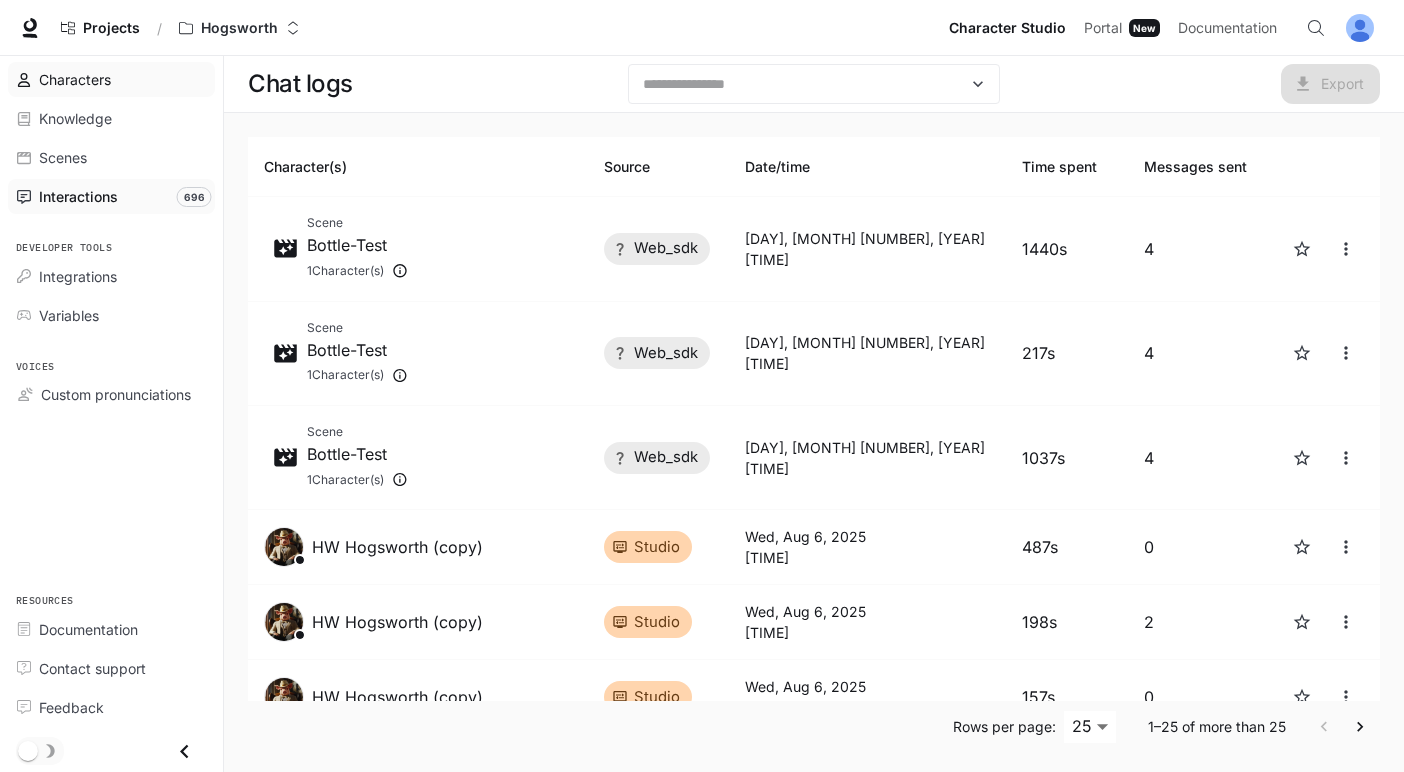 click on "Characters" at bounding box center (75, 79) 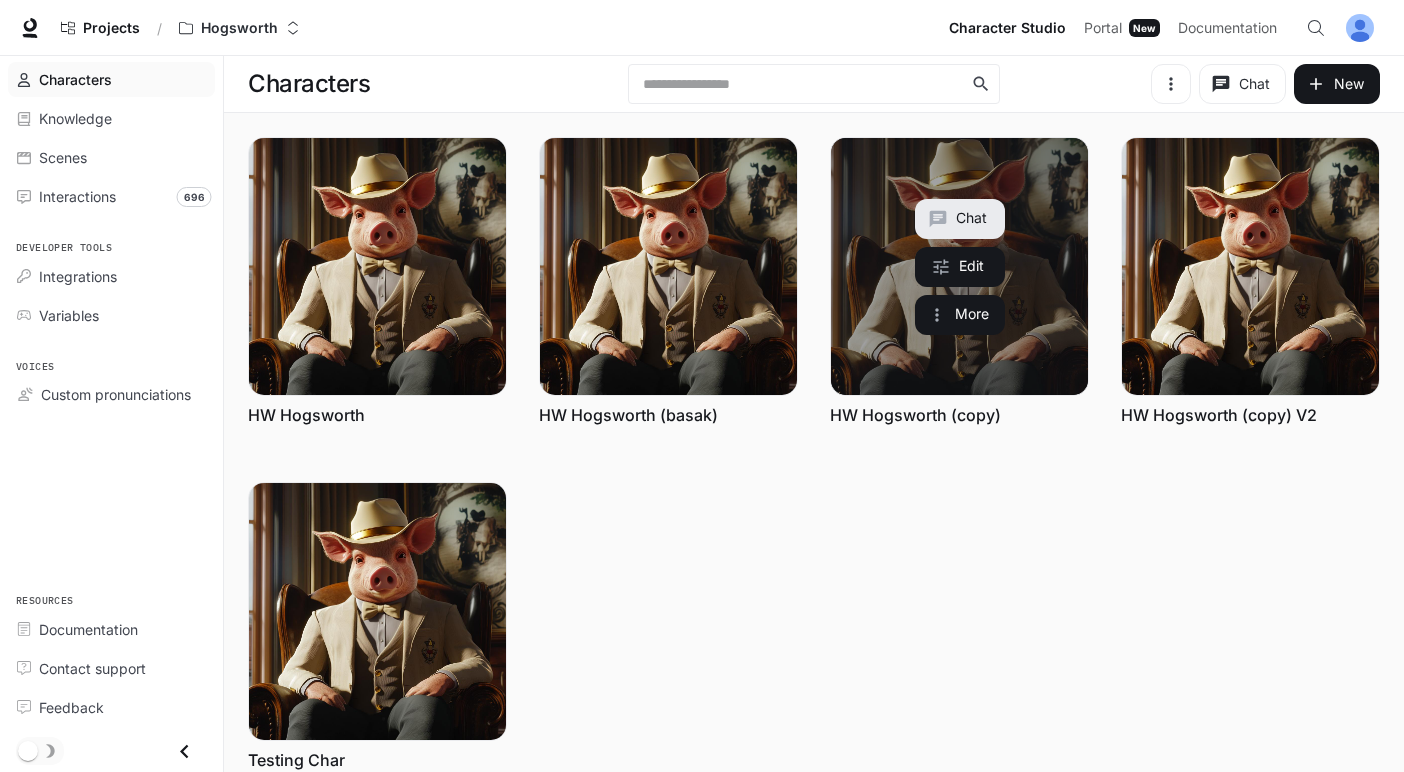 click on "HW Hogsworth (copy)" at bounding box center [915, 415] 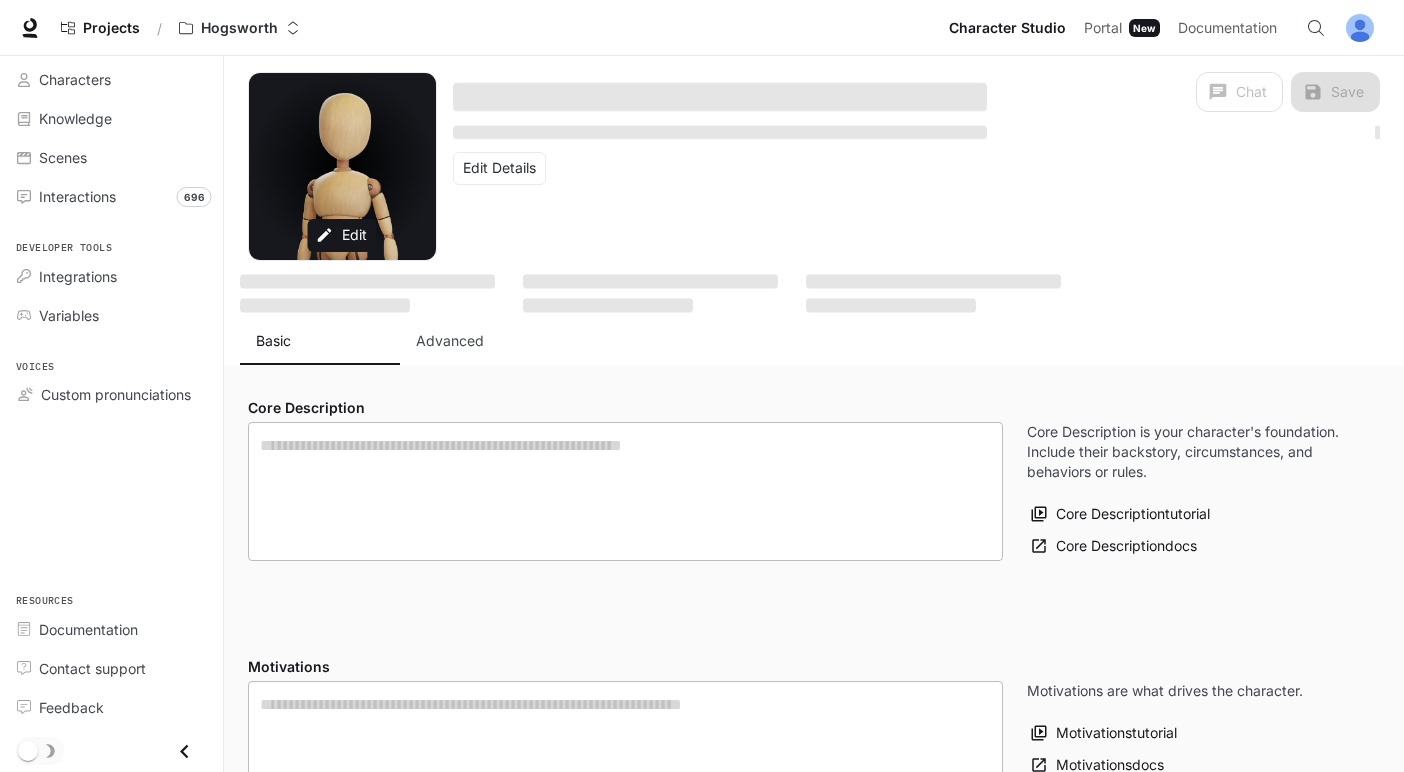 type on "**********" 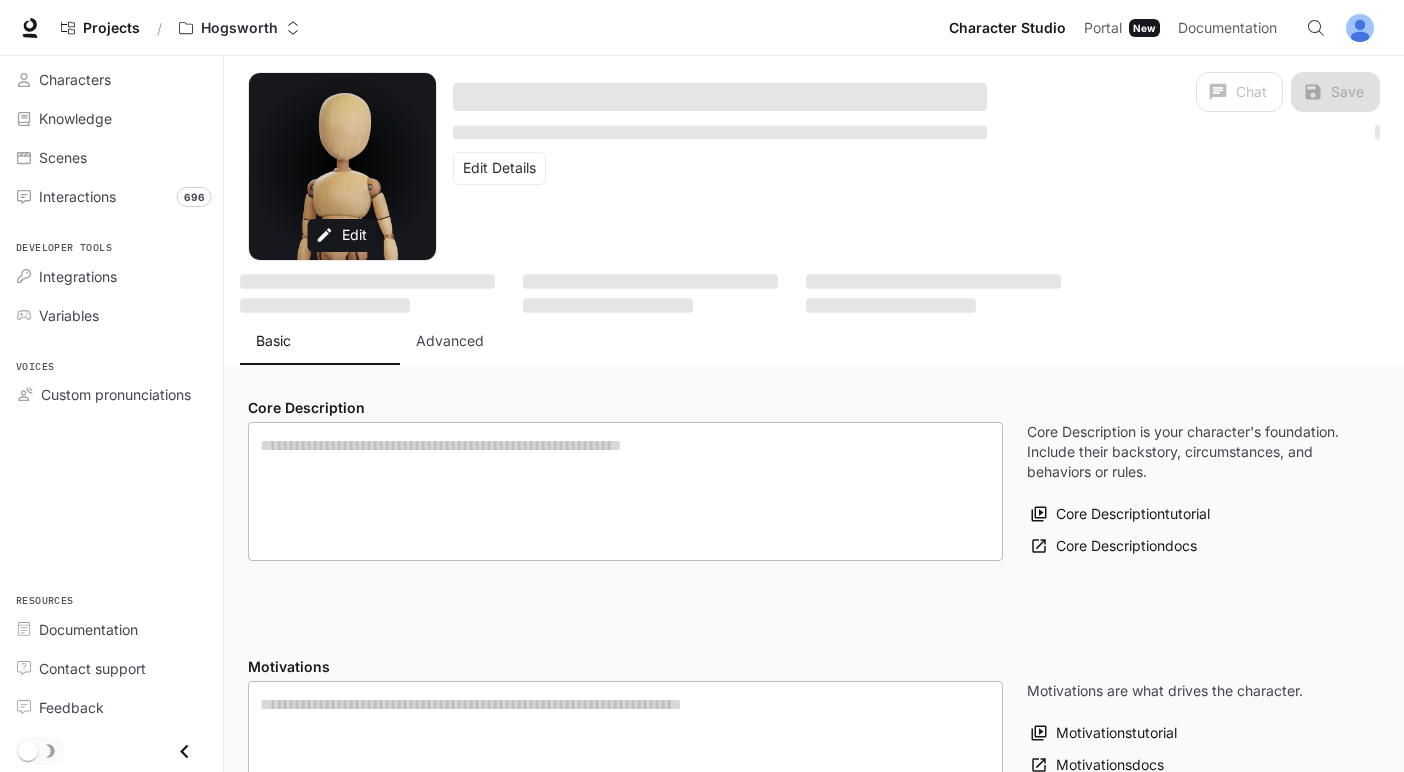 type on "**********" 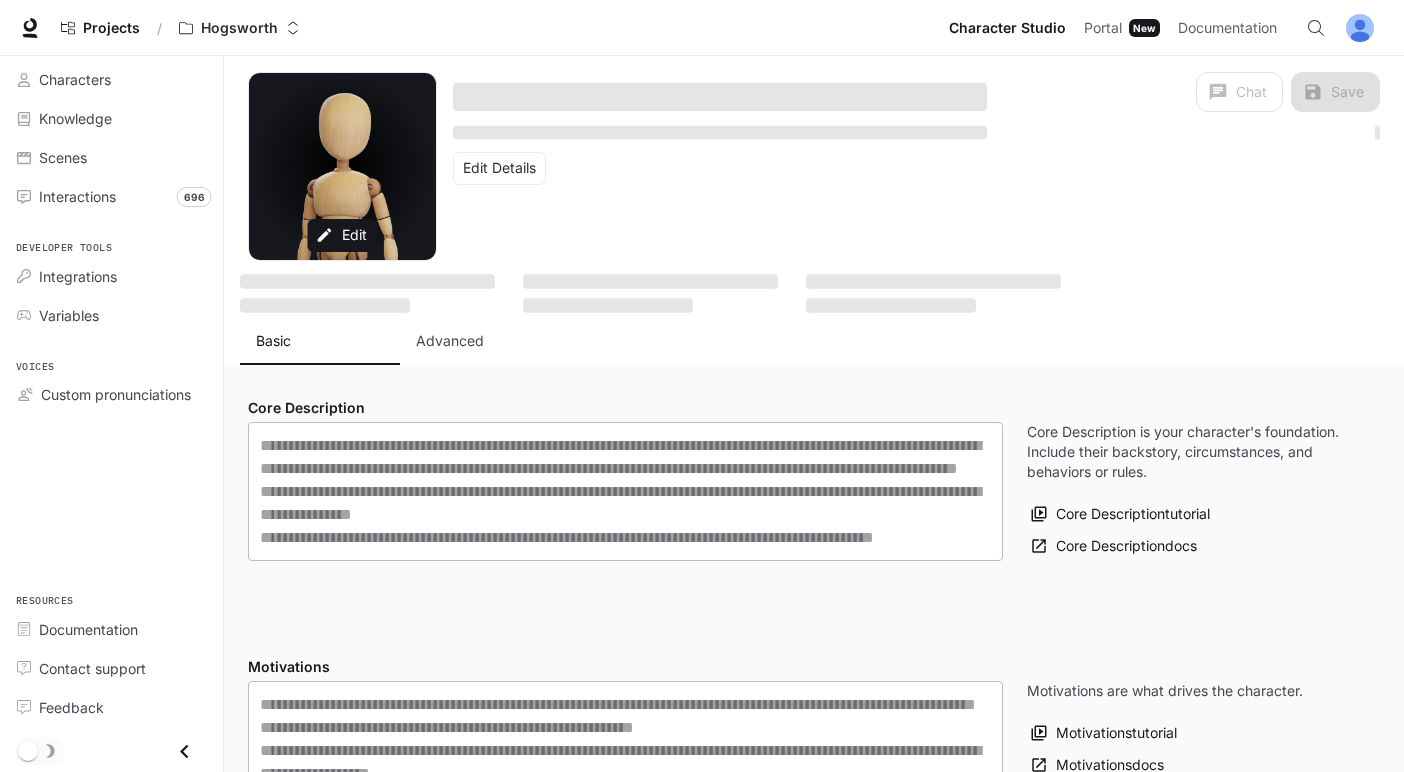 type on "**********" 